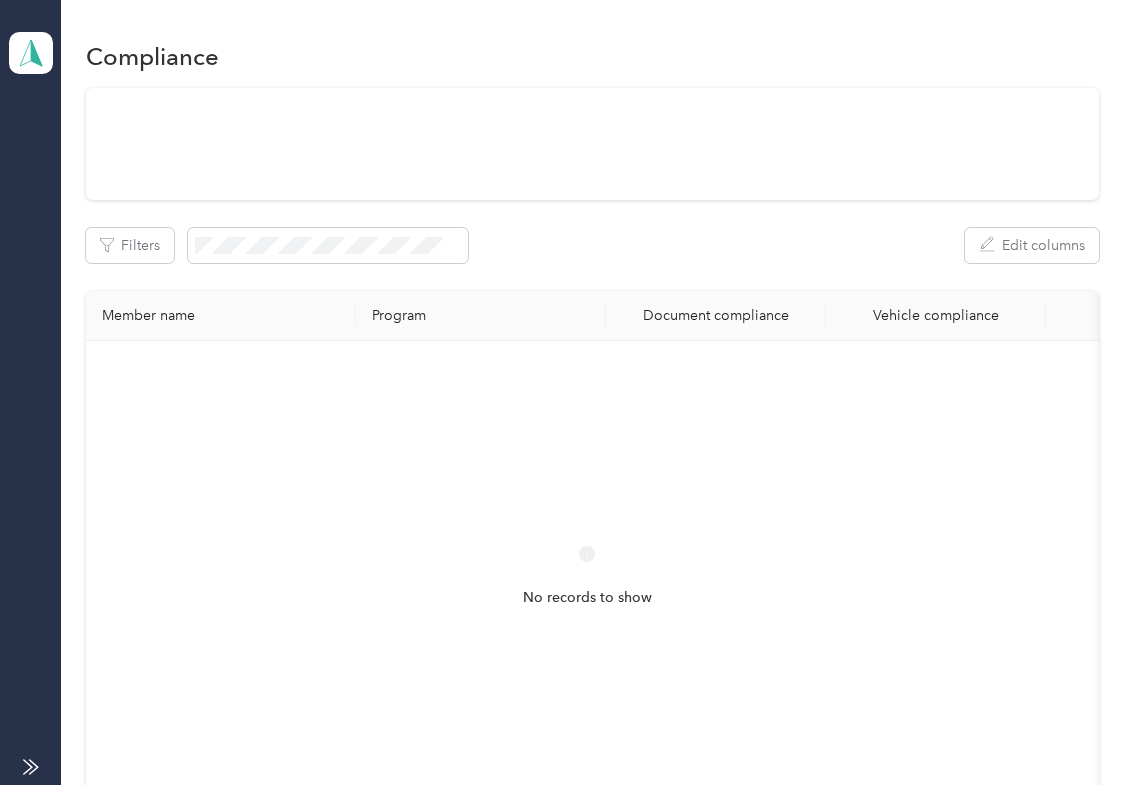 scroll, scrollTop: 0, scrollLeft: 0, axis: both 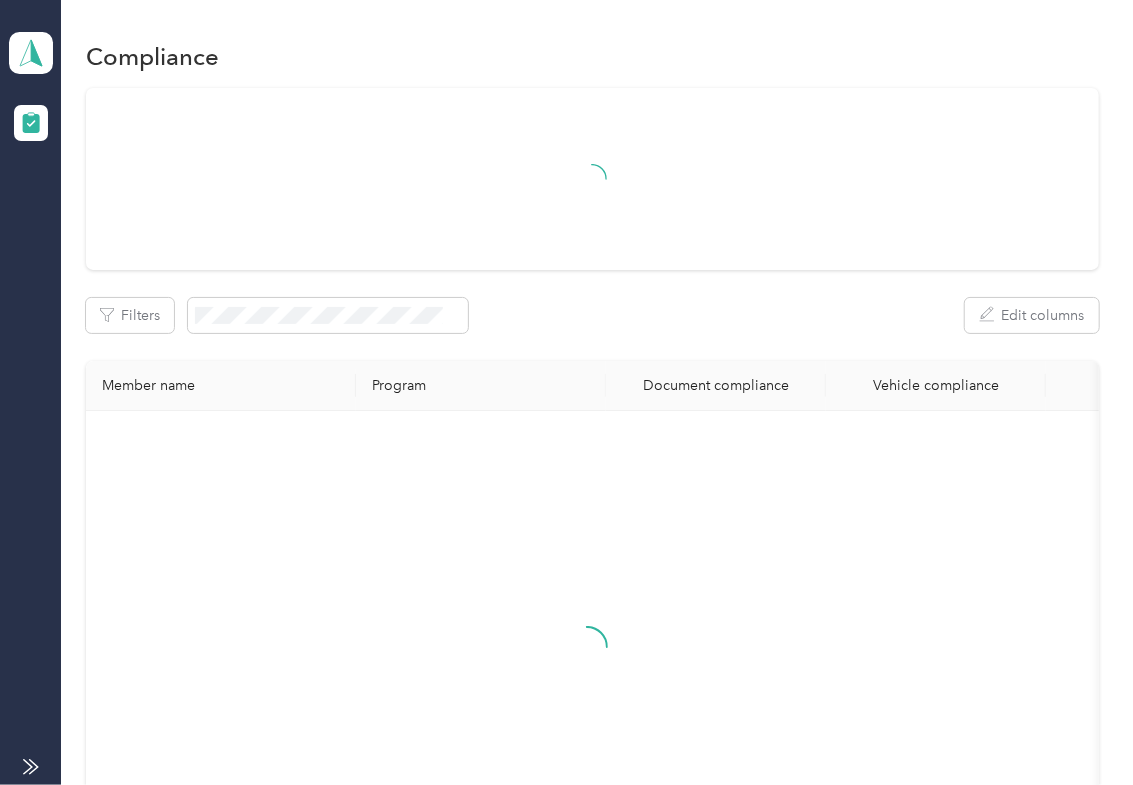 click on "Filters Edit columns" at bounding box center (592, 315) 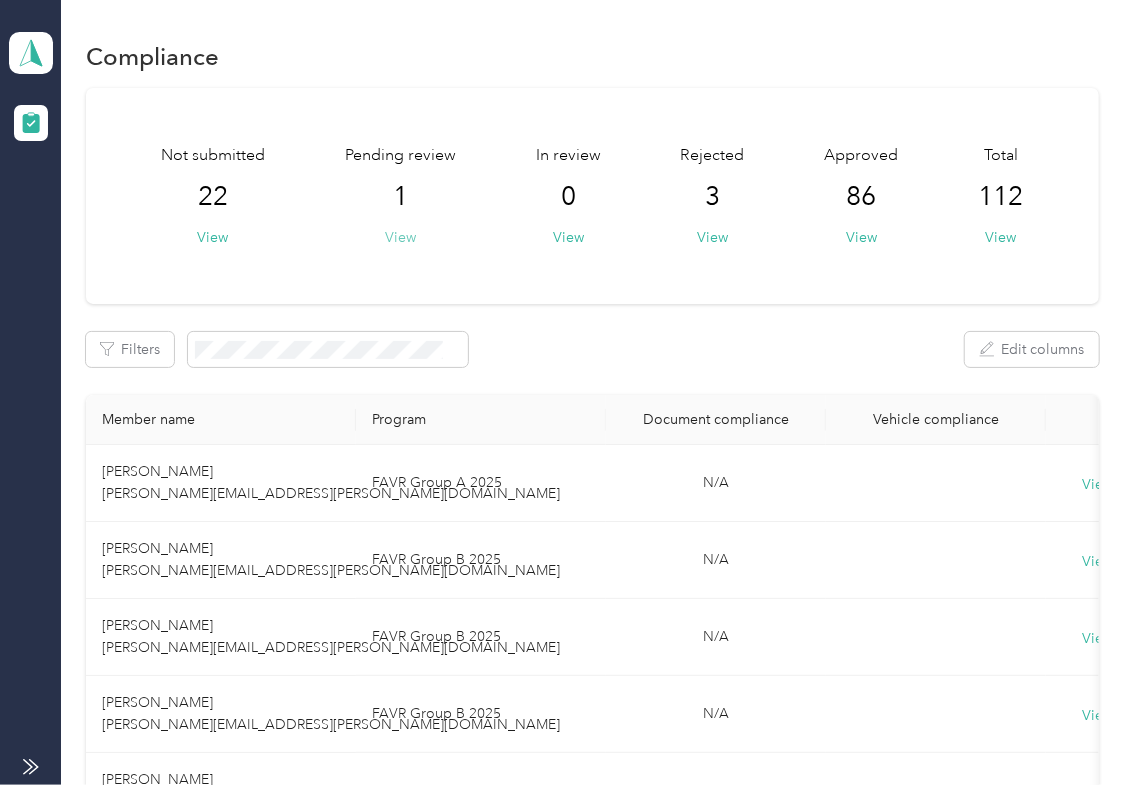 click on "View" at bounding box center (400, 237) 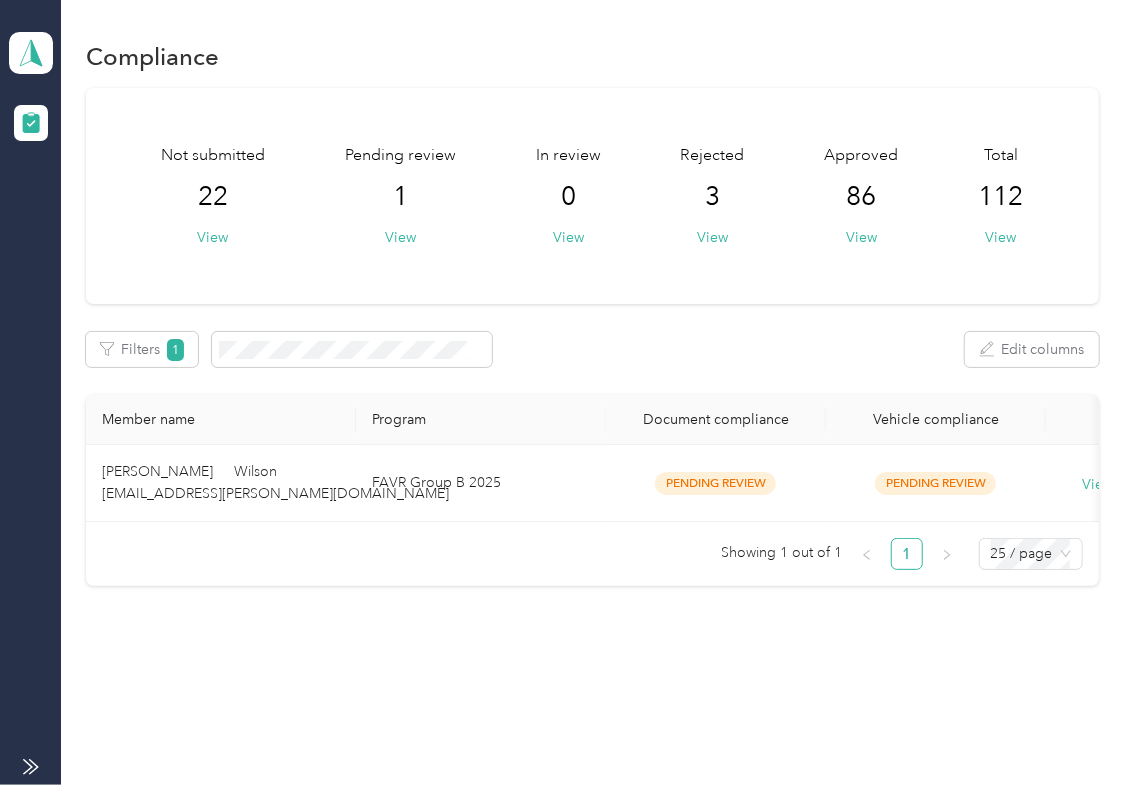 click on "Filters 1 Edit columns" at bounding box center [592, 349] 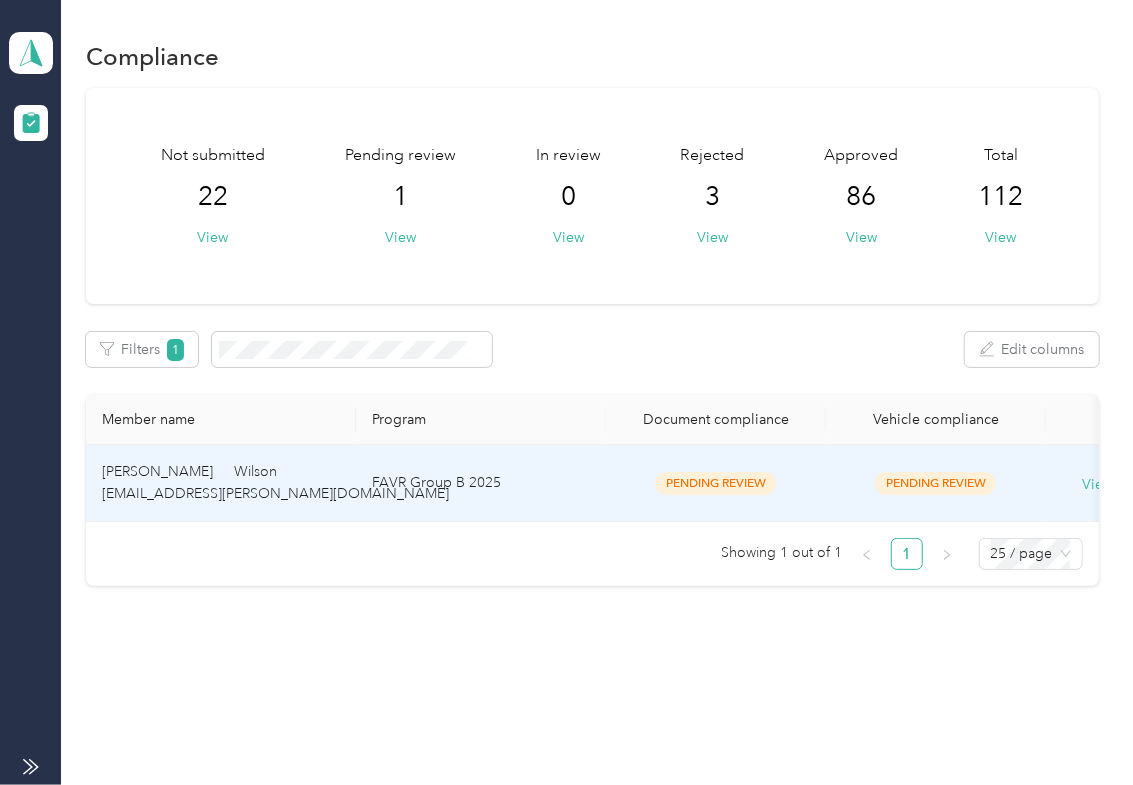 click on "[PERSON_NAME]	 Wilson
[EMAIL_ADDRESS][PERSON_NAME][DOMAIN_NAME]" at bounding box center (221, 483) 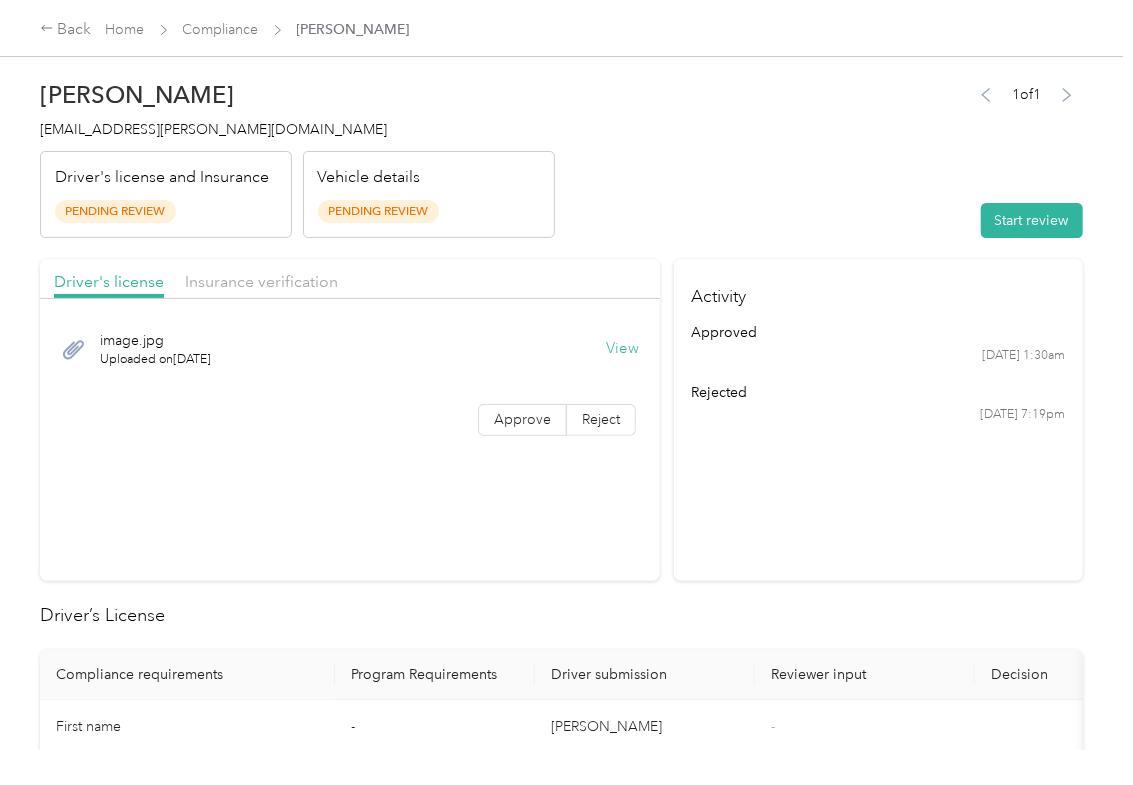 click on "View" at bounding box center (622, 349) 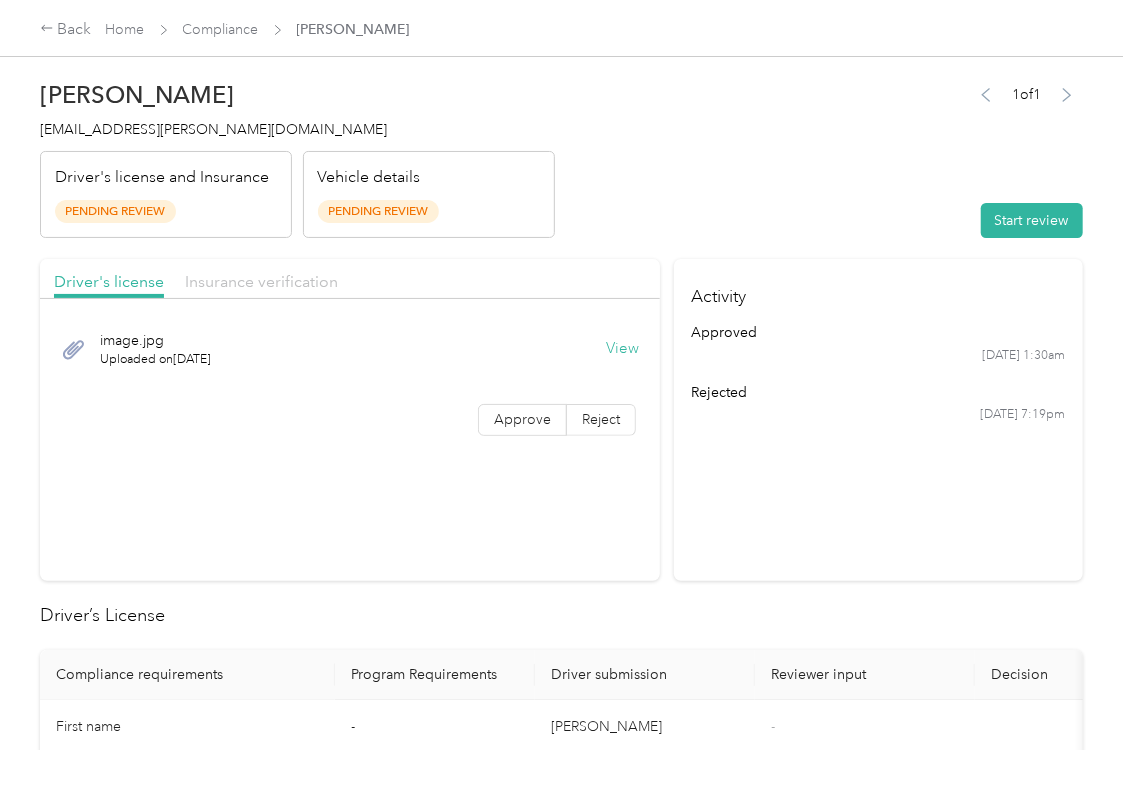 click on "Insurance verification" at bounding box center [261, 281] 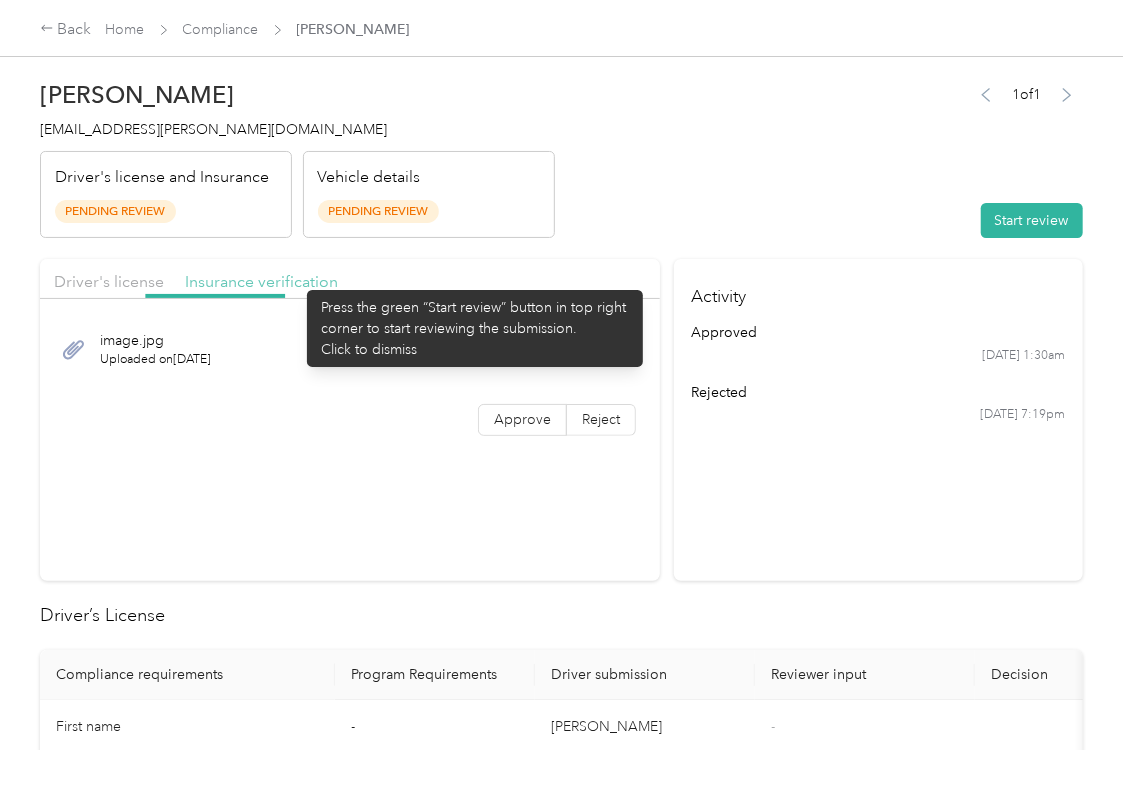 click on "Insurance verification" at bounding box center (261, 281) 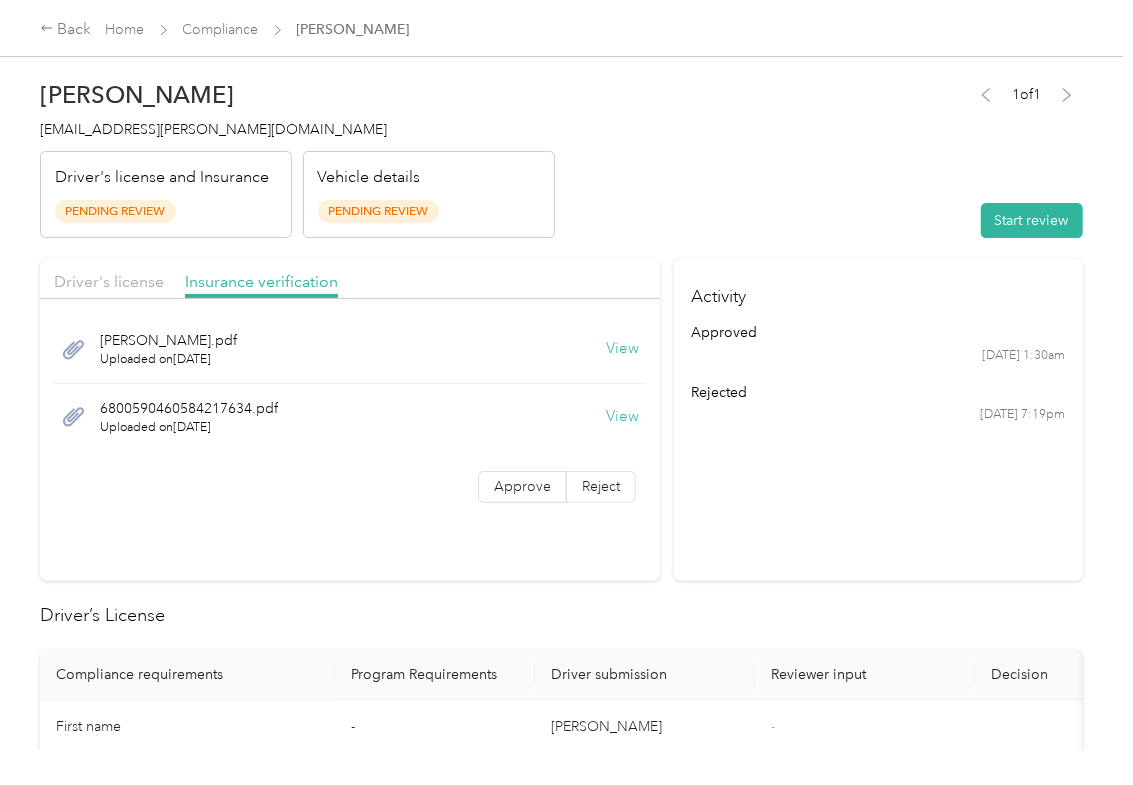 click on "View" at bounding box center [622, 349] 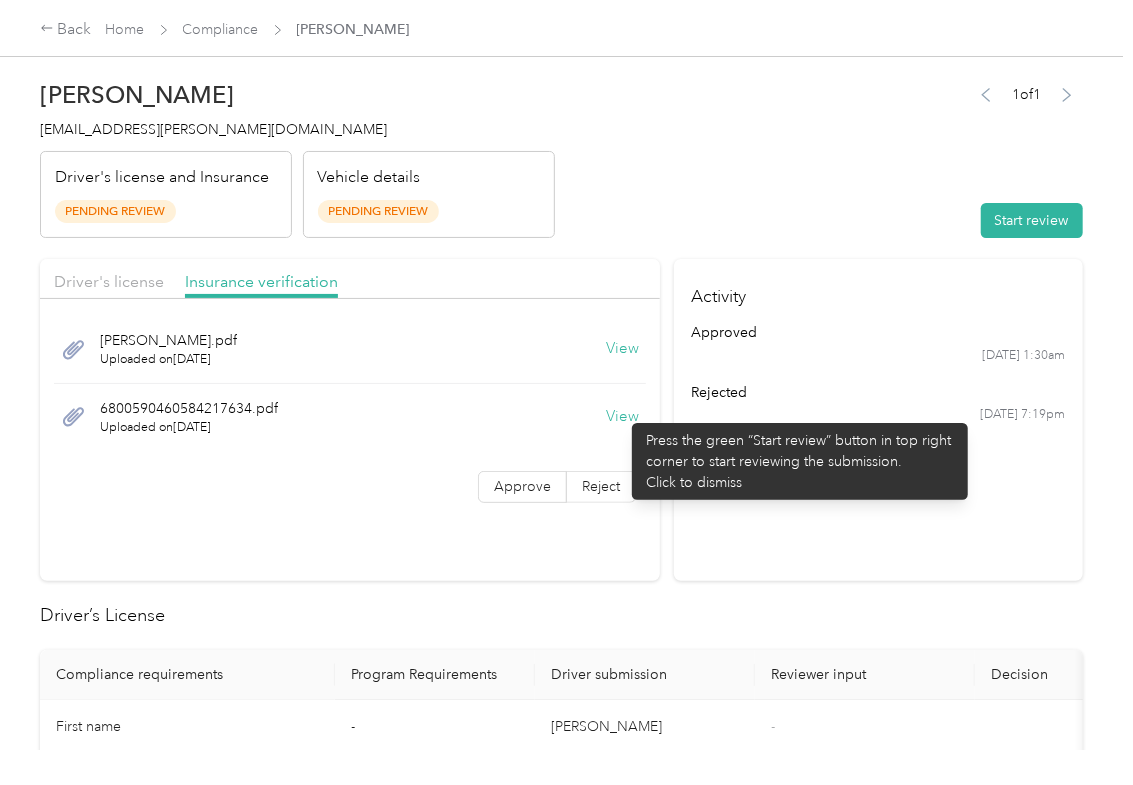 click on "View" at bounding box center [622, 417] 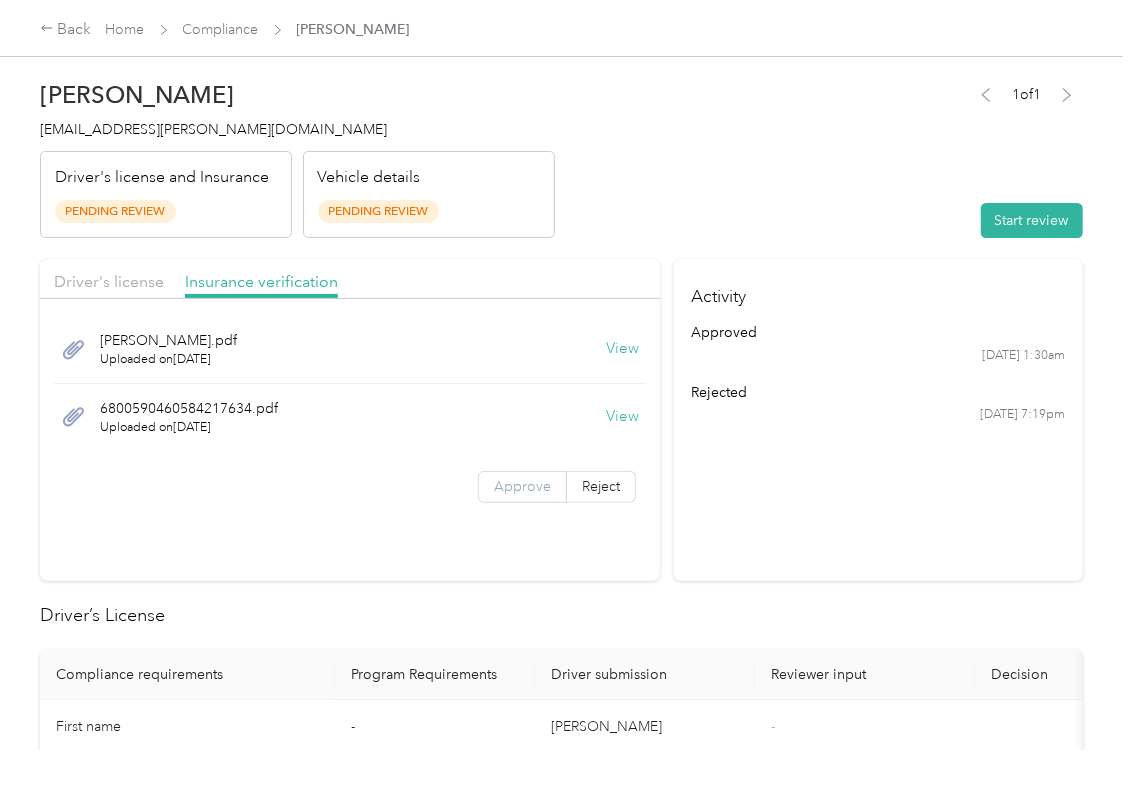 click on "Approve" at bounding box center (522, 486) 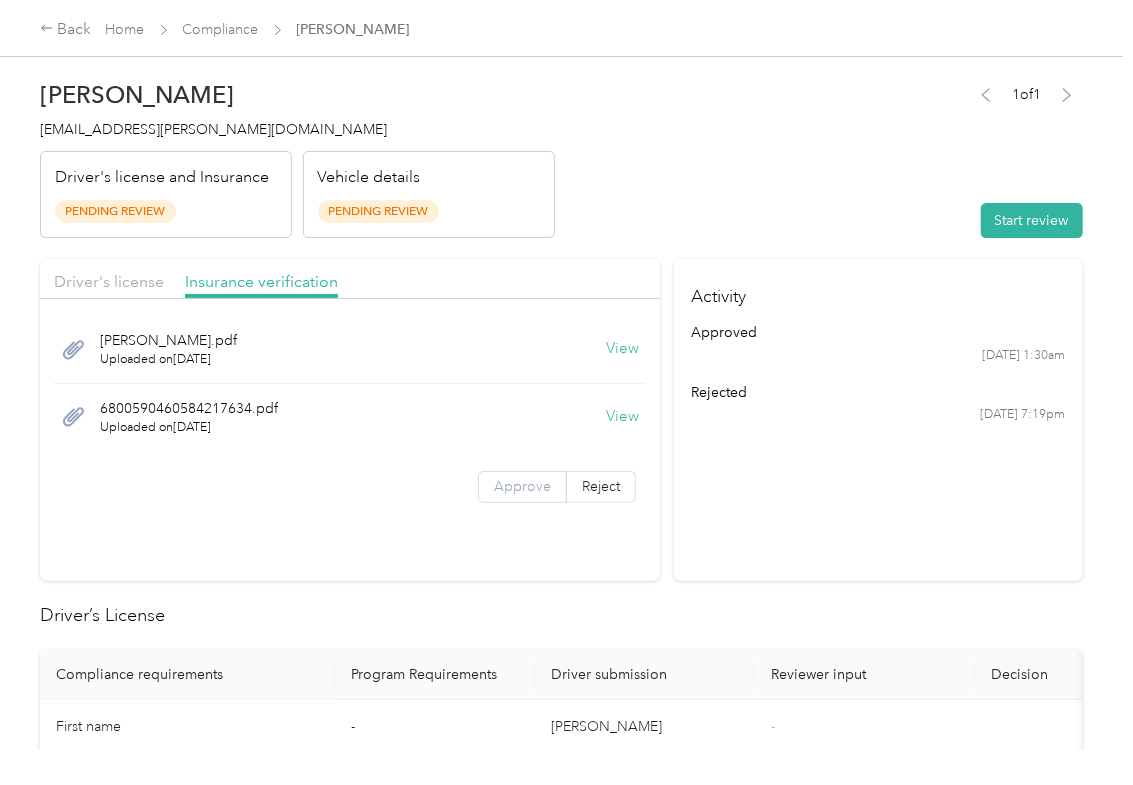 click on "Approve" at bounding box center (522, 486) 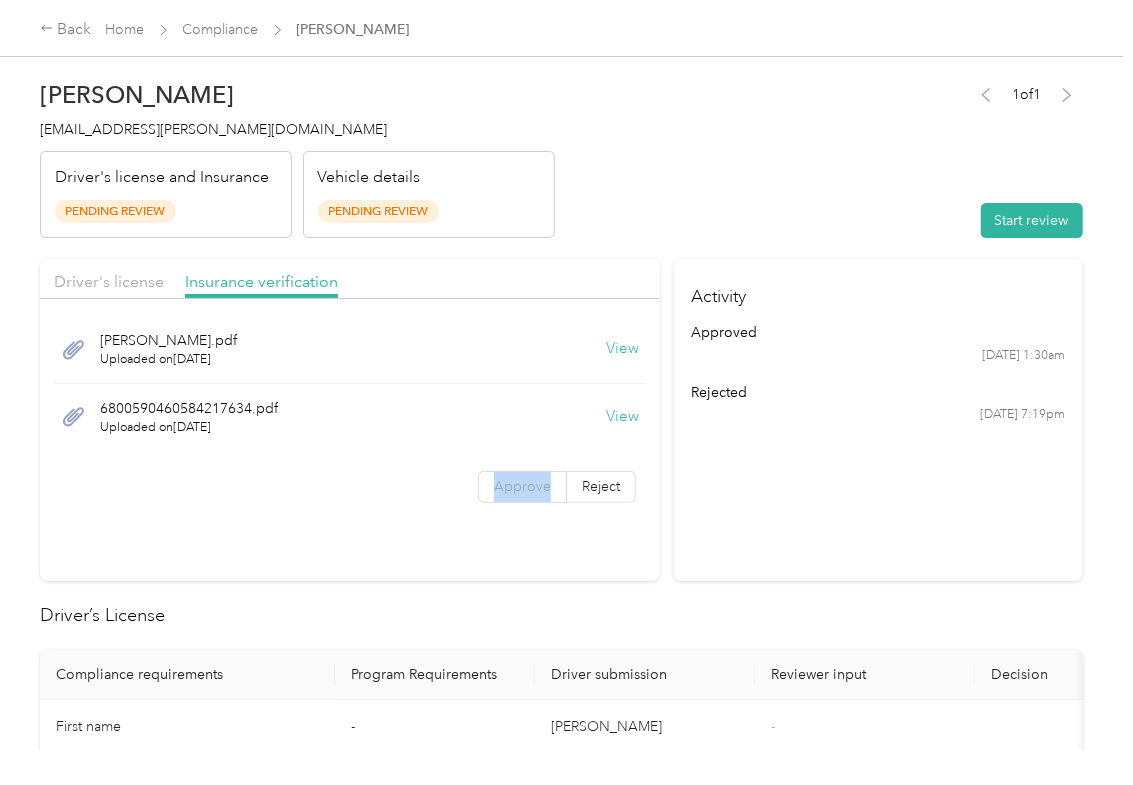 click on "Approve" at bounding box center (522, 486) 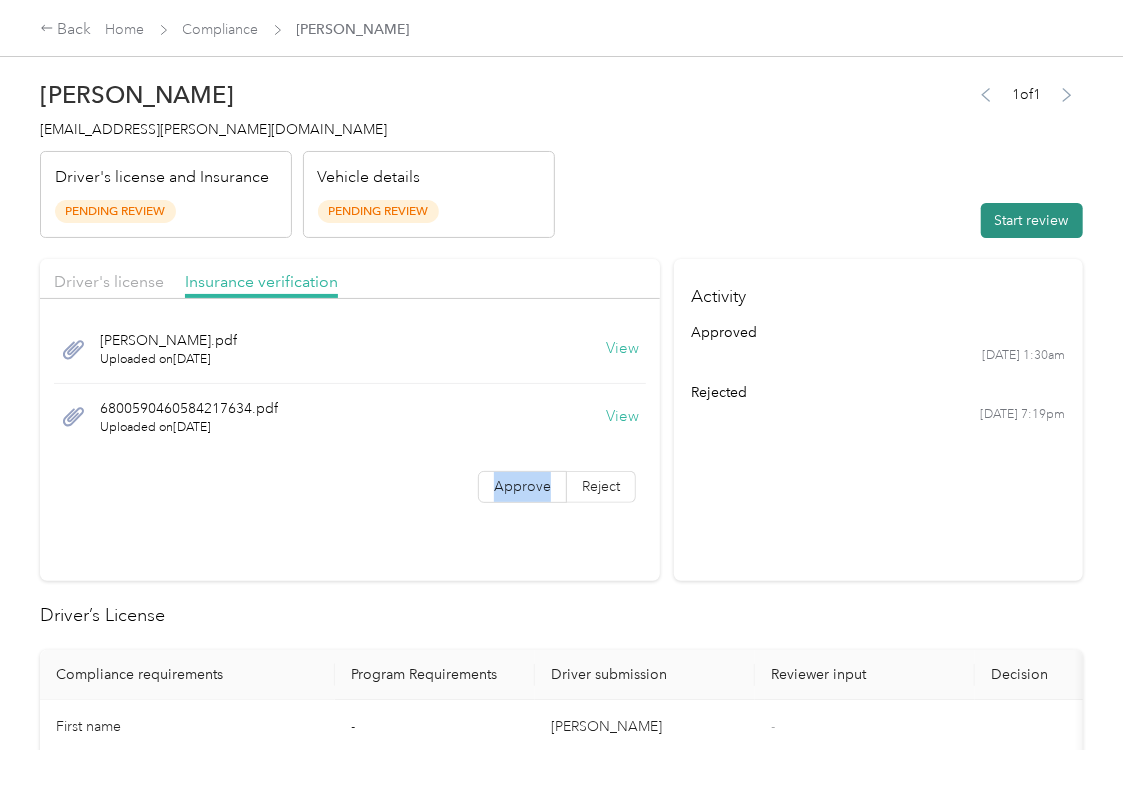 click on "Start review" at bounding box center [1032, 220] 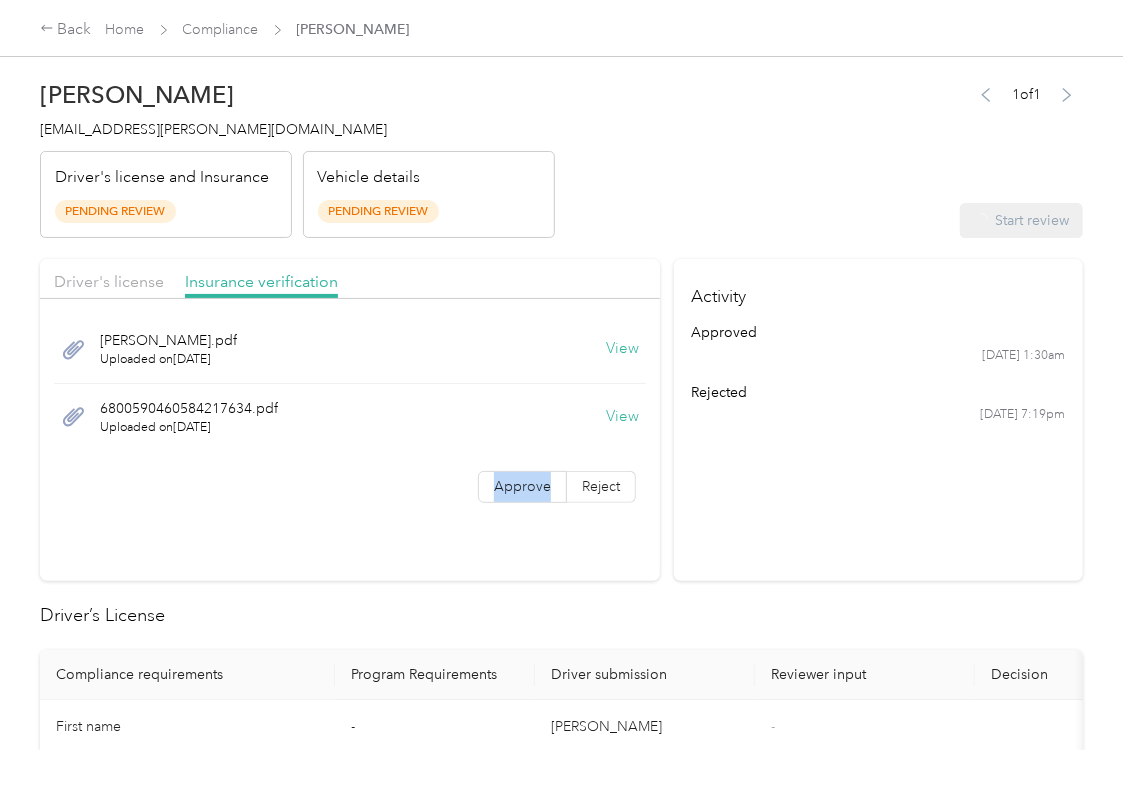 click on "Driver's license" at bounding box center [109, 282] 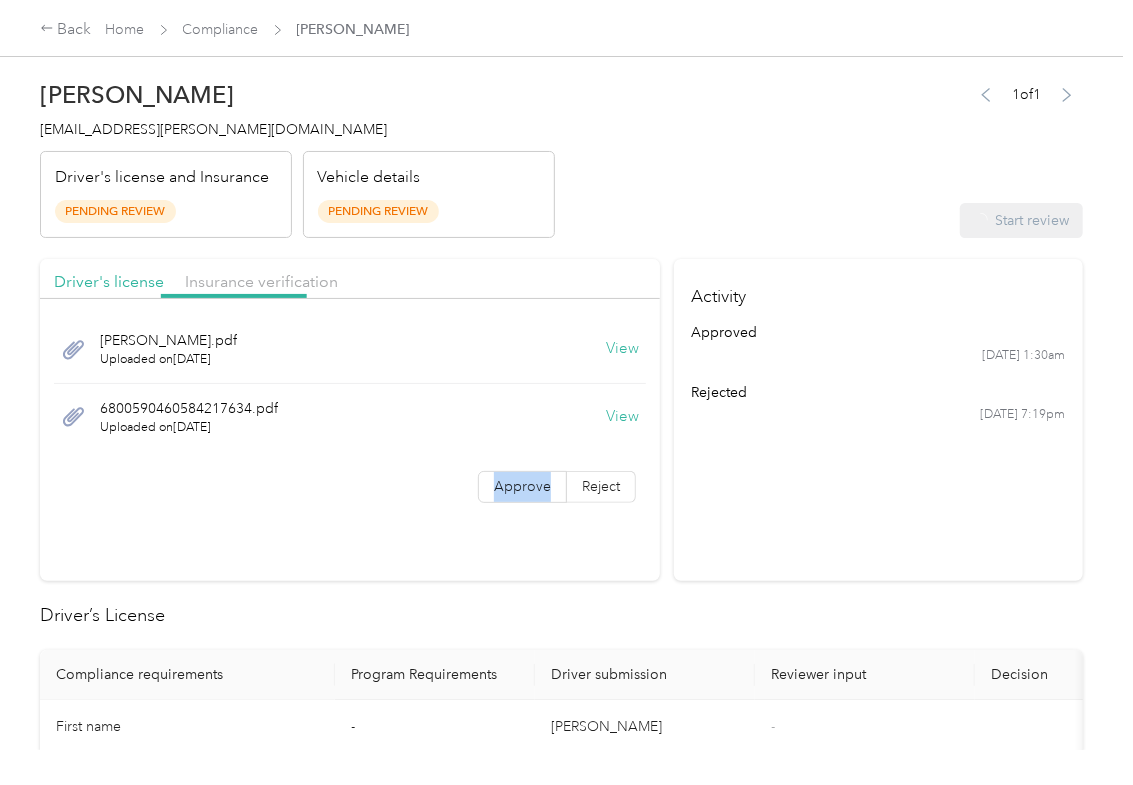 click on "Driver's license" at bounding box center (109, 282) 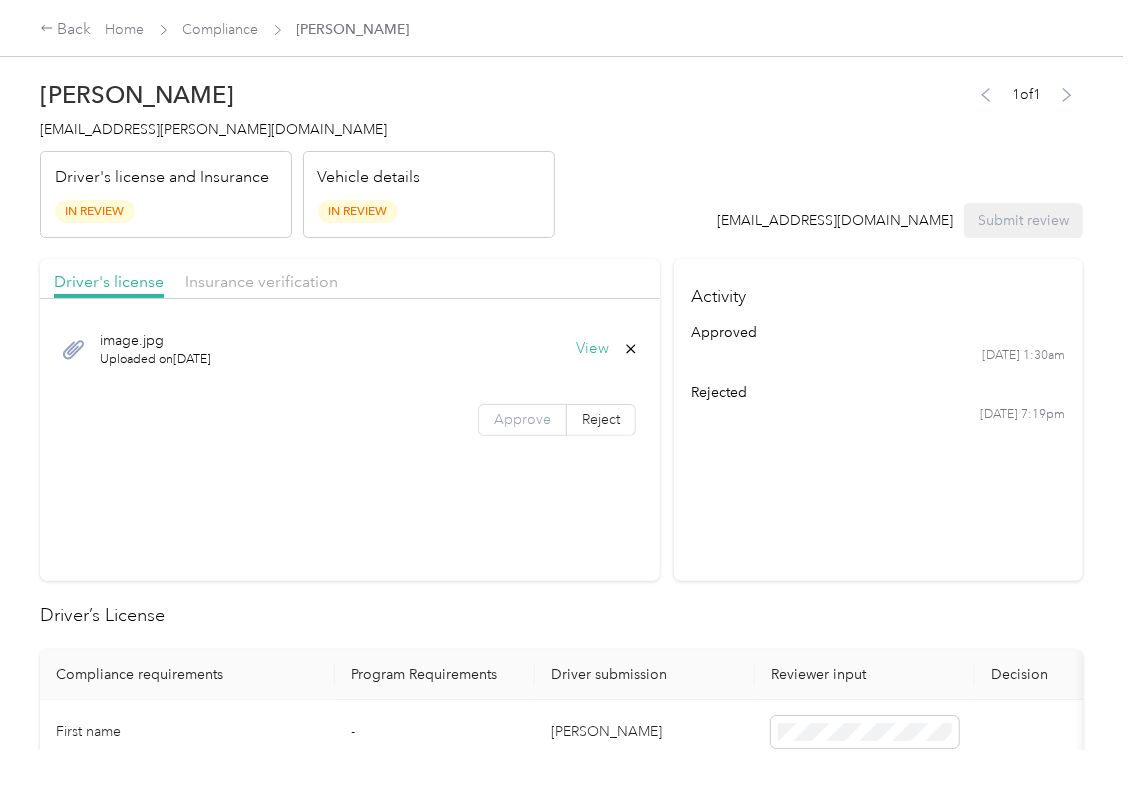 click on "Approve" at bounding box center [522, 419] 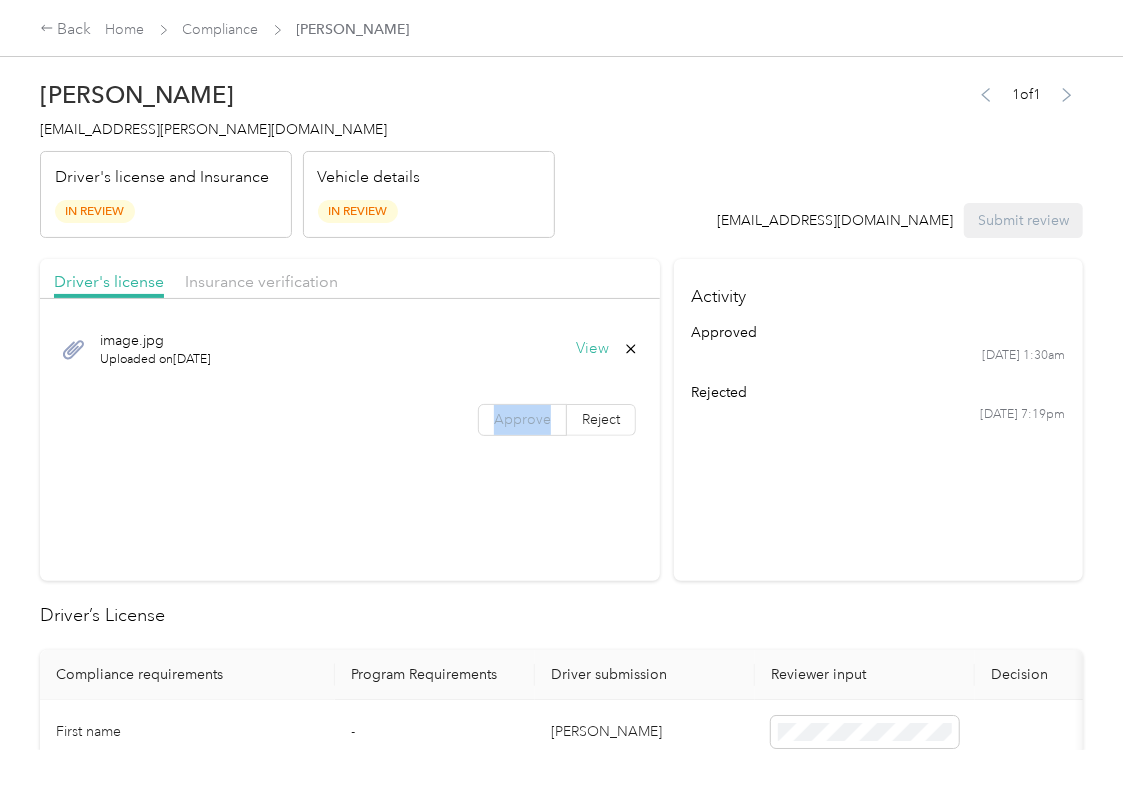 click on "Approve" at bounding box center (522, 419) 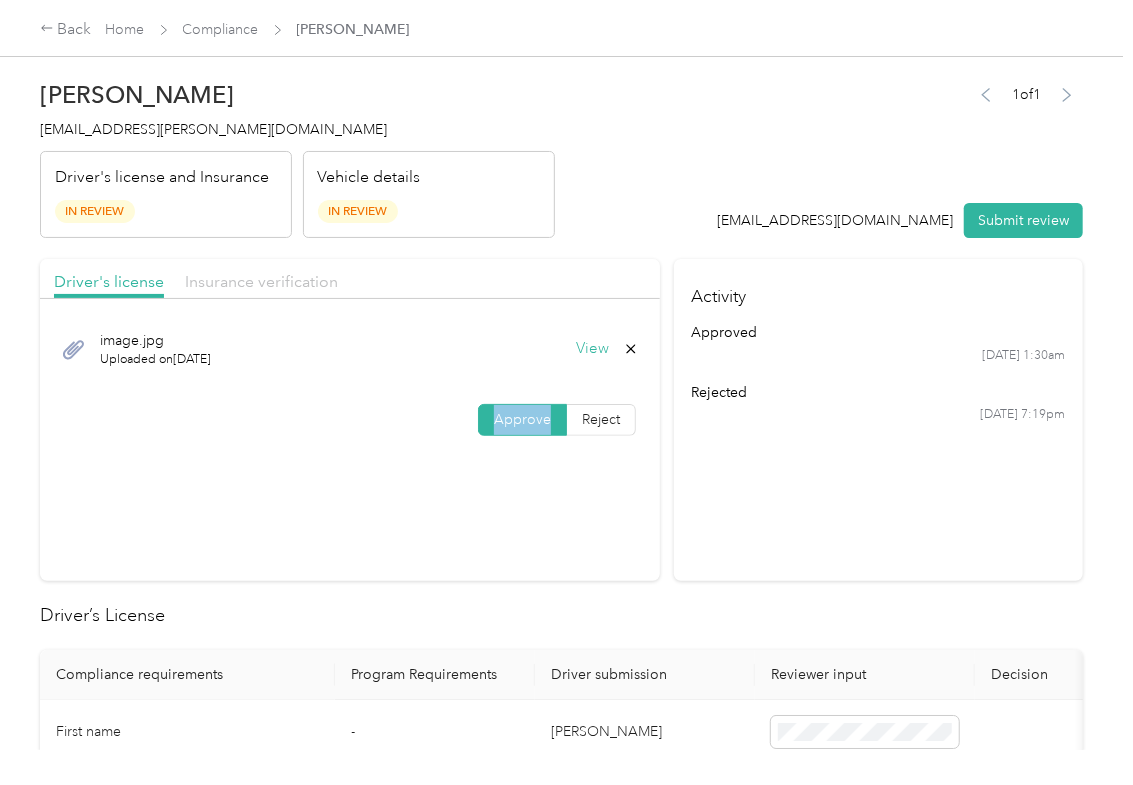 click on "Insurance verification" at bounding box center (261, 281) 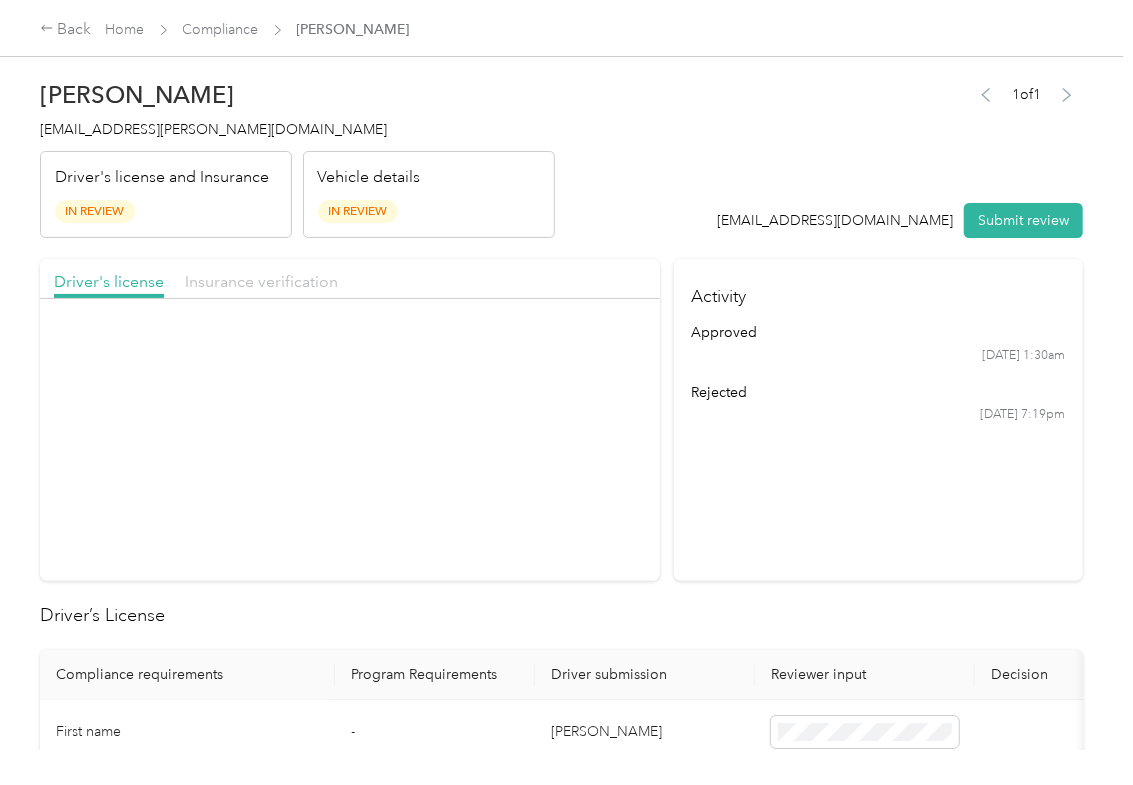 click on "Insurance verification" at bounding box center (261, 281) 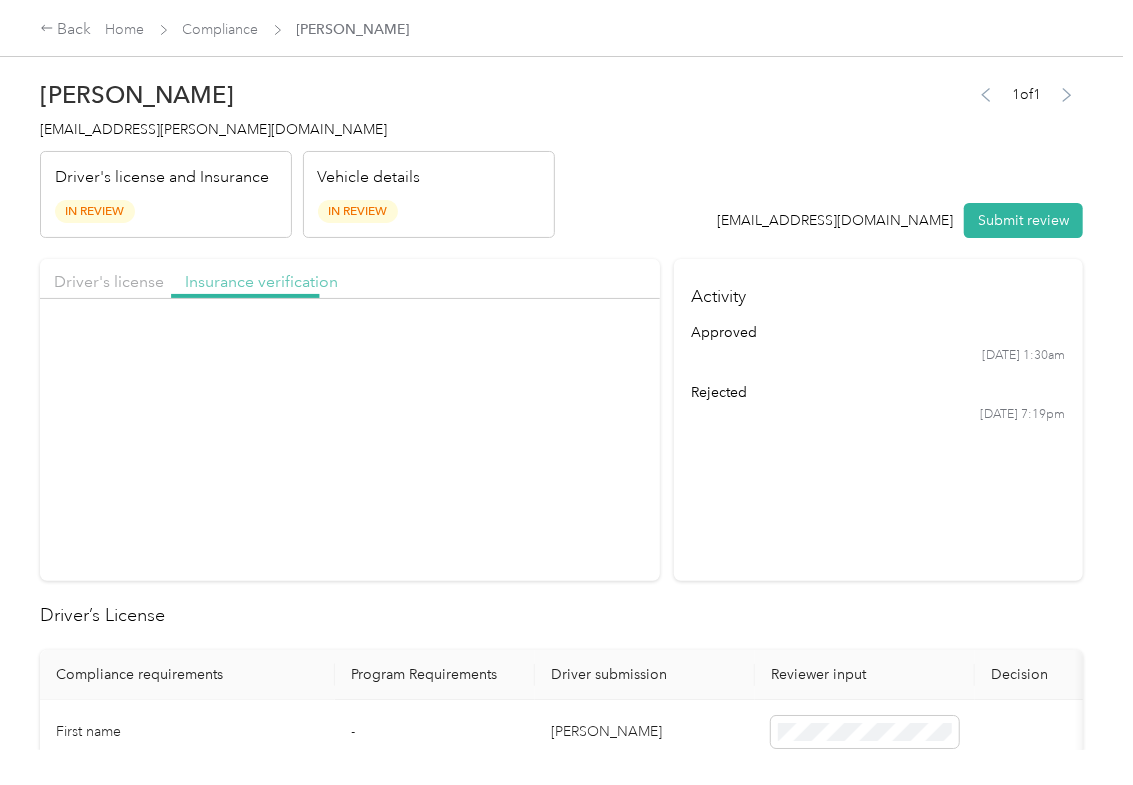 click on "Insurance verification" at bounding box center (261, 281) 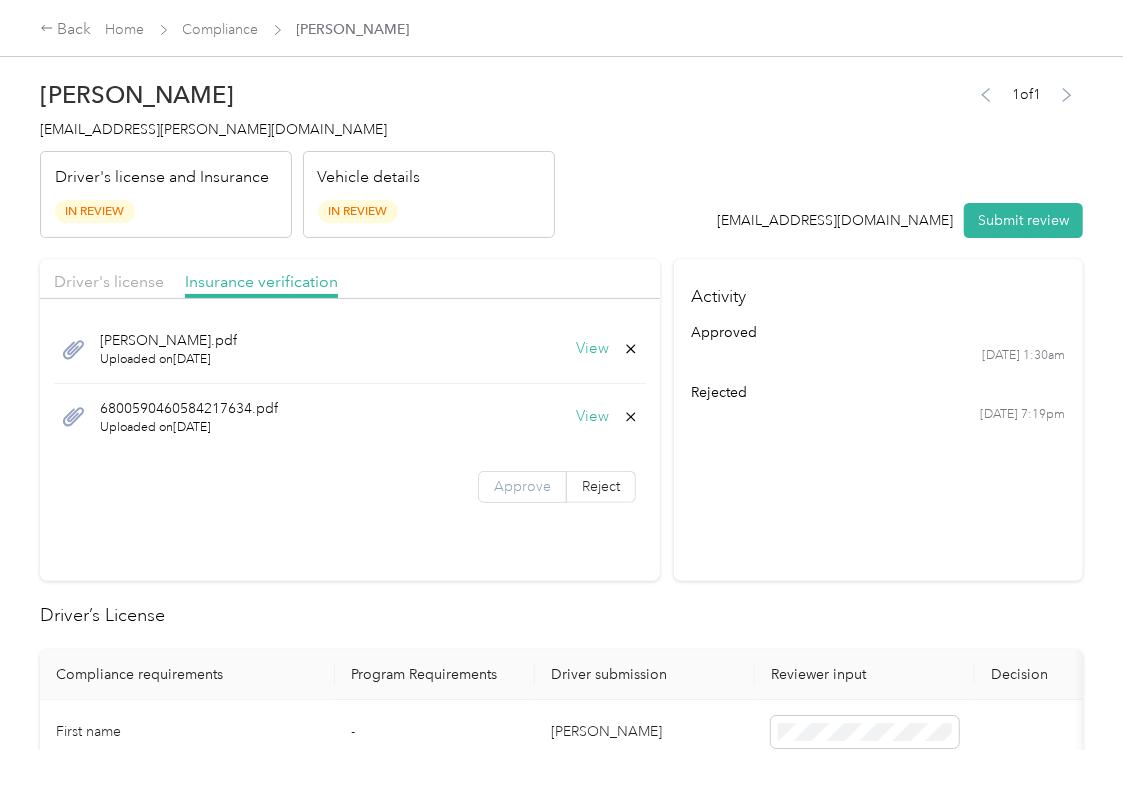 click on "Approve" at bounding box center (522, 487) 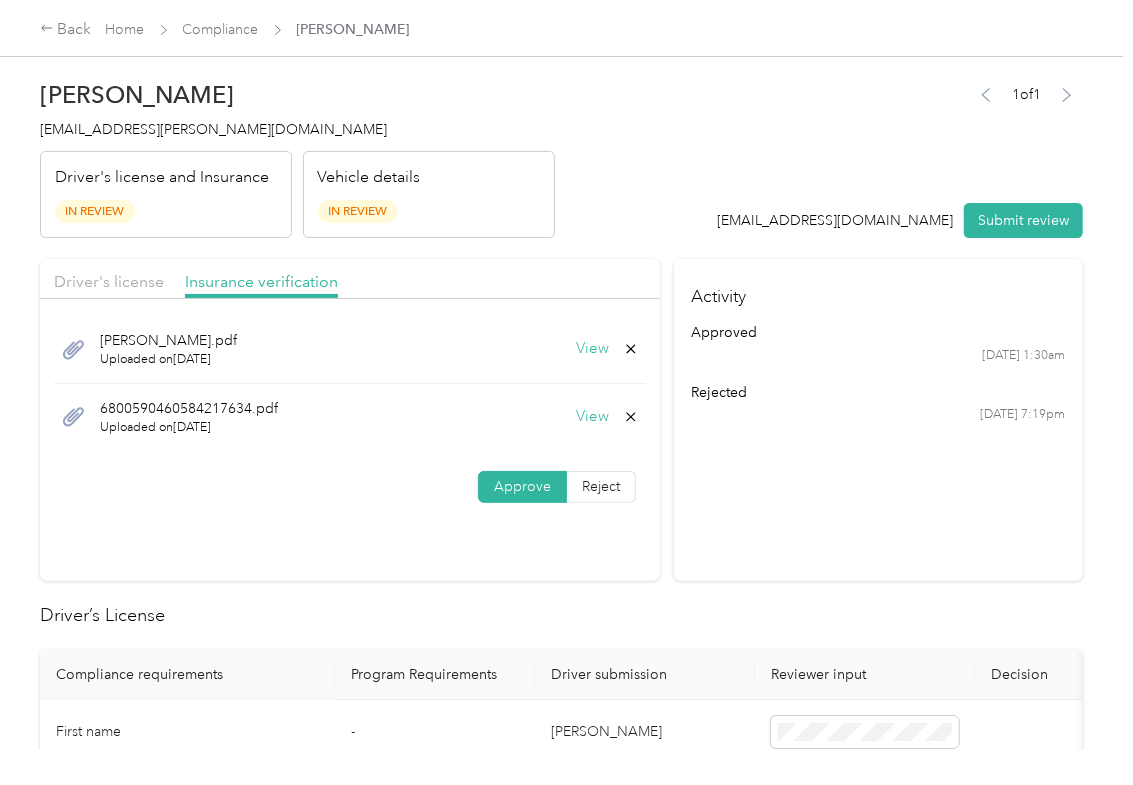 click on "Approve" at bounding box center [522, 486] 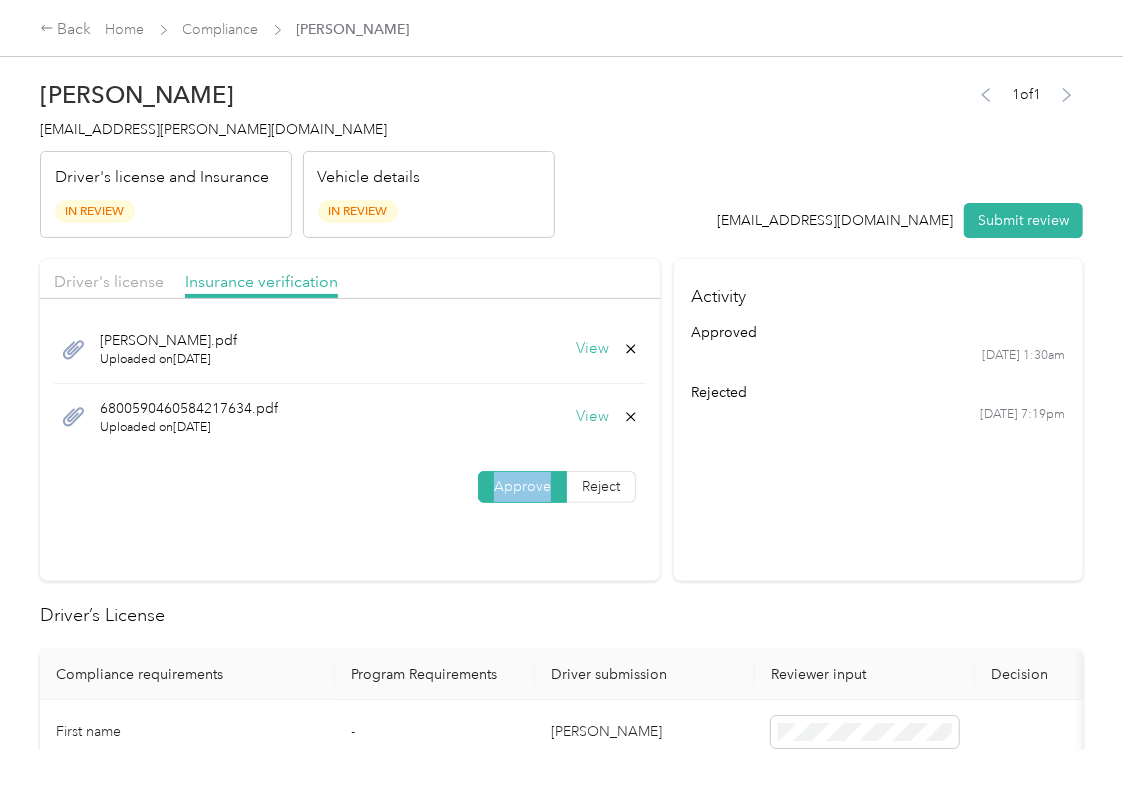 drag, startPoint x: 493, startPoint y: 489, endPoint x: 301, endPoint y: 609, distance: 226.41554 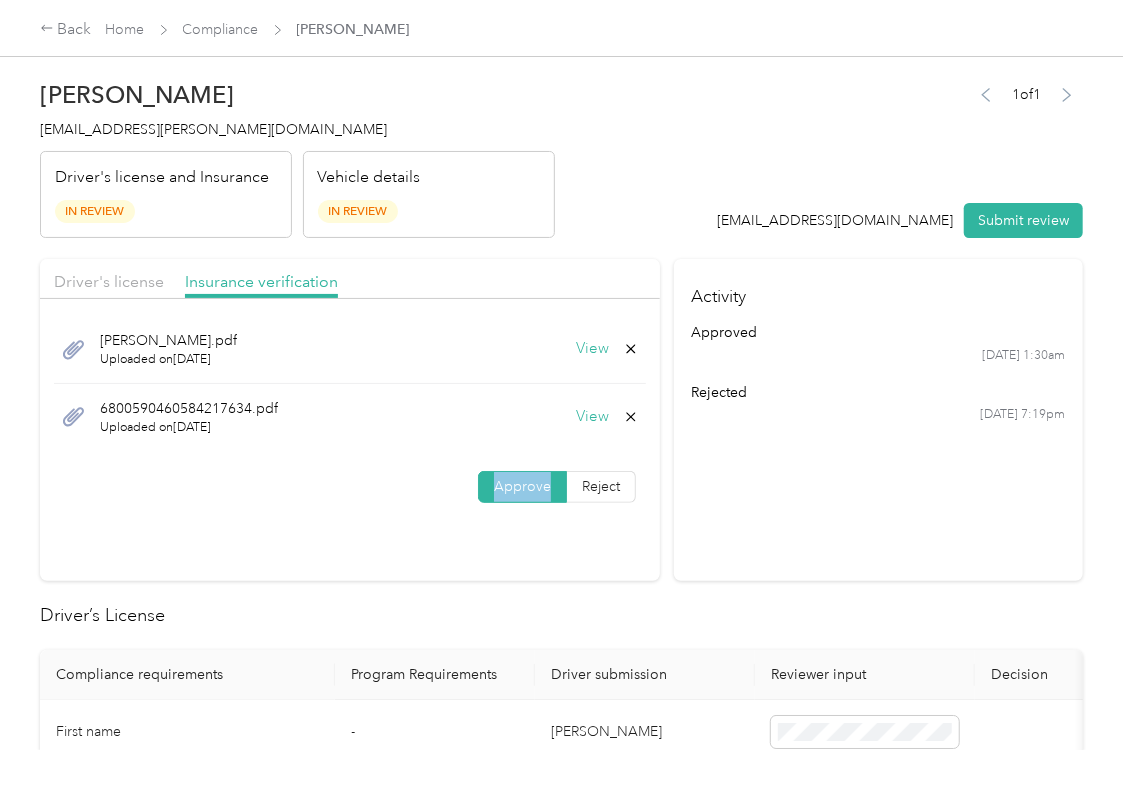 drag, startPoint x: 858, startPoint y: 413, endPoint x: 545, endPoint y: 372, distance: 315.6739 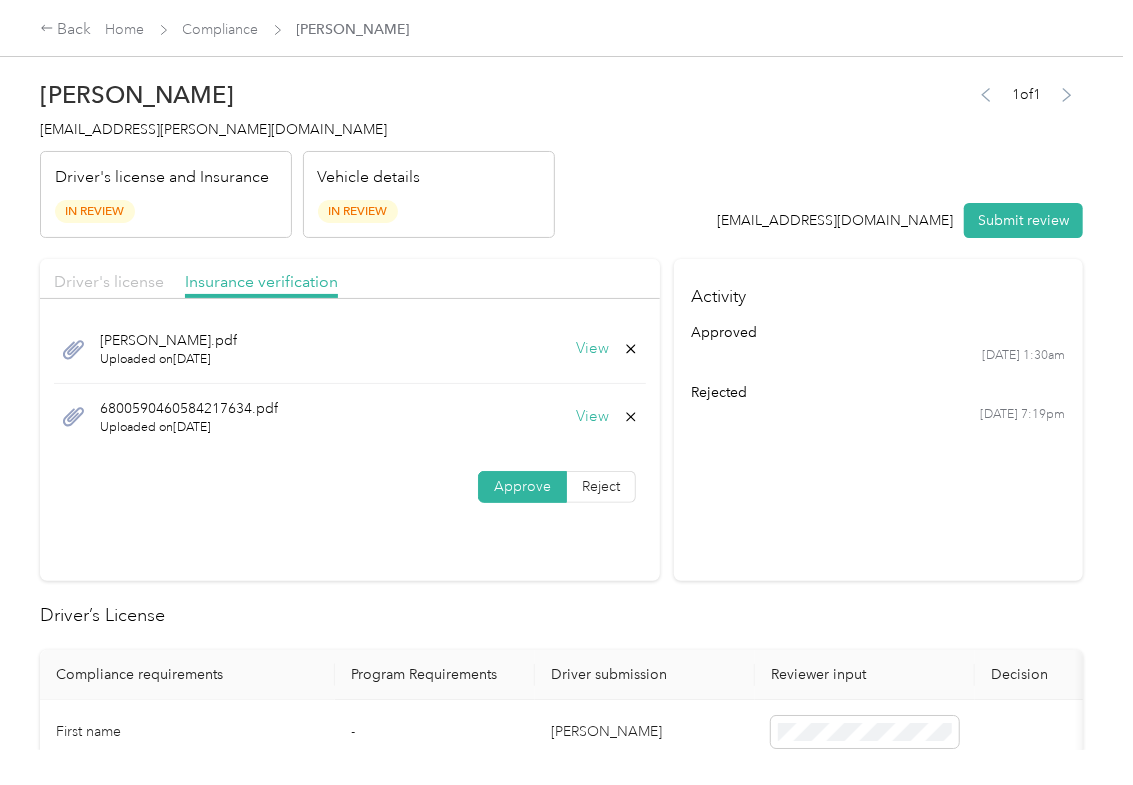 click on "Driver's license" at bounding box center (109, 281) 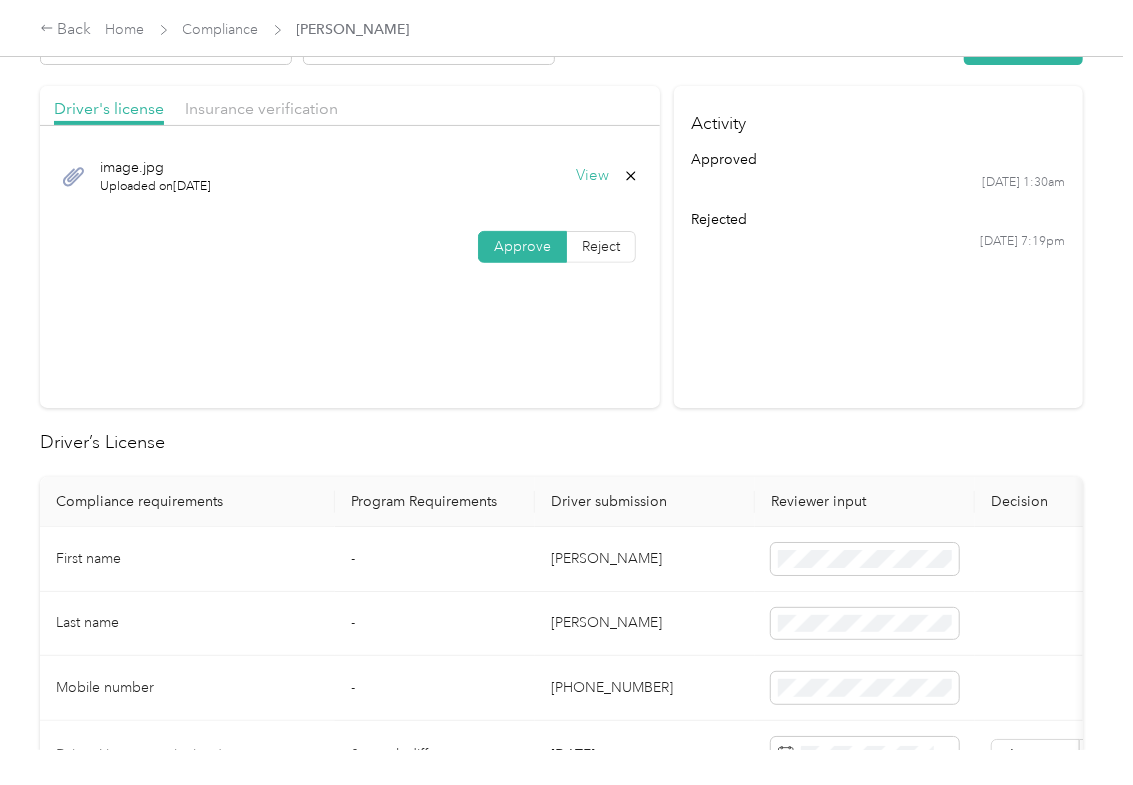 scroll, scrollTop: 400, scrollLeft: 0, axis: vertical 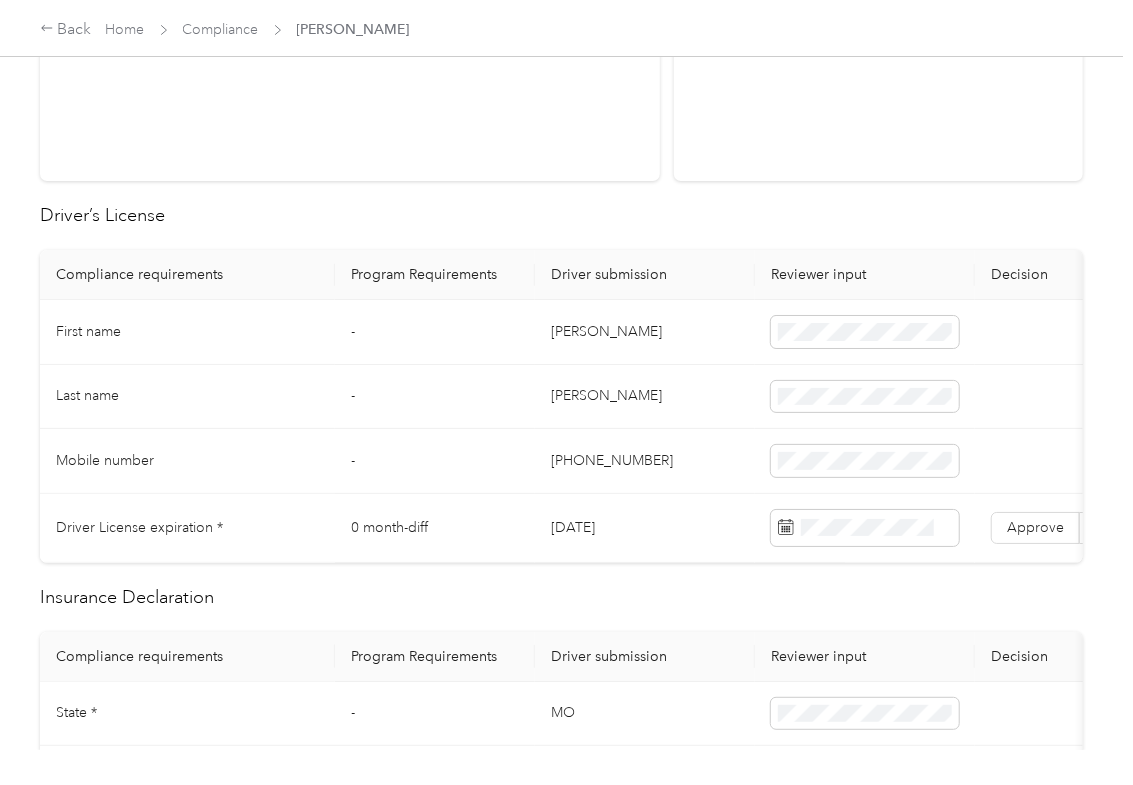 click on "[DATE]" at bounding box center [645, 528] 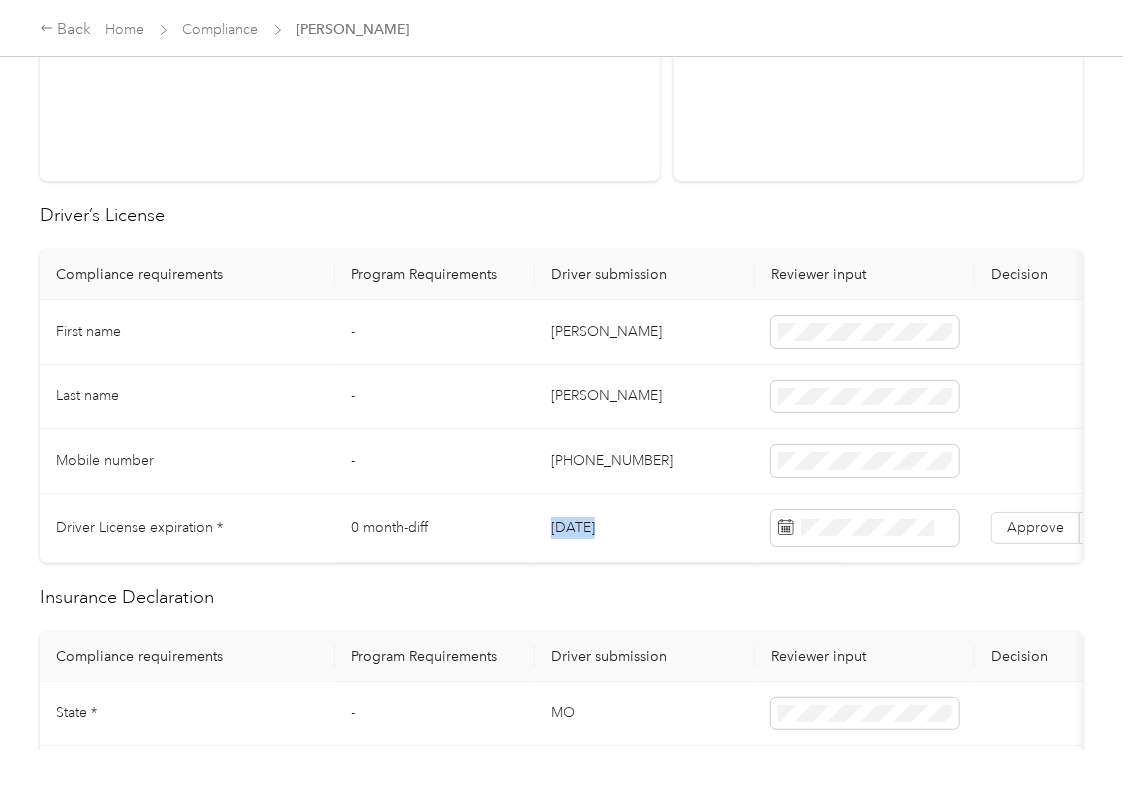 click on "[DATE]" at bounding box center (645, 528) 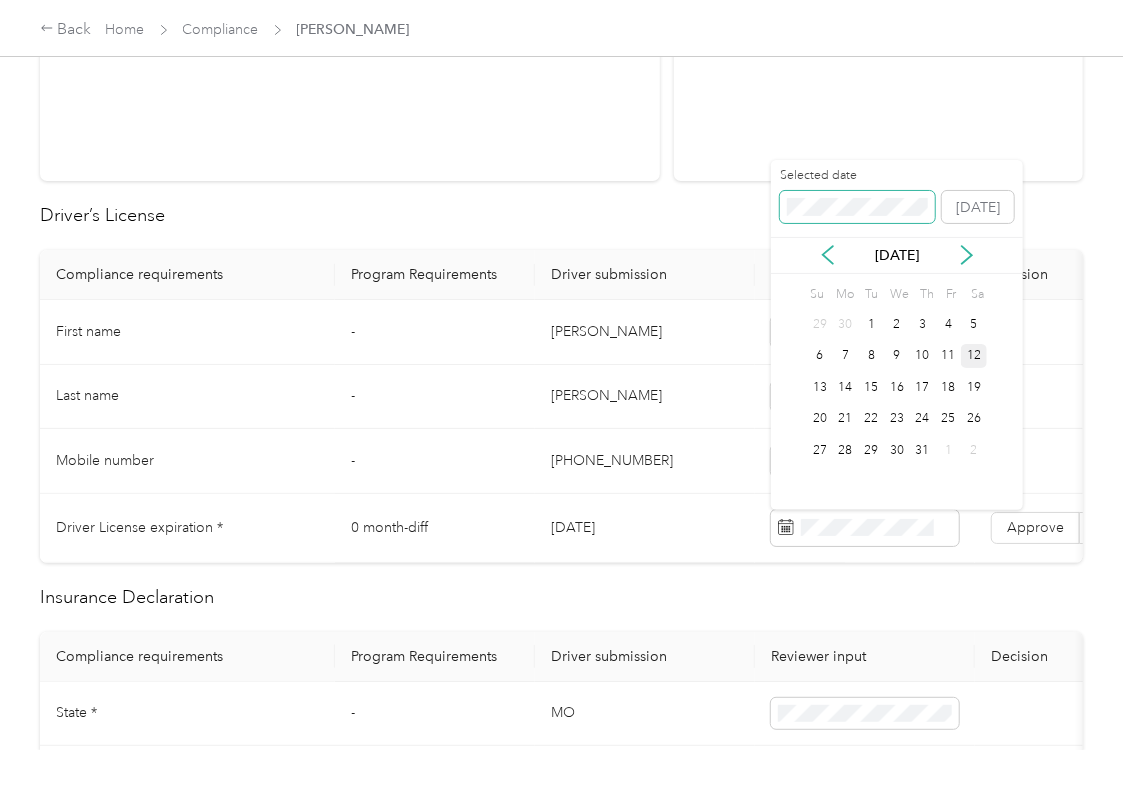 click at bounding box center (857, 207) 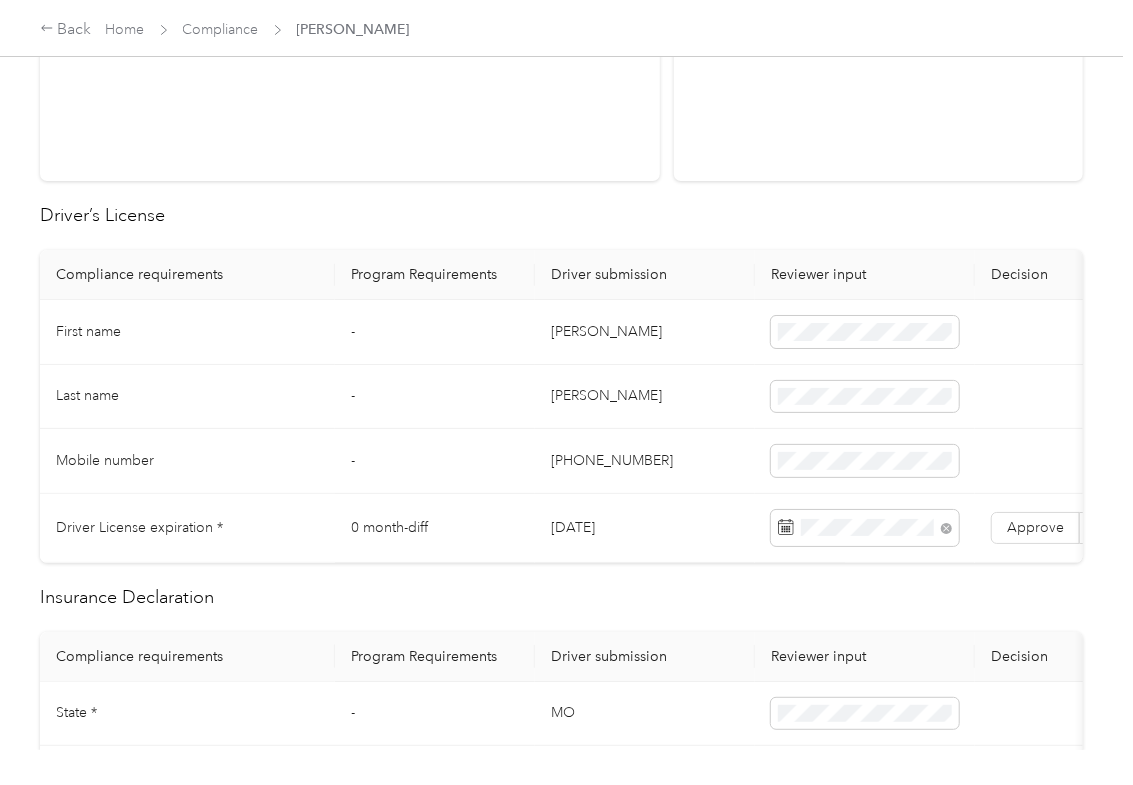 click on "Driver’s License" at bounding box center (561, 215) 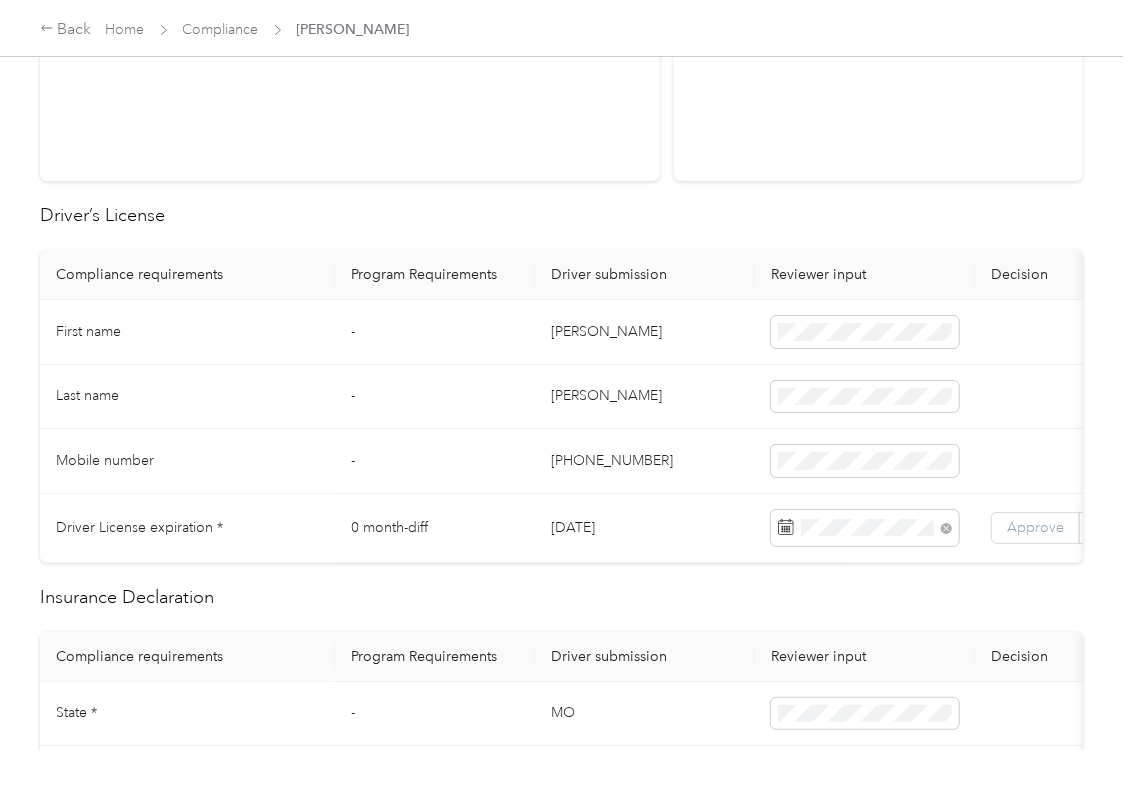 click on "Approve" at bounding box center [1035, 527] 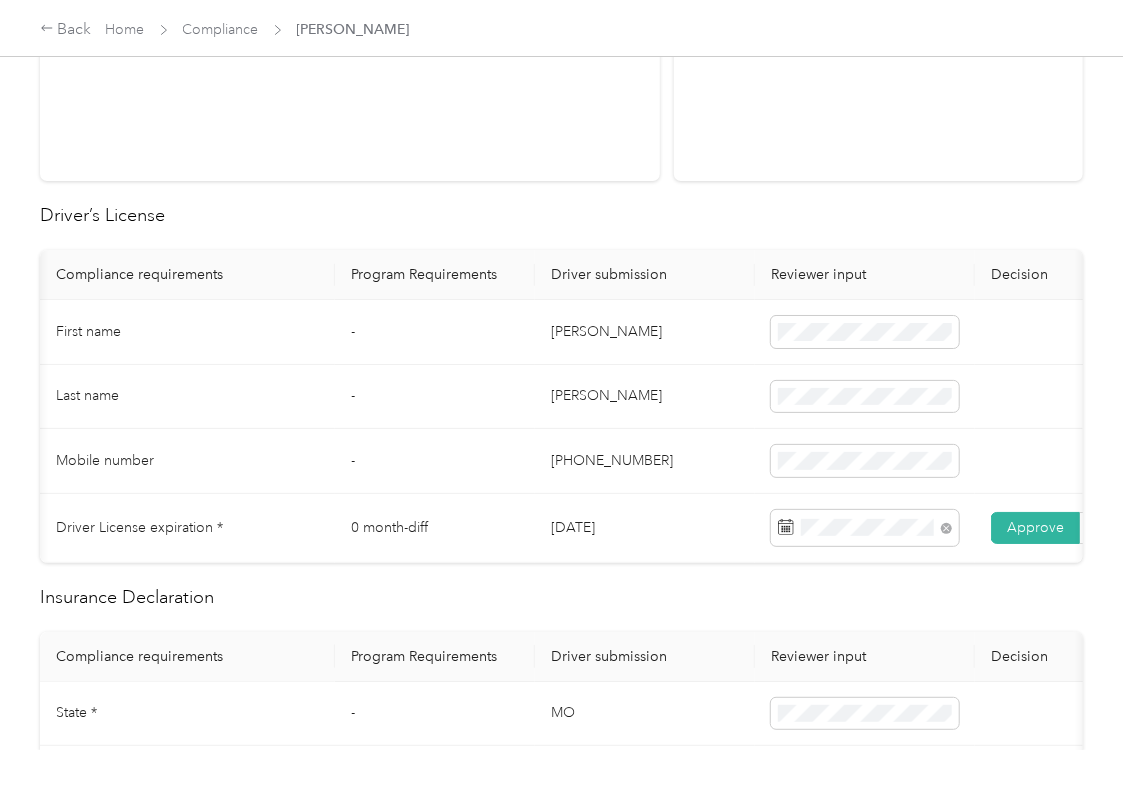 scroll, scrollTop: 0, scrollLeft: 80, axis: horizontal 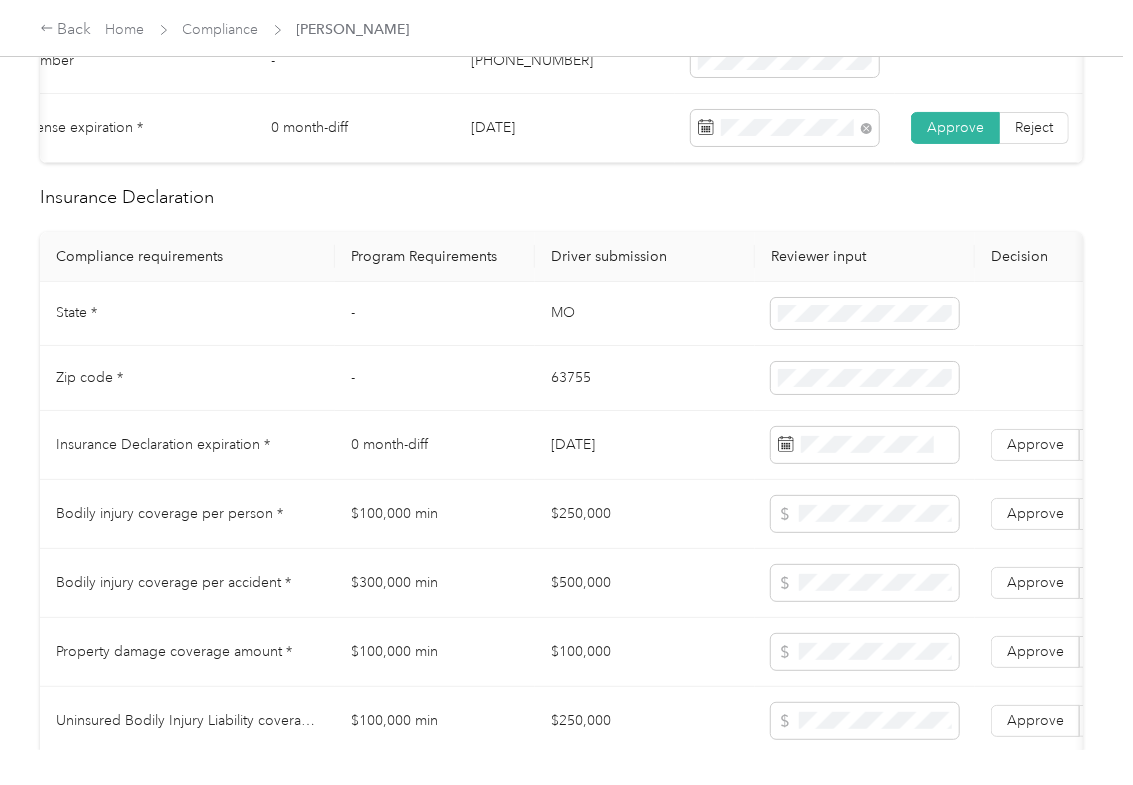 click on "MO" at bounding box center [645, 314] 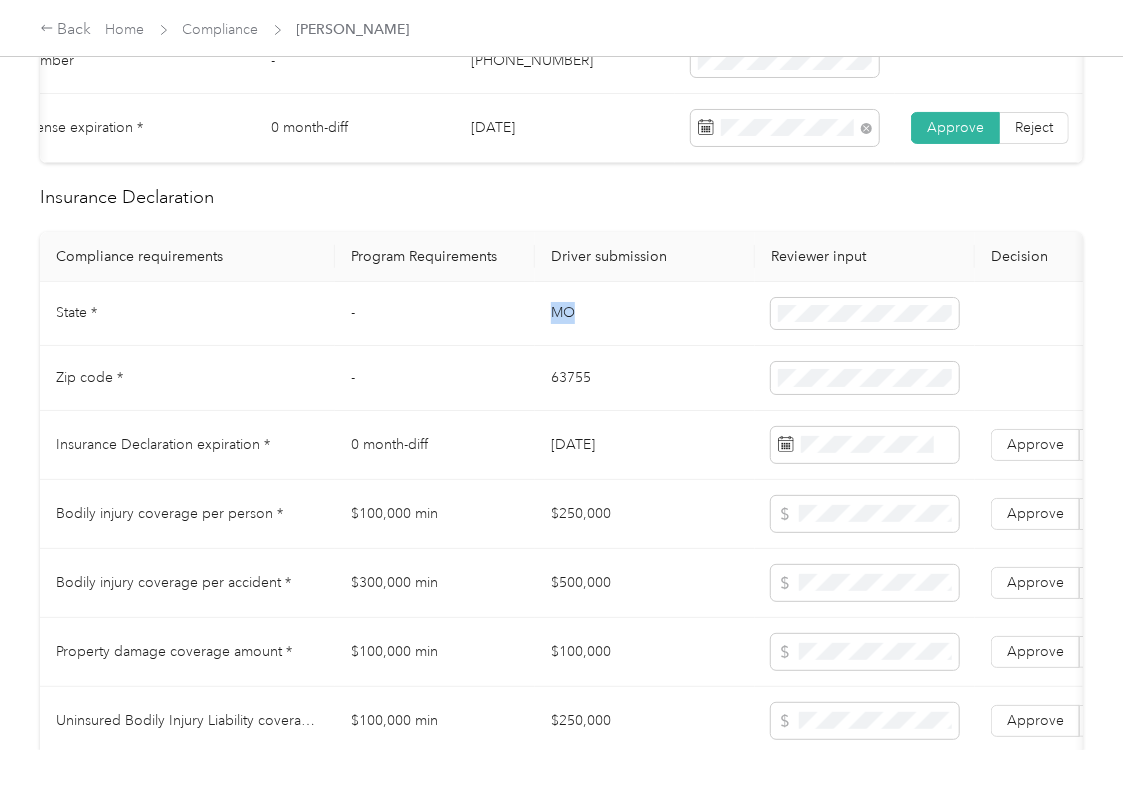 click on "MO" at bounding box center (645, 314) 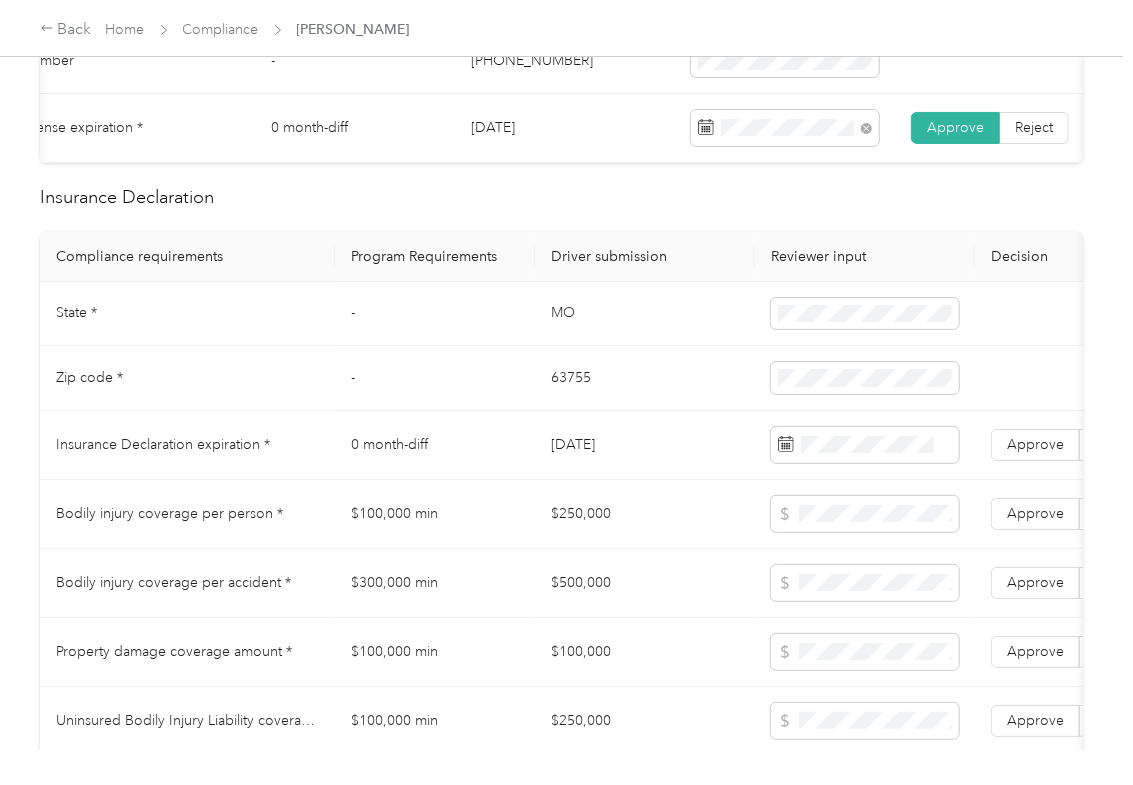 click on "63755" at bounding box center (645, 378) 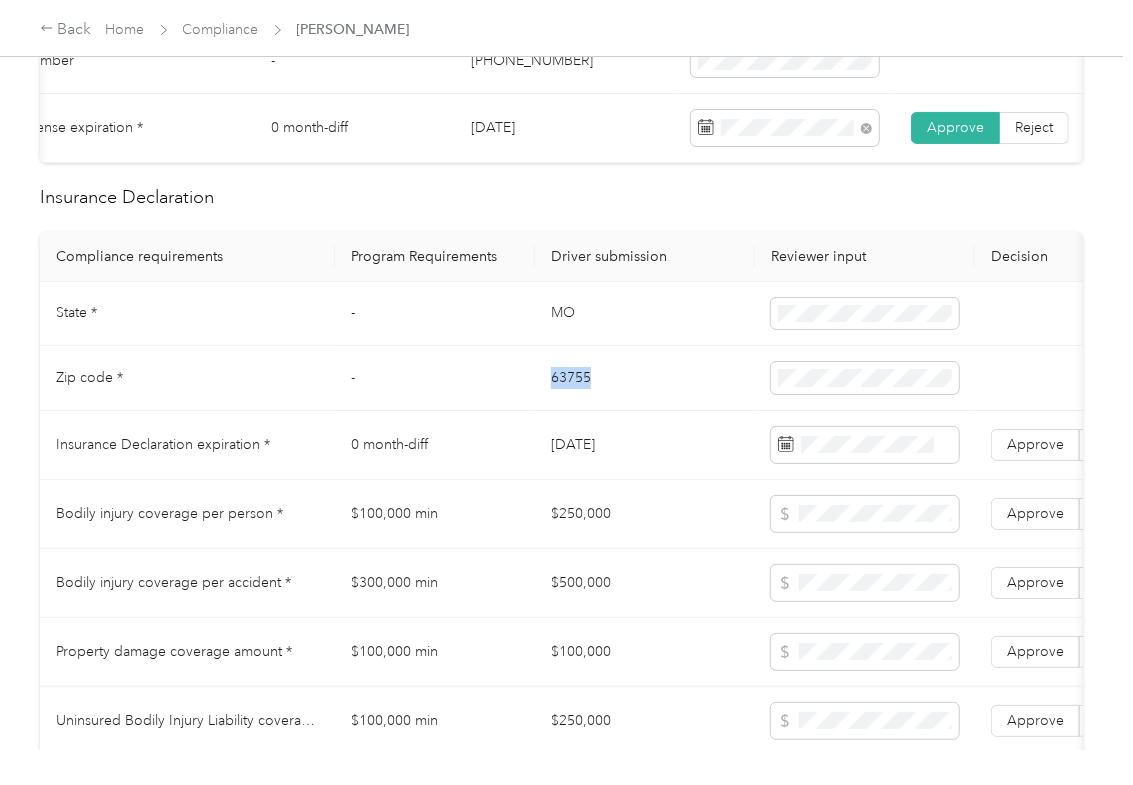 click on "63755" at bounding box center (645, 378) 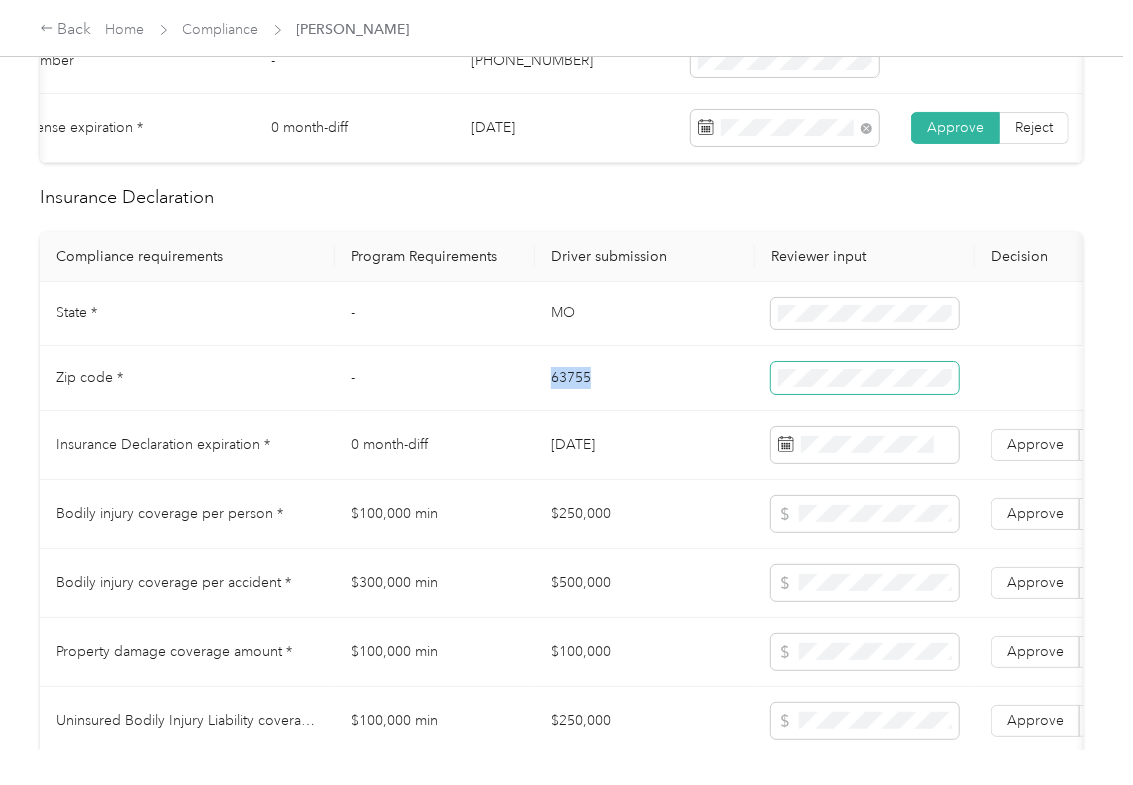 copy on "63755" 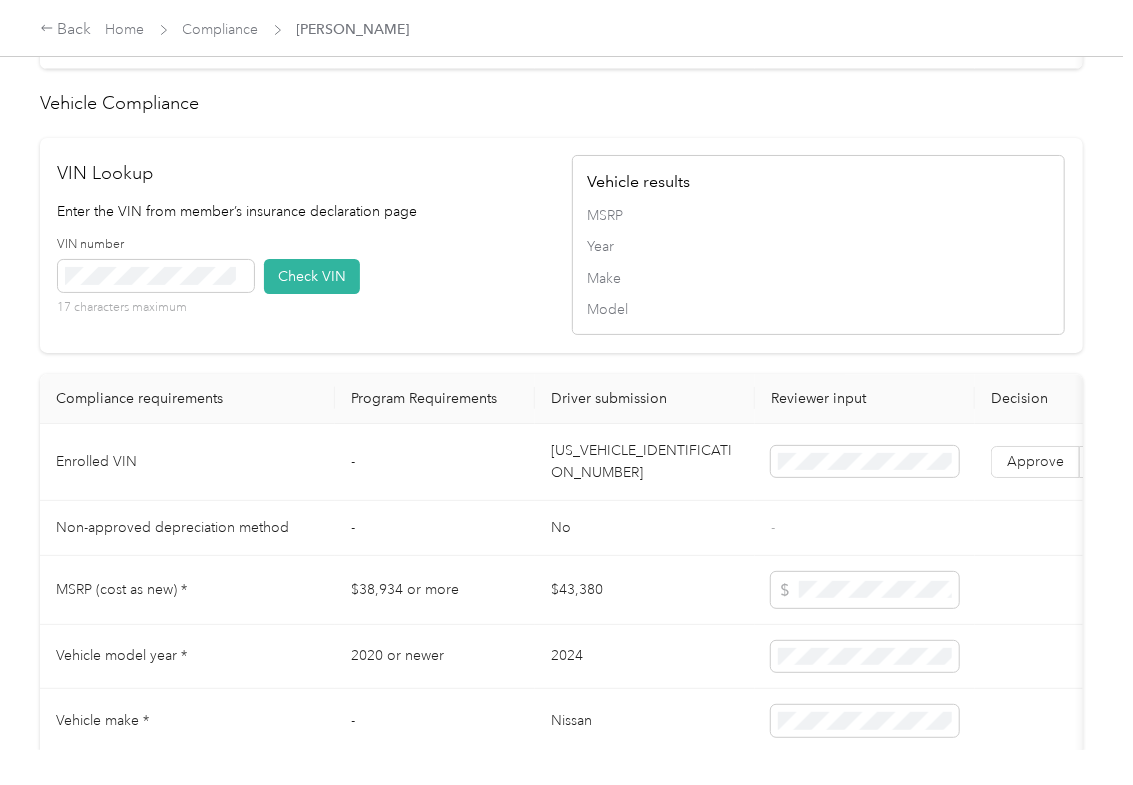 scroll, scrollTop: 2000, scrollLeft: 0, axis: vertical 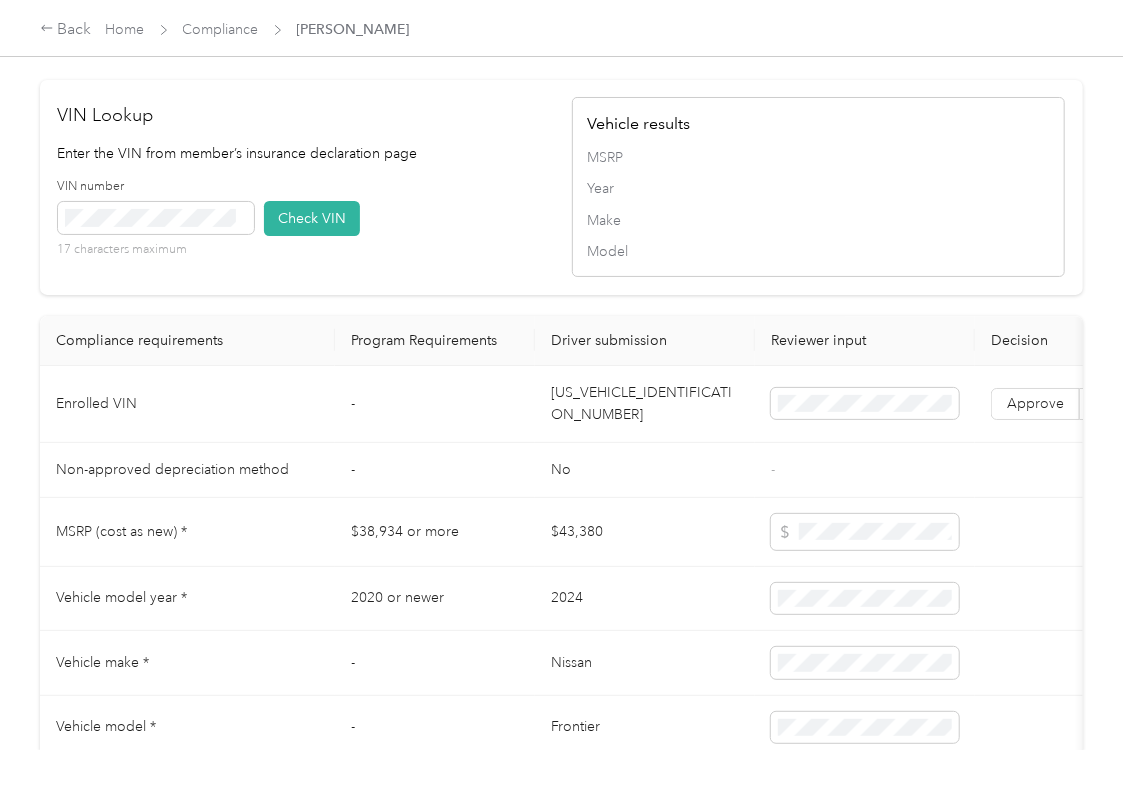 click on "[US_VEHICLE_IDENTIFICATION_NUMBER]" at bounding box center [645, 404] 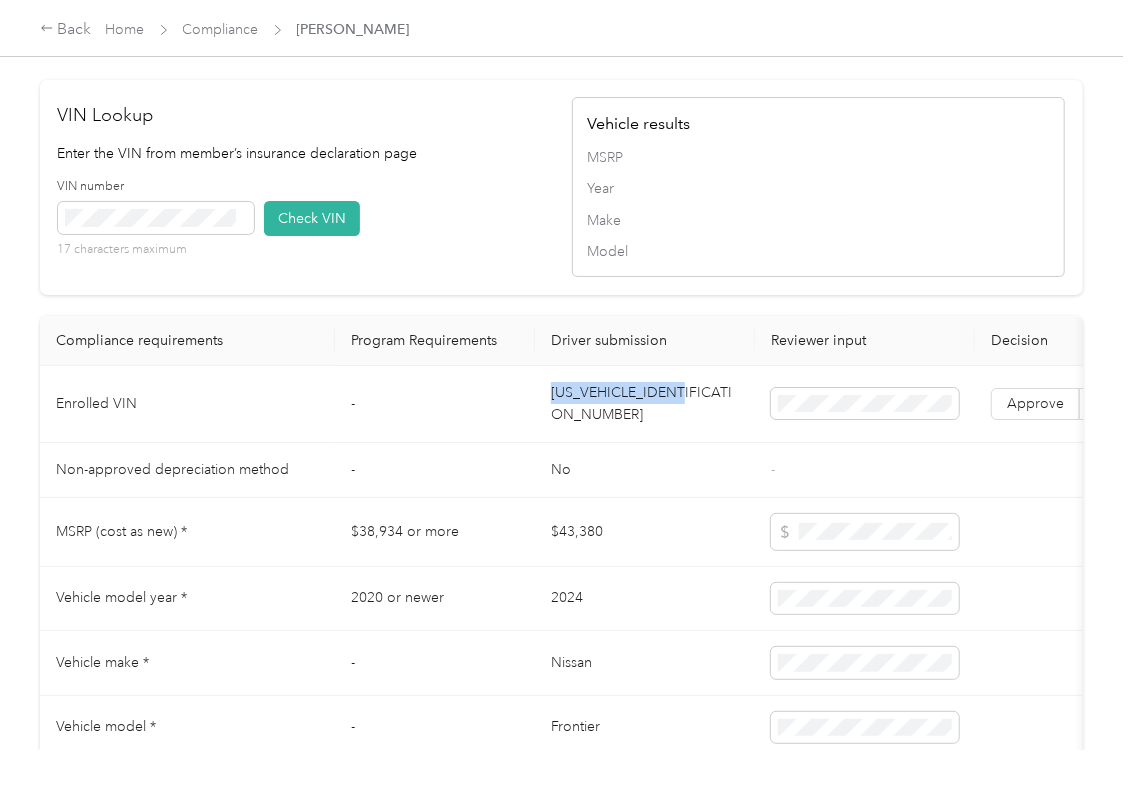 click on "[US_VEHICLE_IDENTIFICATION_NUMBER]" at bounding box center (645, 404) 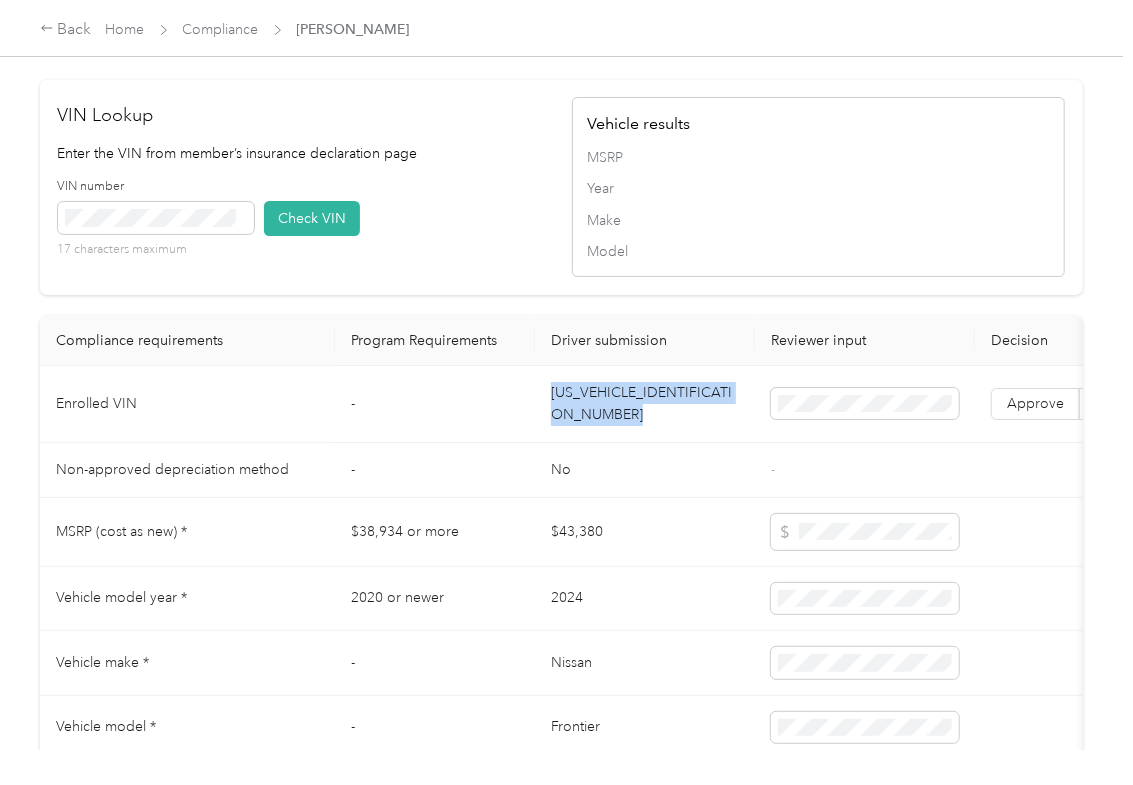 click on "[US_VEHICLE_IDENTIFICATION_NUMBER]" at bounding box center [645, 404] 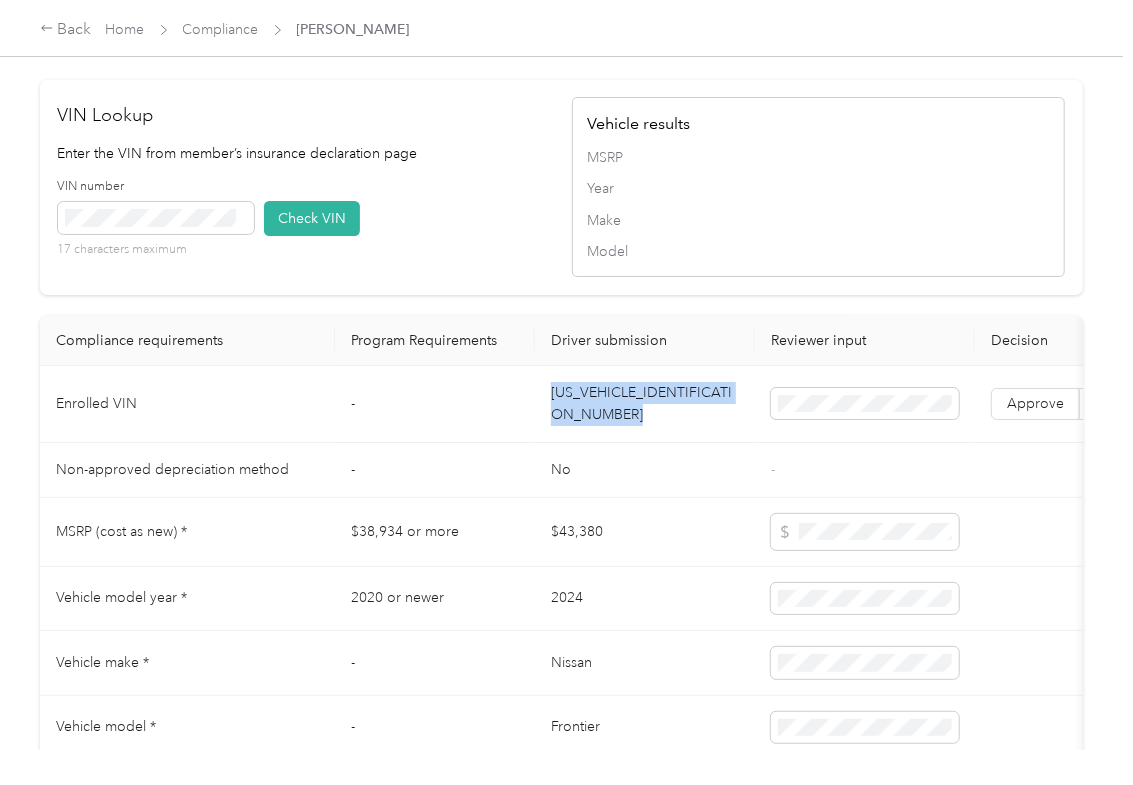 copy on "[US_VEHICLE_IDENTIFICATION_NUMBER]" 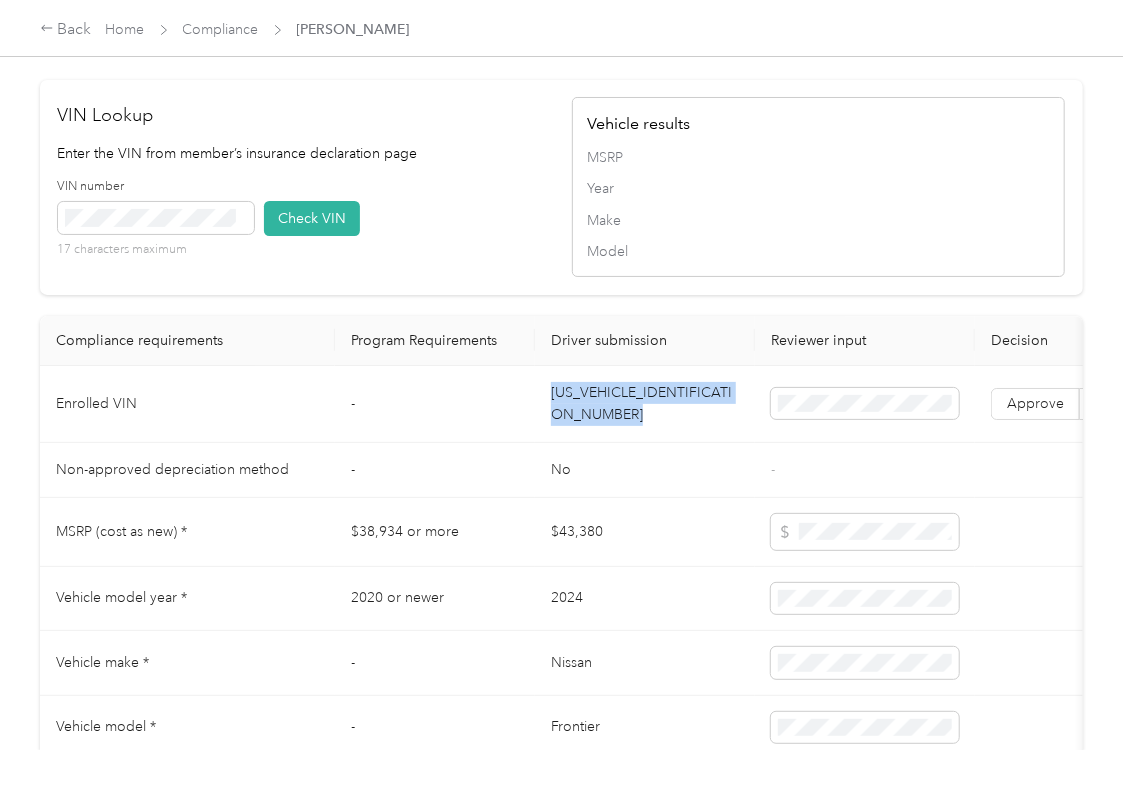 click on "VIN number   17 characters maximum Check VIN" at bounding box center (304, 225) 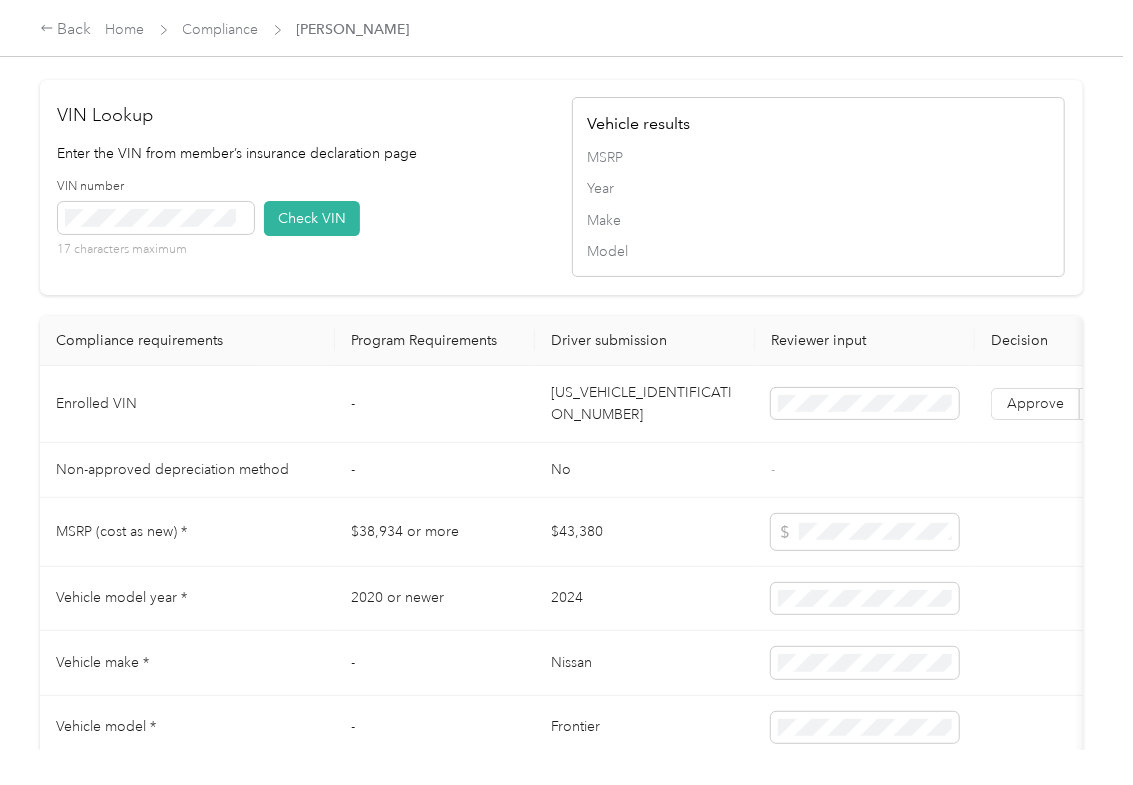 type 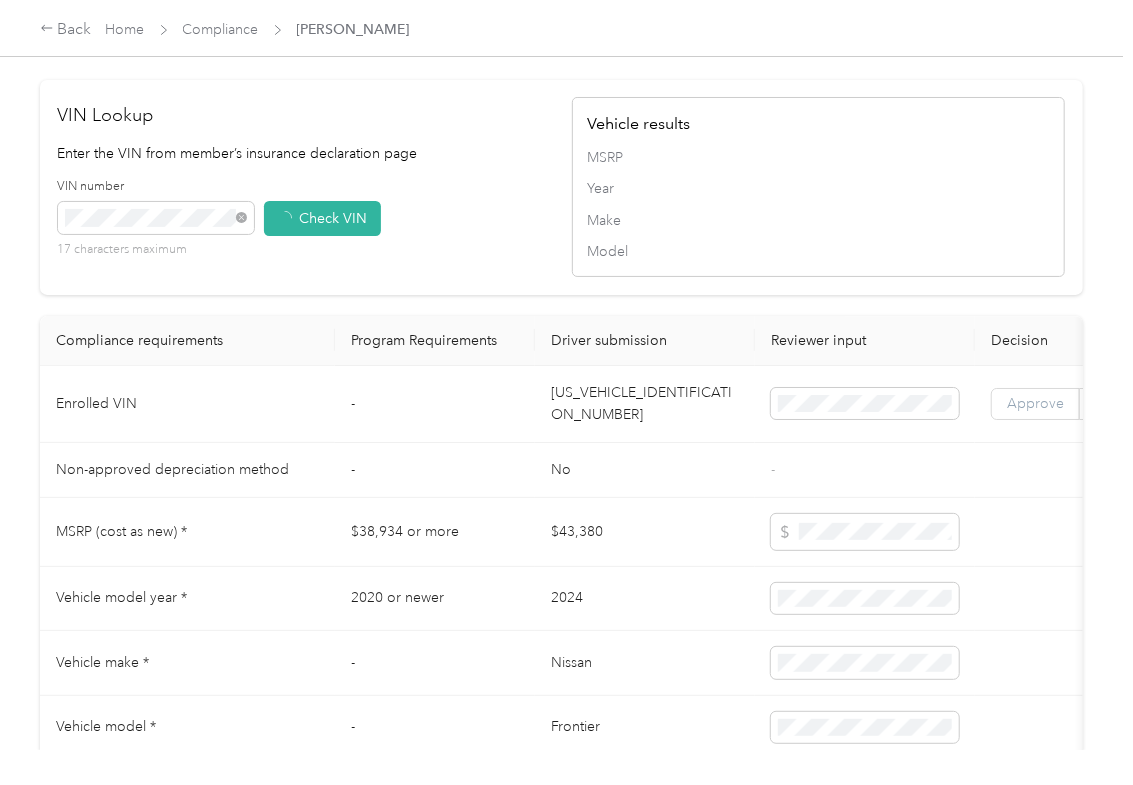 click on "Approve" at bounding box center [1035, 403] 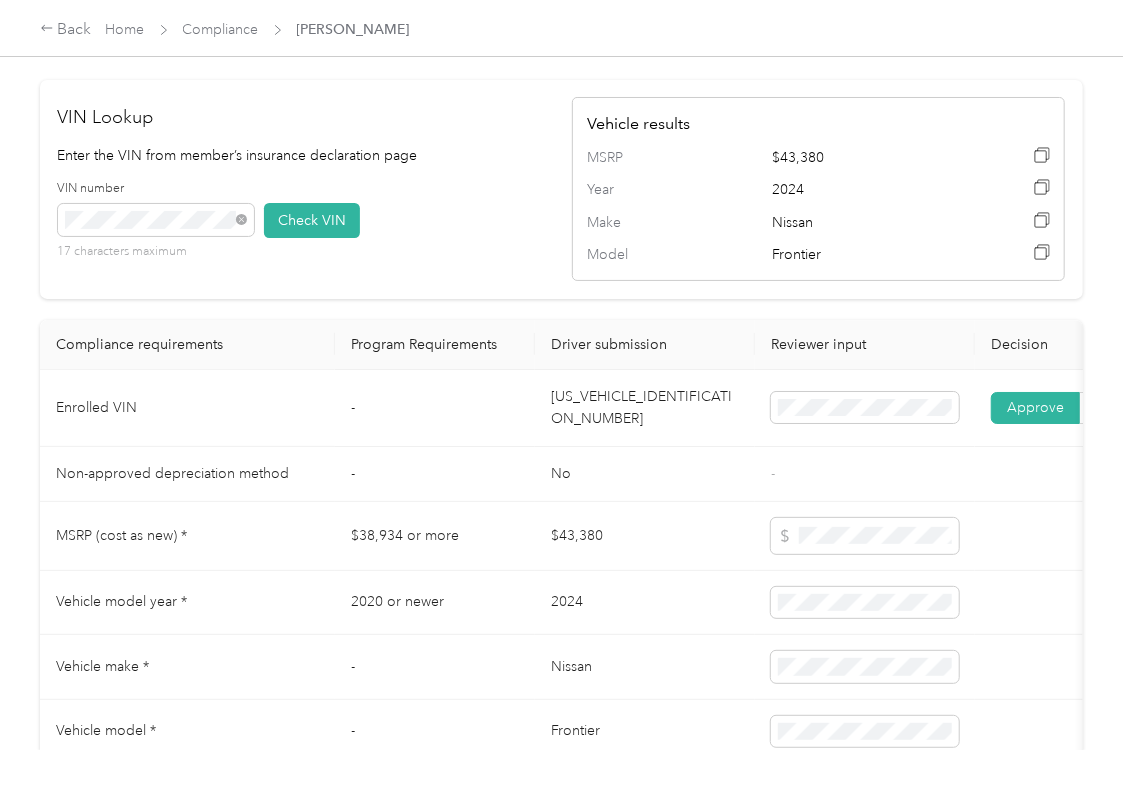 click on "[US_VEHICLE_IDENTIFICATION_NUMBER]" at bounding box center (645, 408) 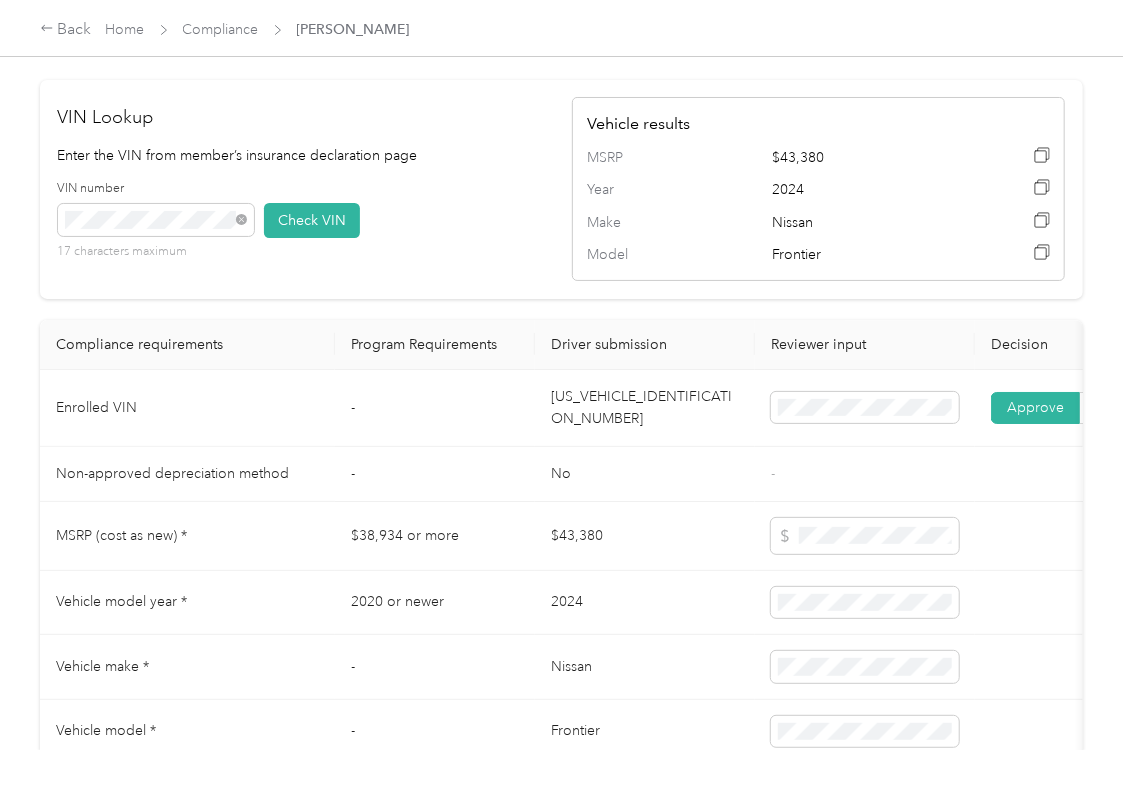 click on "No" at bounding box center [645, 474] 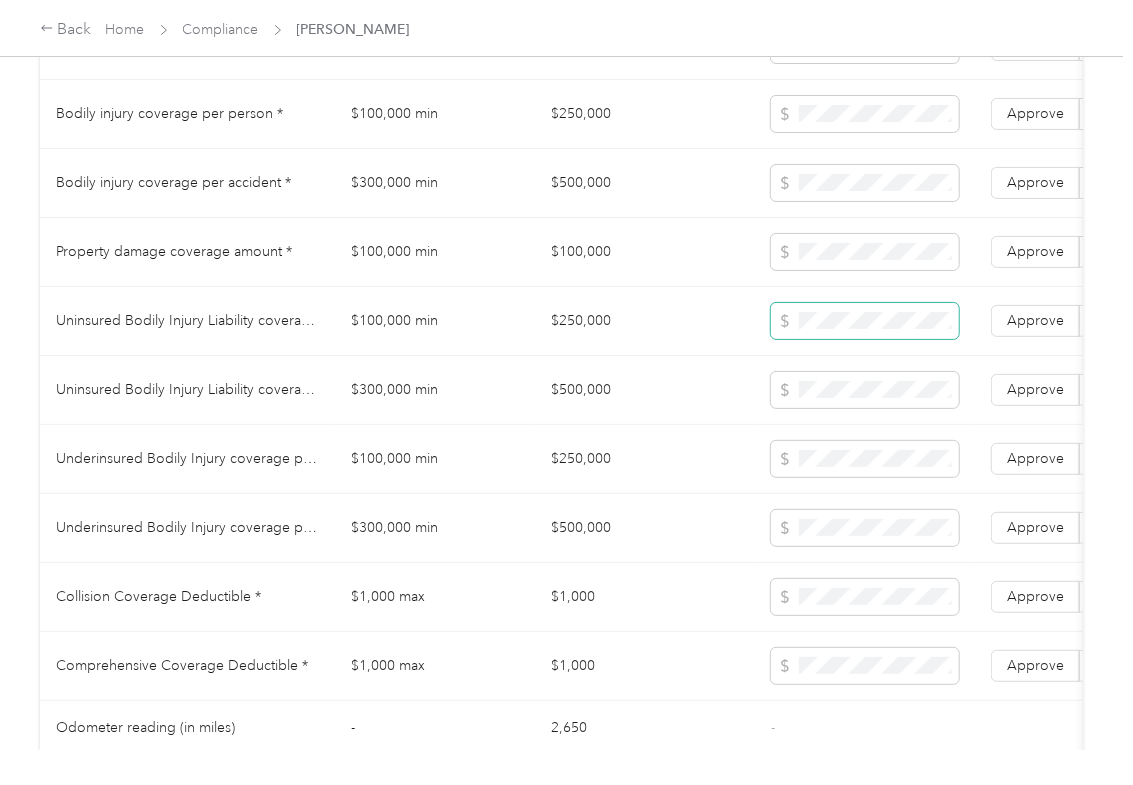 scroll, scrollTop: 1066, scrollLeft: 0, axis: vertical 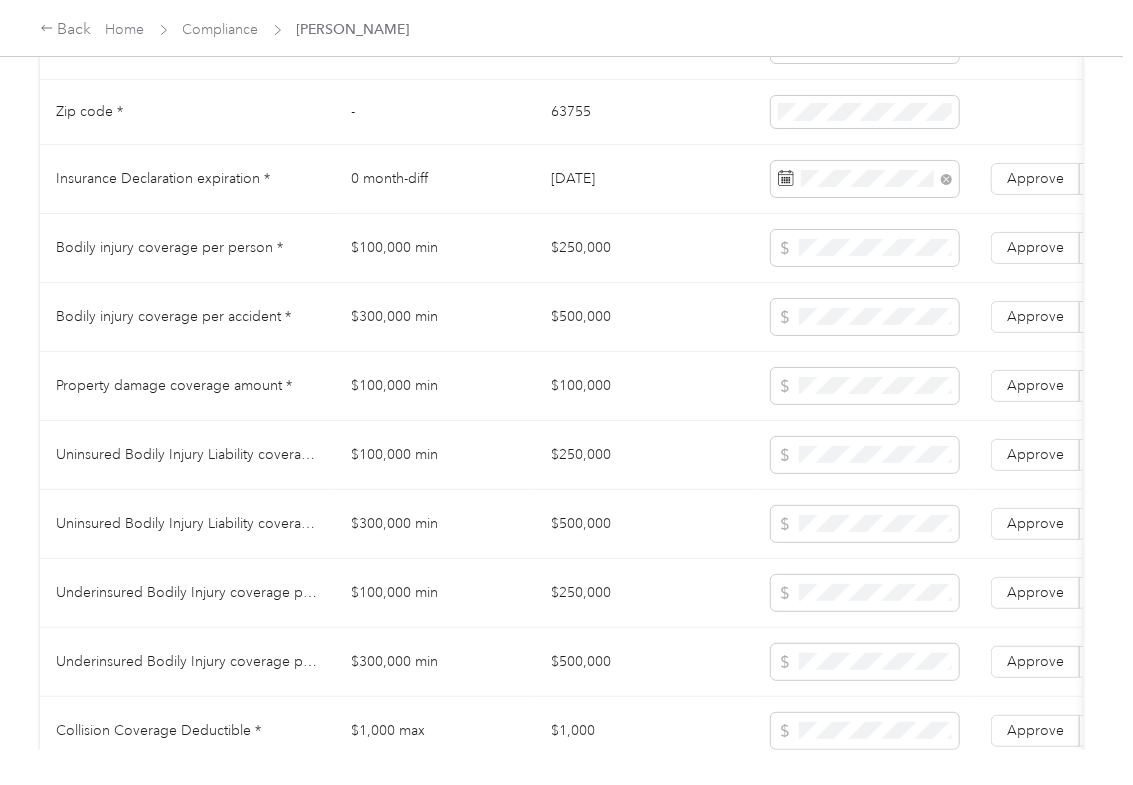 click on "$300,000 min" at bounding box center [435, 317] 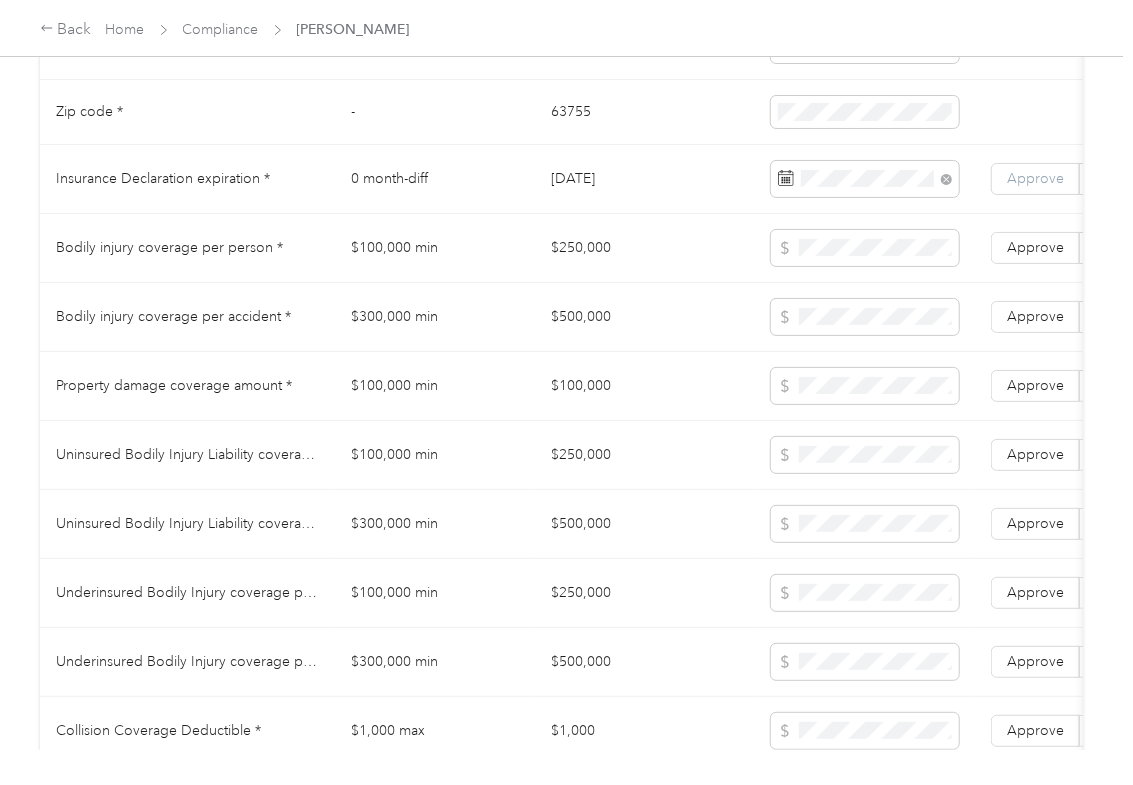 click on "Approve" at bounding box center (1035, 178) 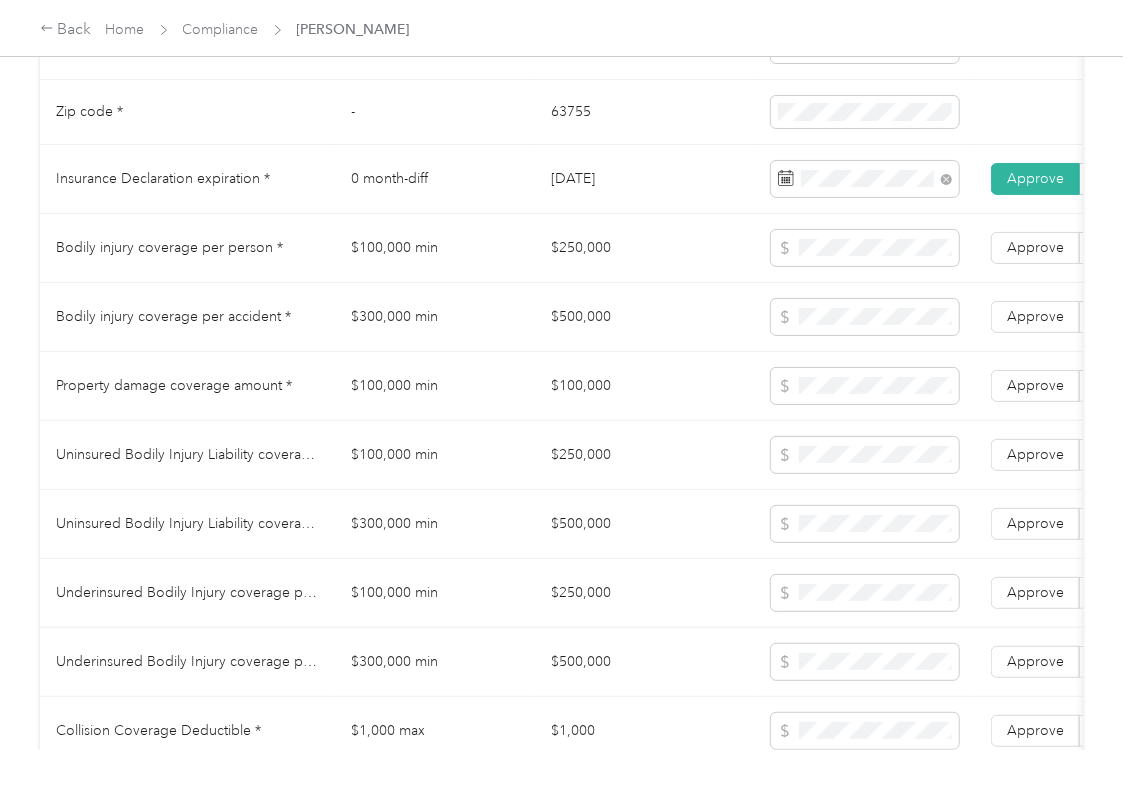 drag, startPoint x: 474, startPoint y: 268, endPoint x: 376, endPoint y: 266, distance: 98.02041 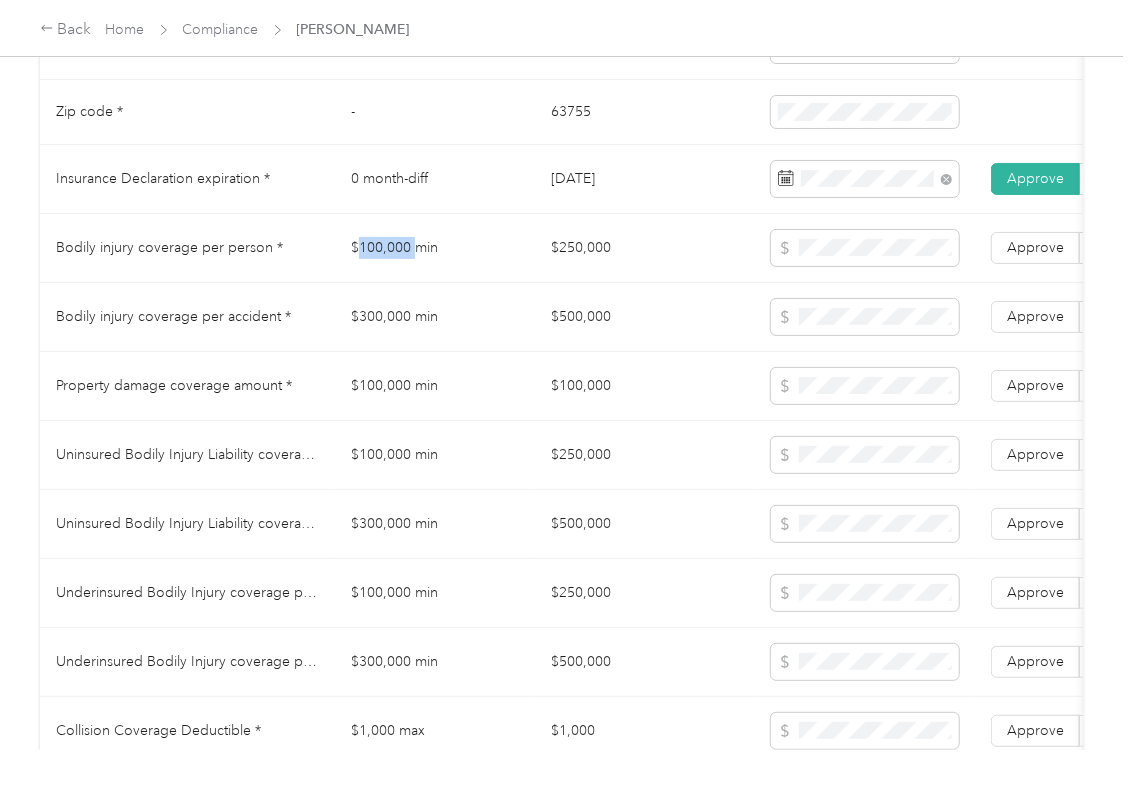 click on "$100,000 min" at bounding box center (435, 248) 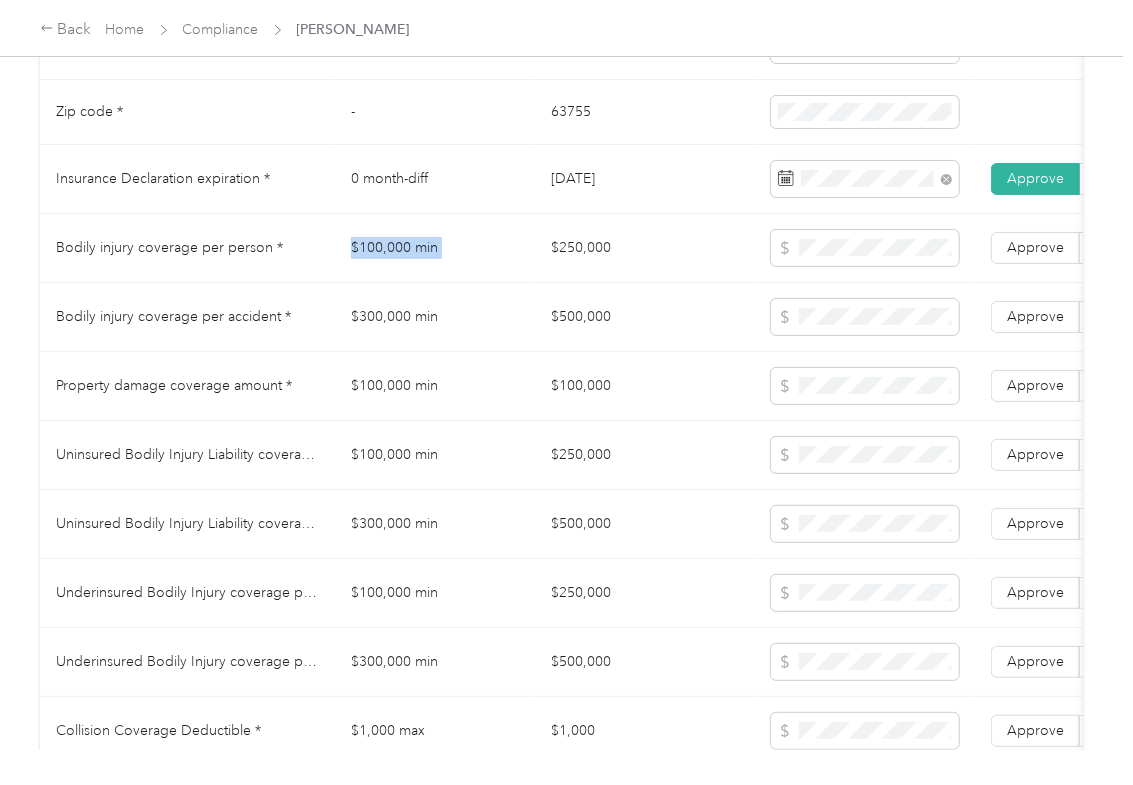 click on "$100,000 min" at bounding box center [435, 248] 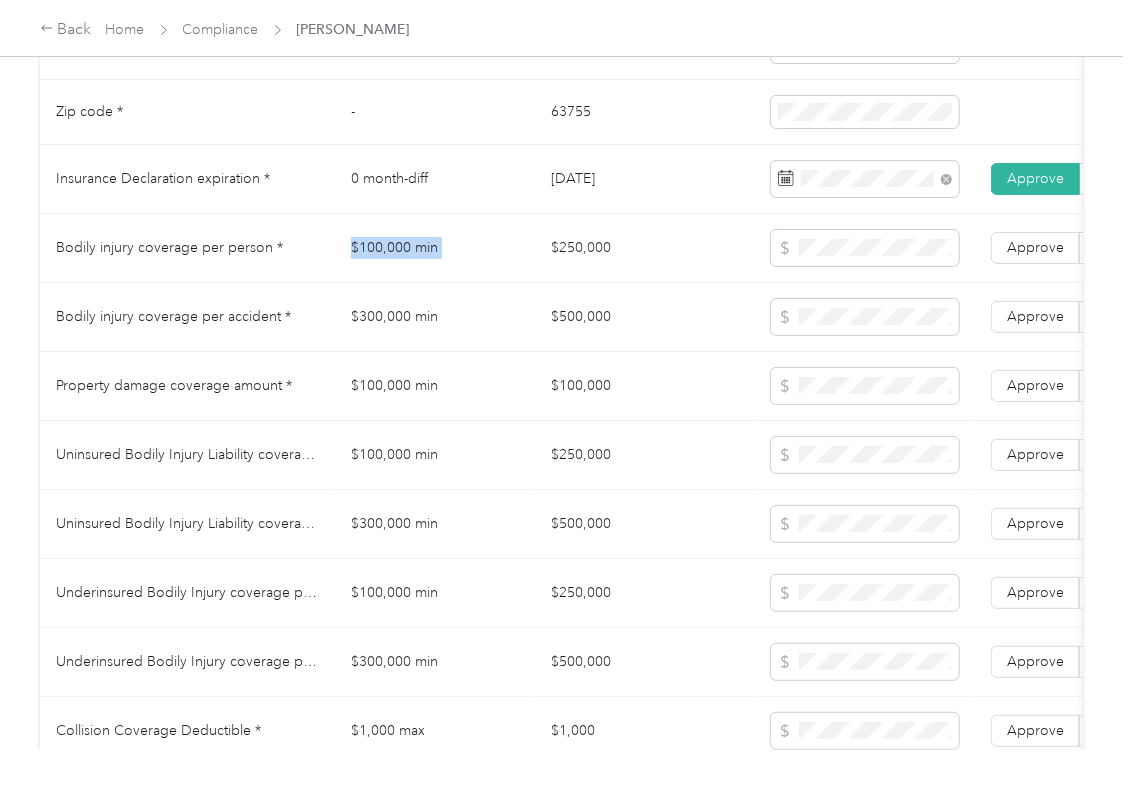 copy on "$100,000 min" 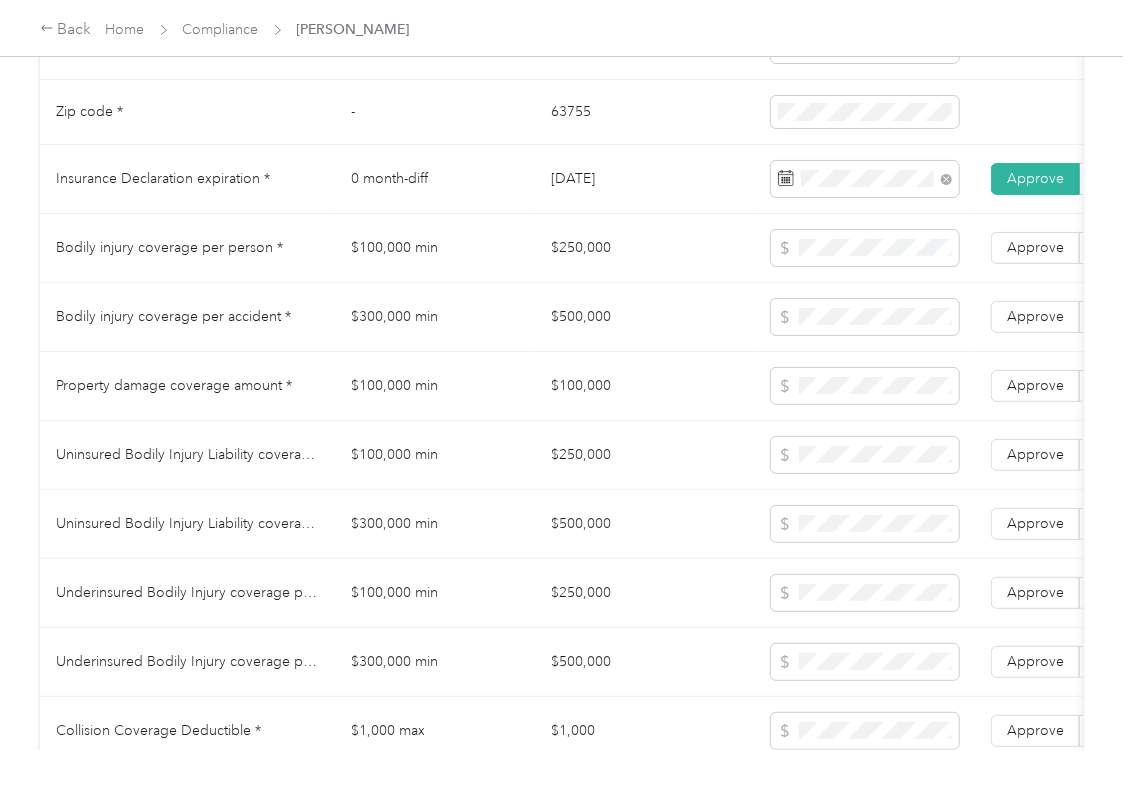 click on "$300,000 min" at bounding box center [435, 317] 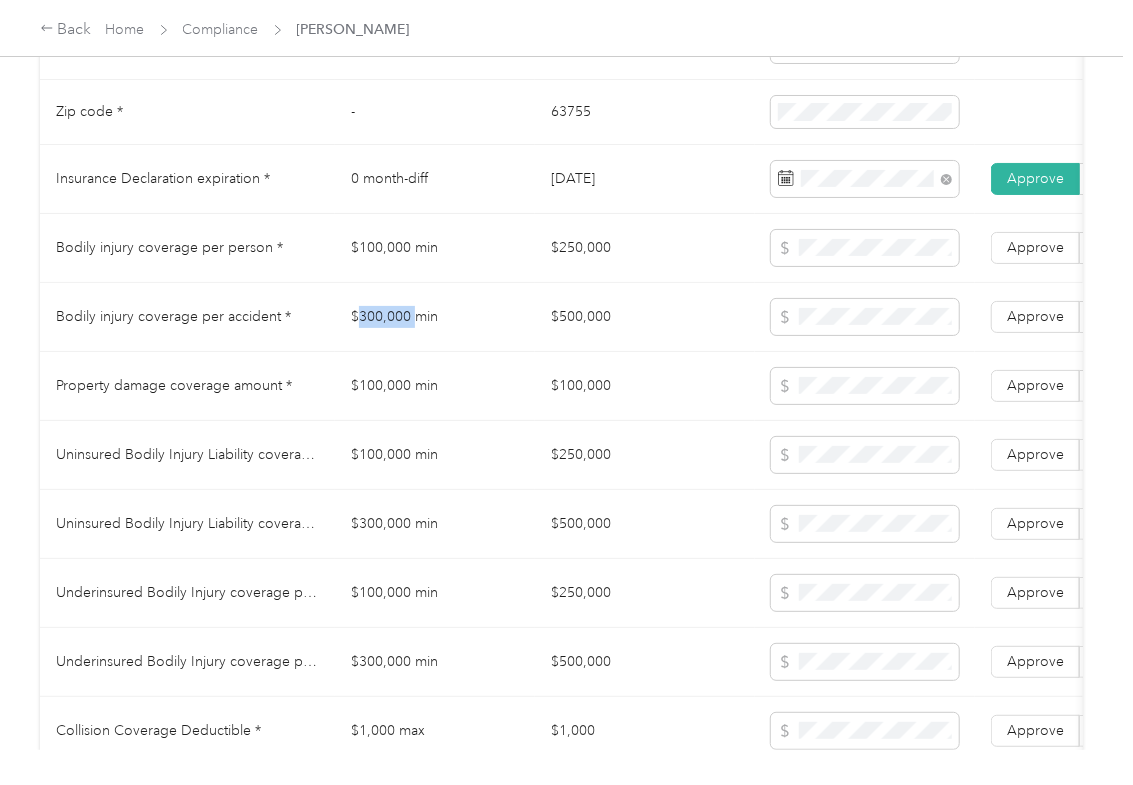 click on "$300,000 min" at bounding box center (435, 317) 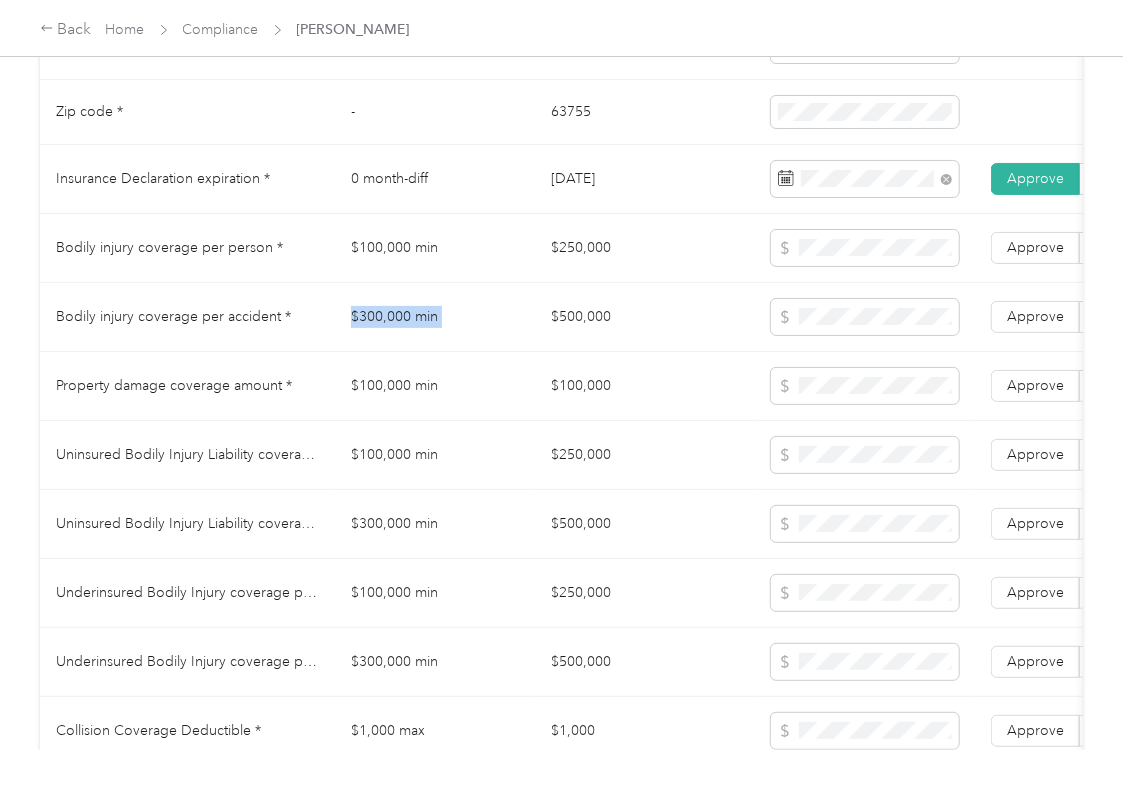 click on "$300,000 min" at bounding box center [435, 317] 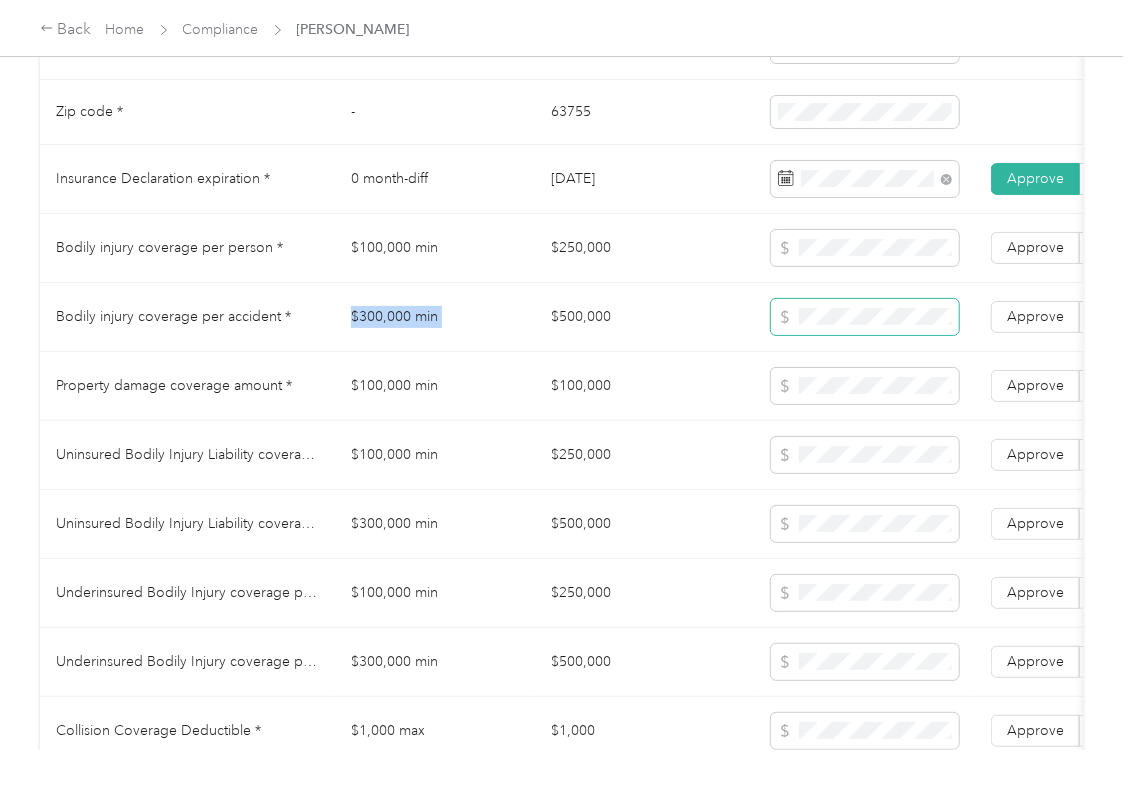 copy on "$300,000 min" 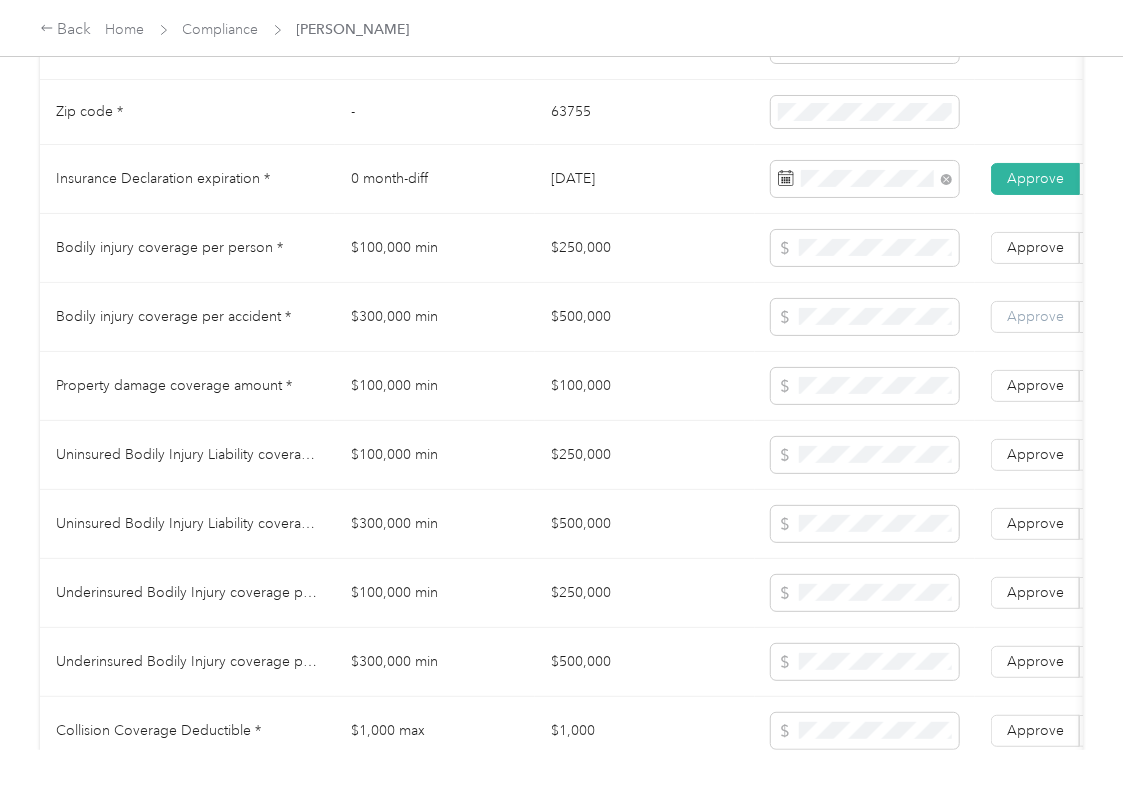 click on "Approve" at bounding box center (1035, 316) 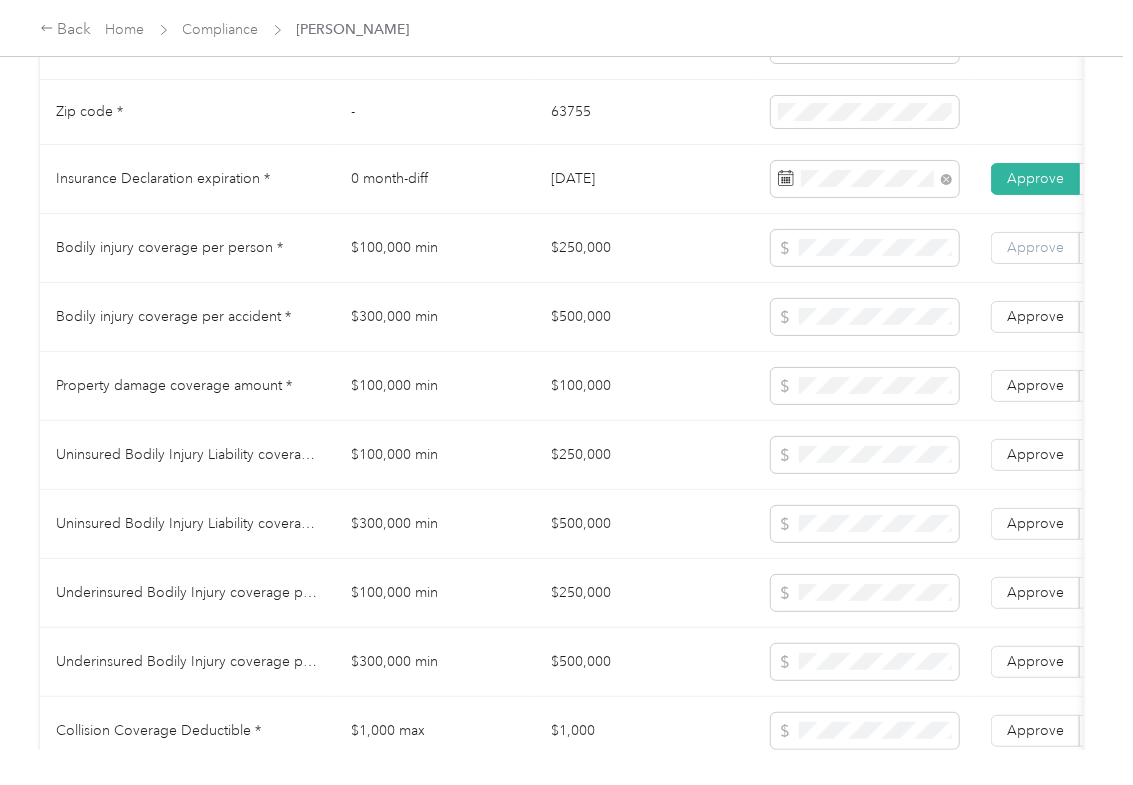 click on "Approve" at bounding box center (1035, 247) 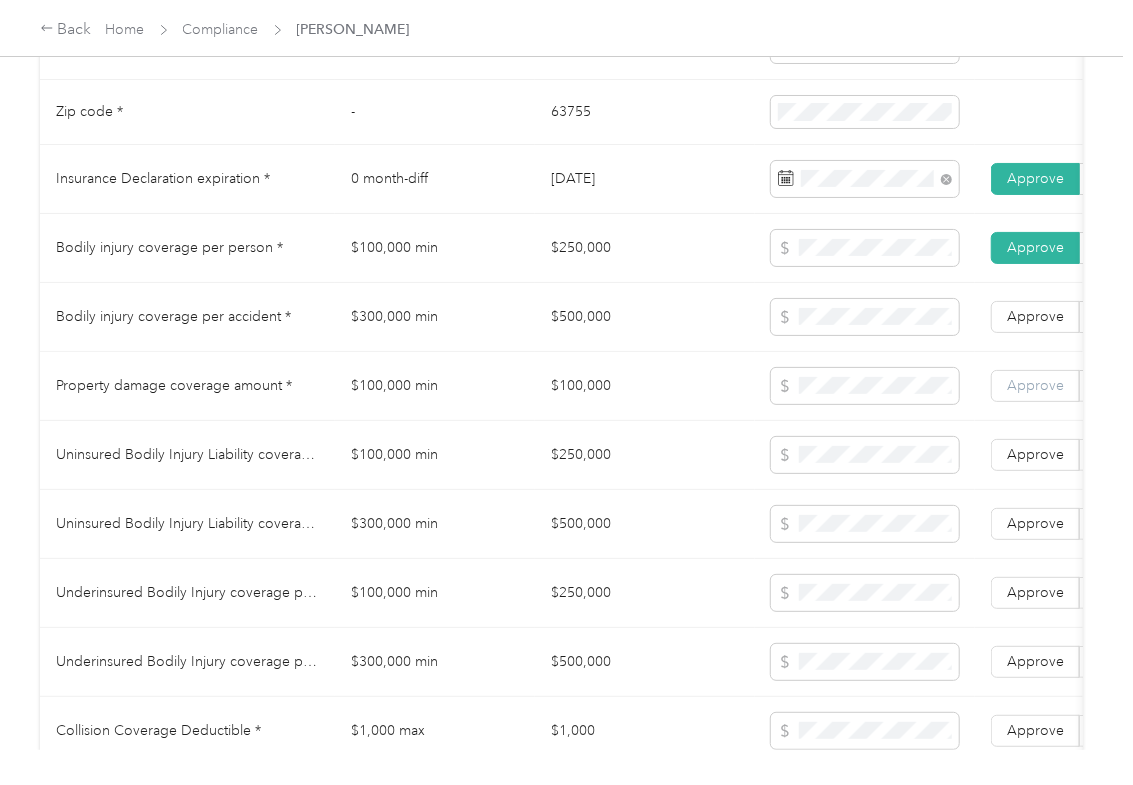 click on "Approve" at bounding box center [1035, 386] 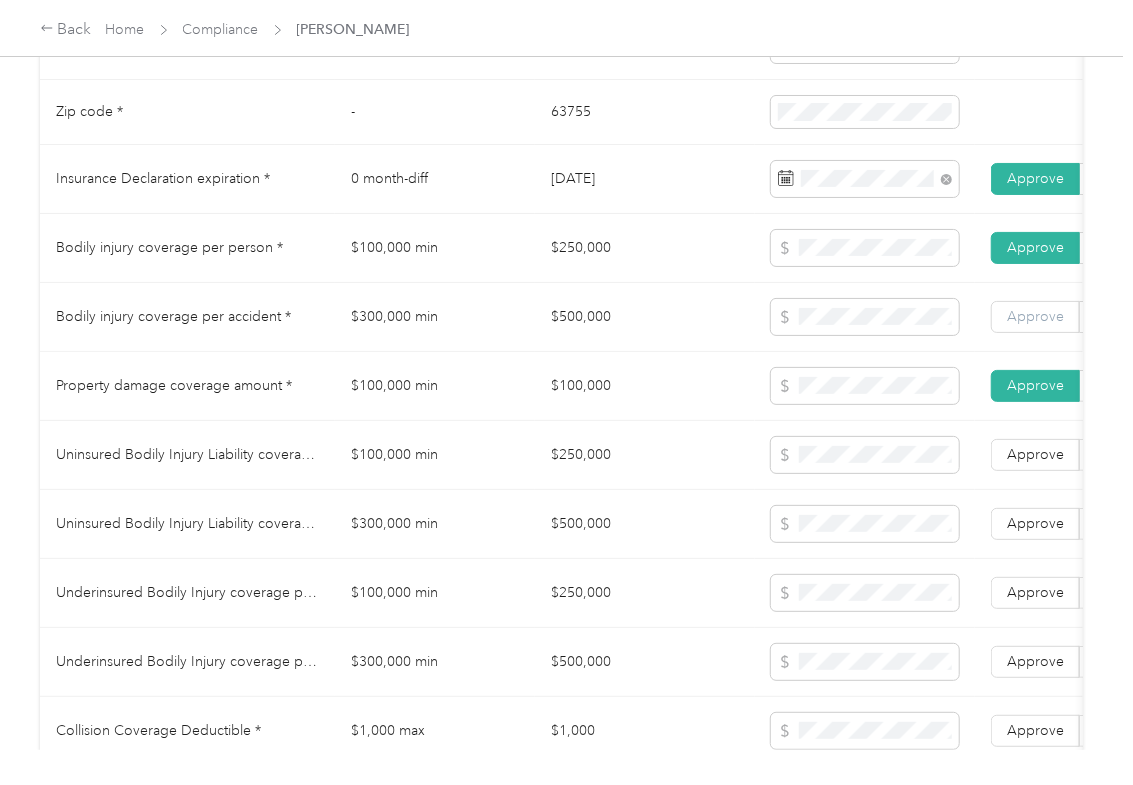 click on "Approve" at bounding box center (1035, 316) 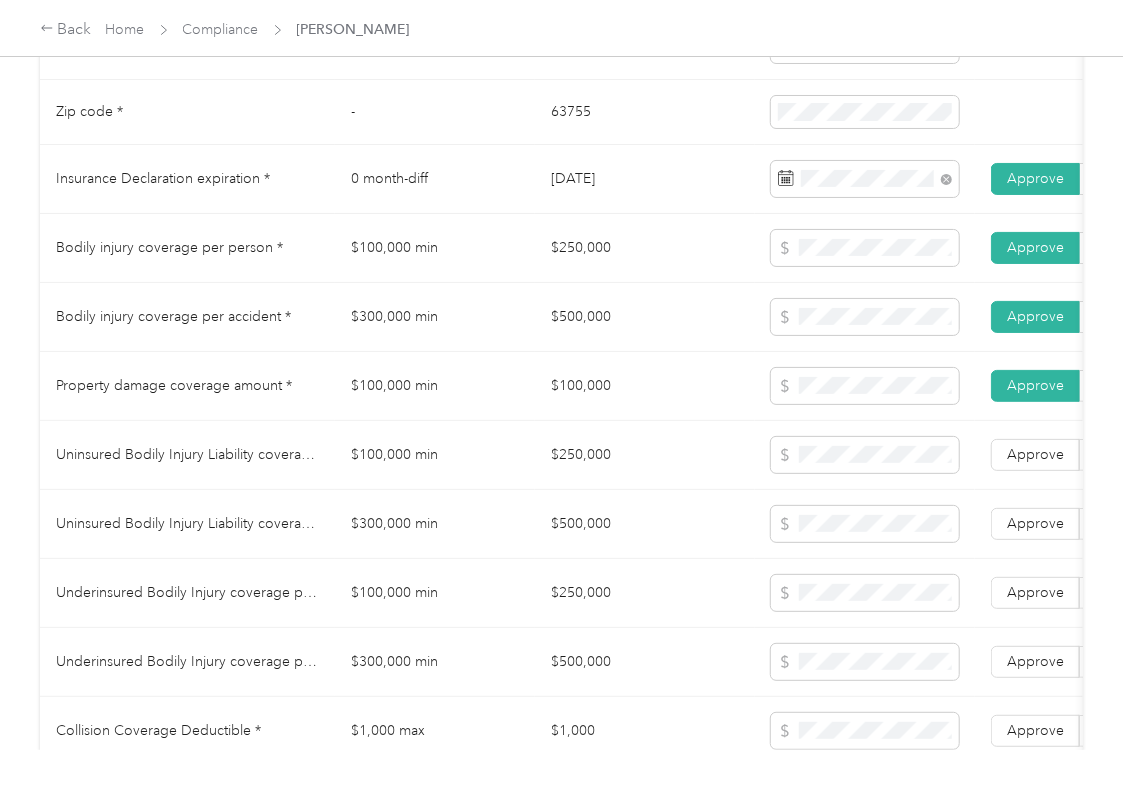 click on "$250,000" at bounding box center [645, 455] 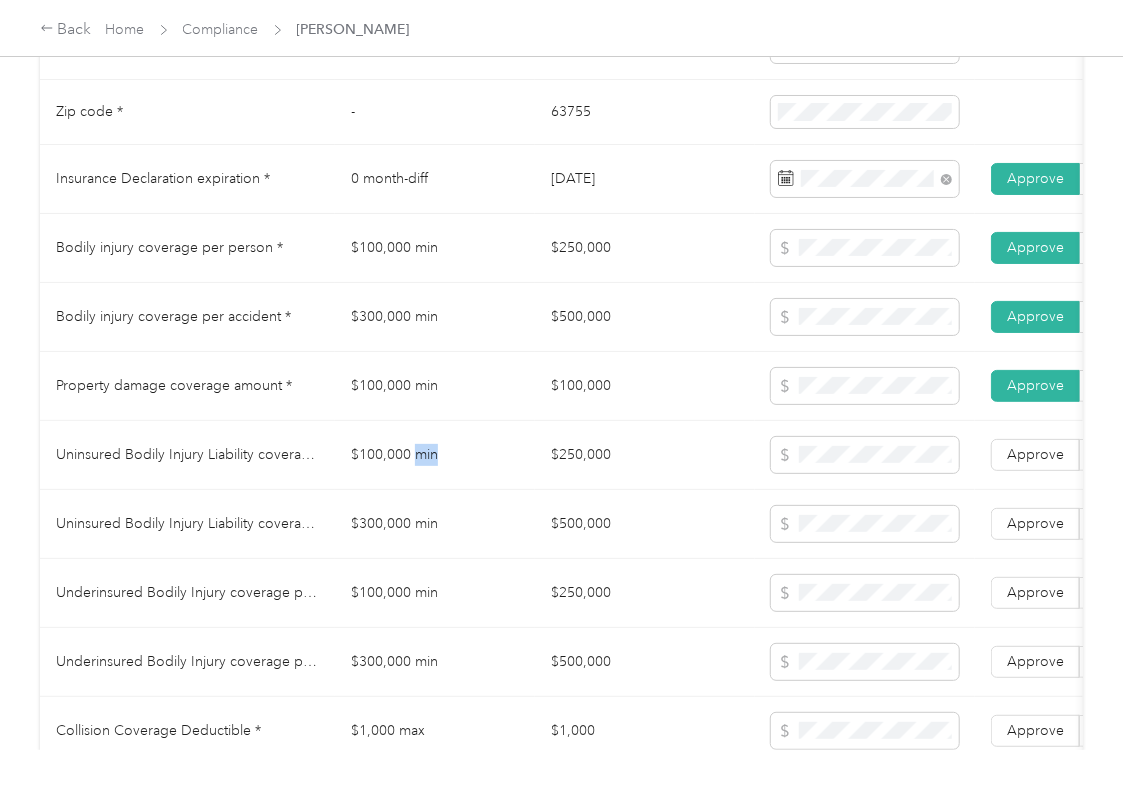 click on "$100,000 min" at bounding box center (435, 455) 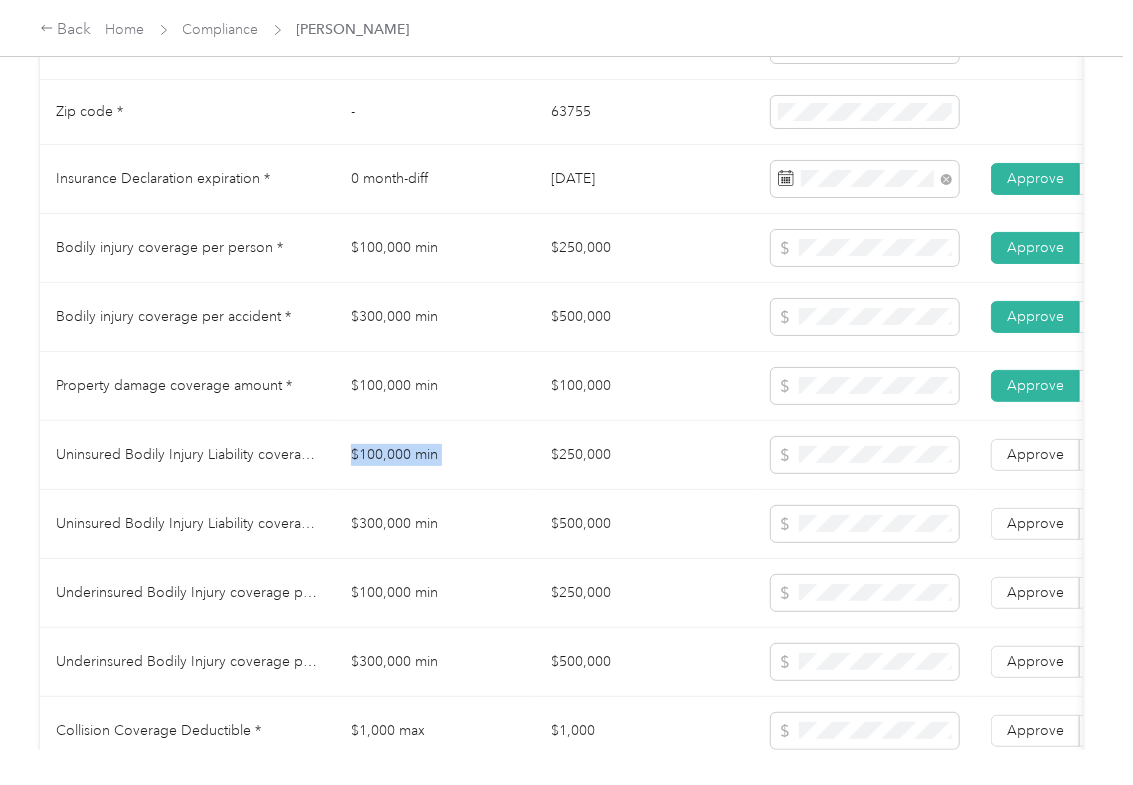 click on "$100,000 min" at bounding box center [435, 455] 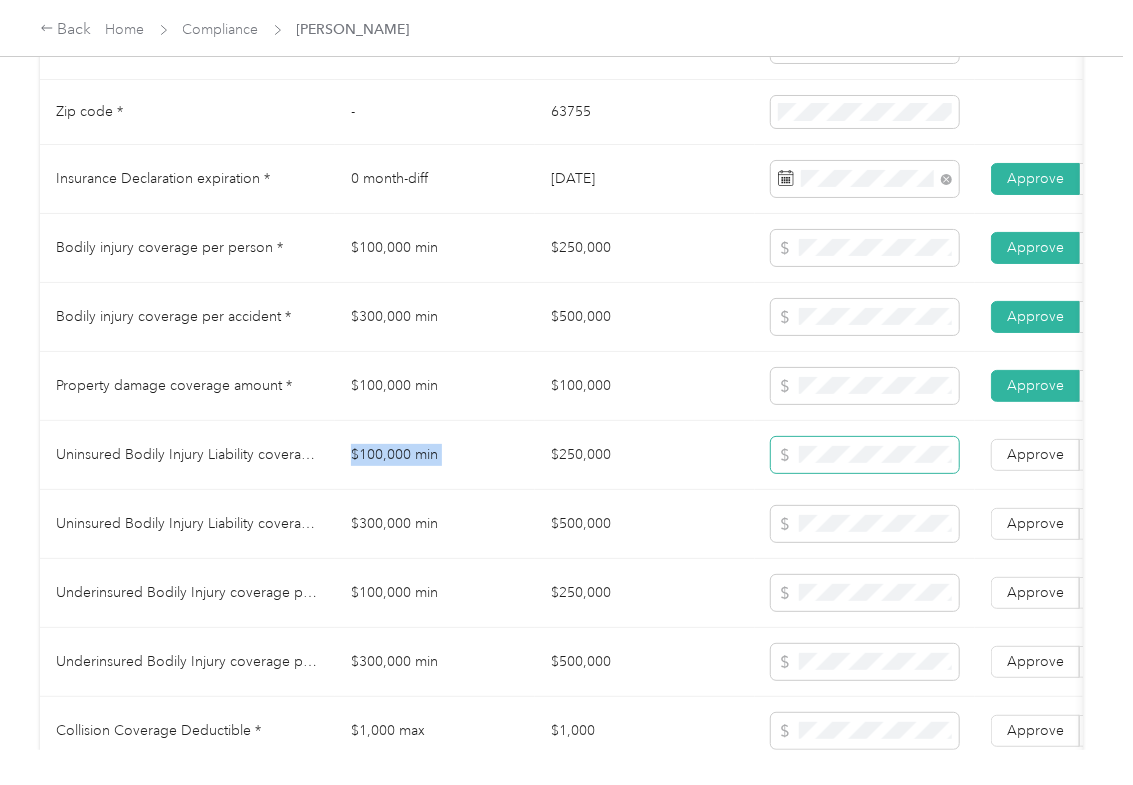copy on "$100,000 min" 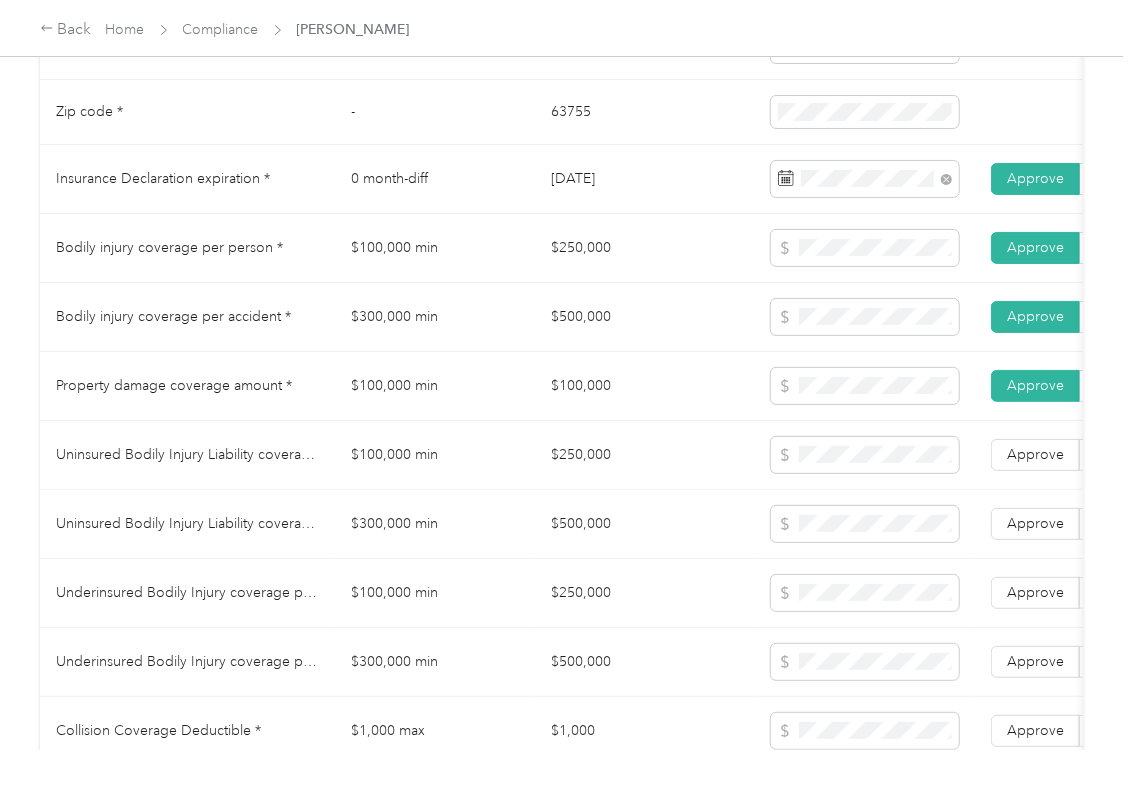 click on "$300,000 min" at bounding box center (435, 524) 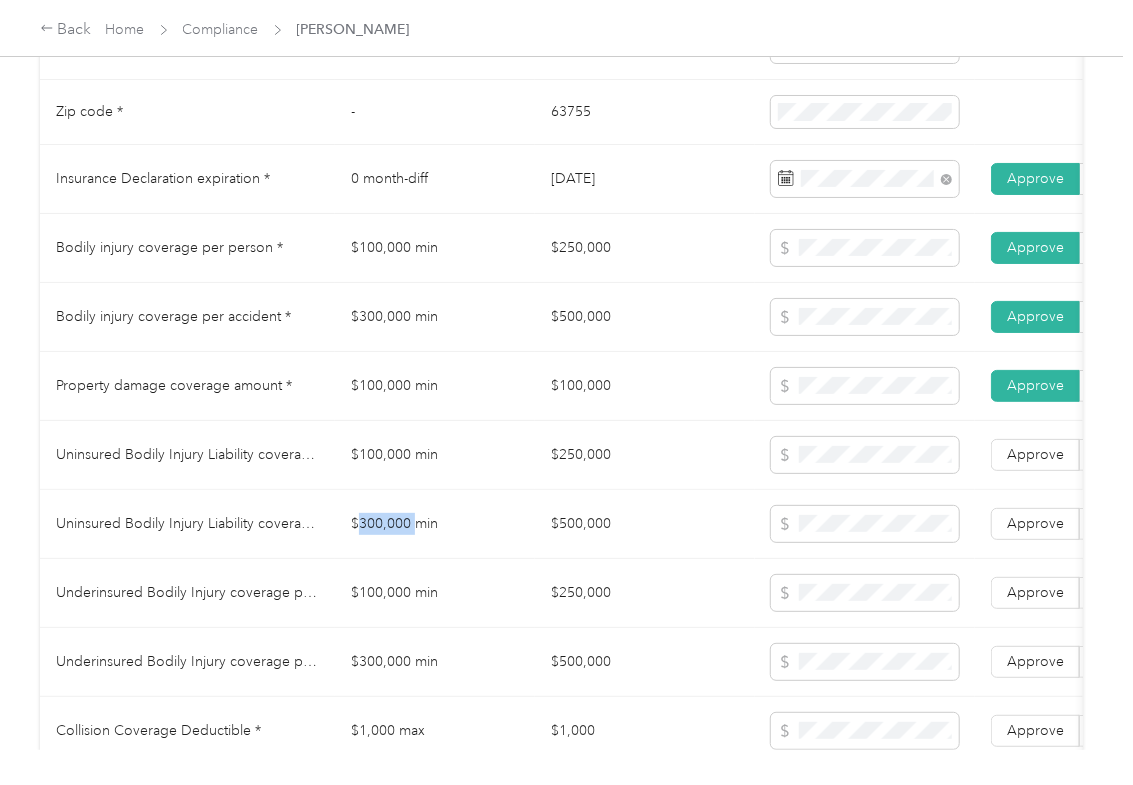 click on "$300,000 min" at bounding box center (435, 524) 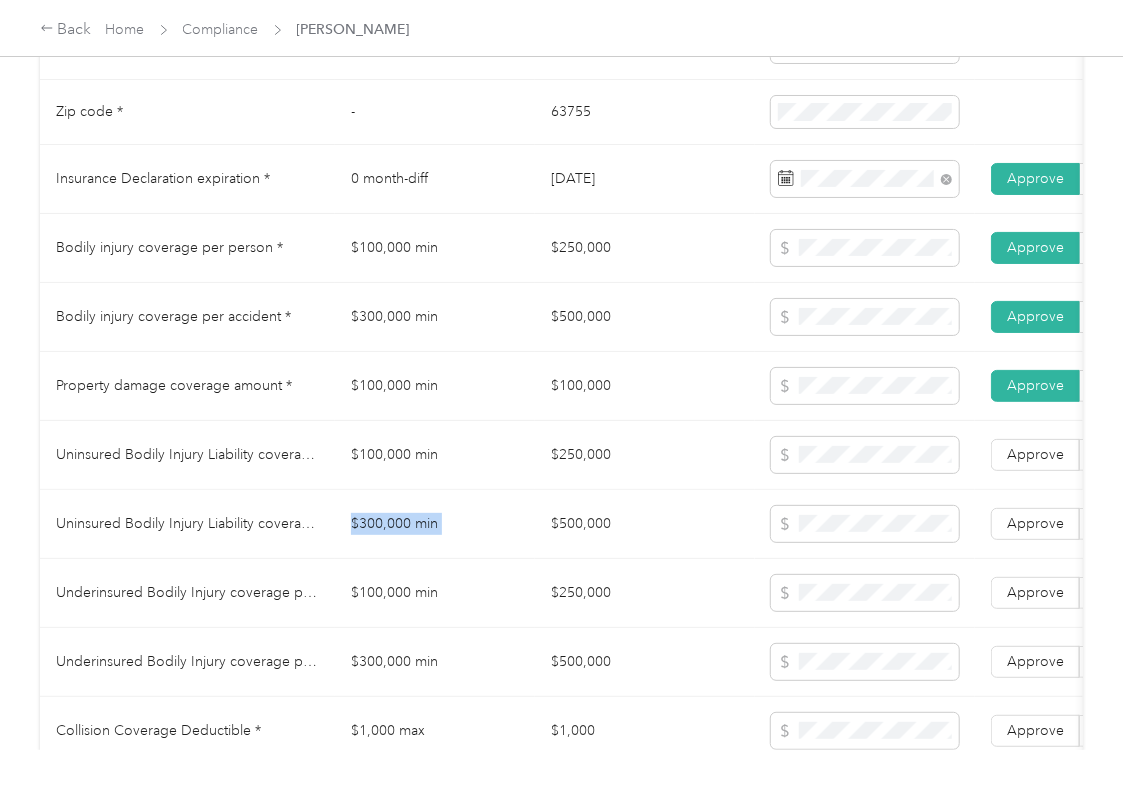 click on "$300,000 min" at bounding box center [435, 524] 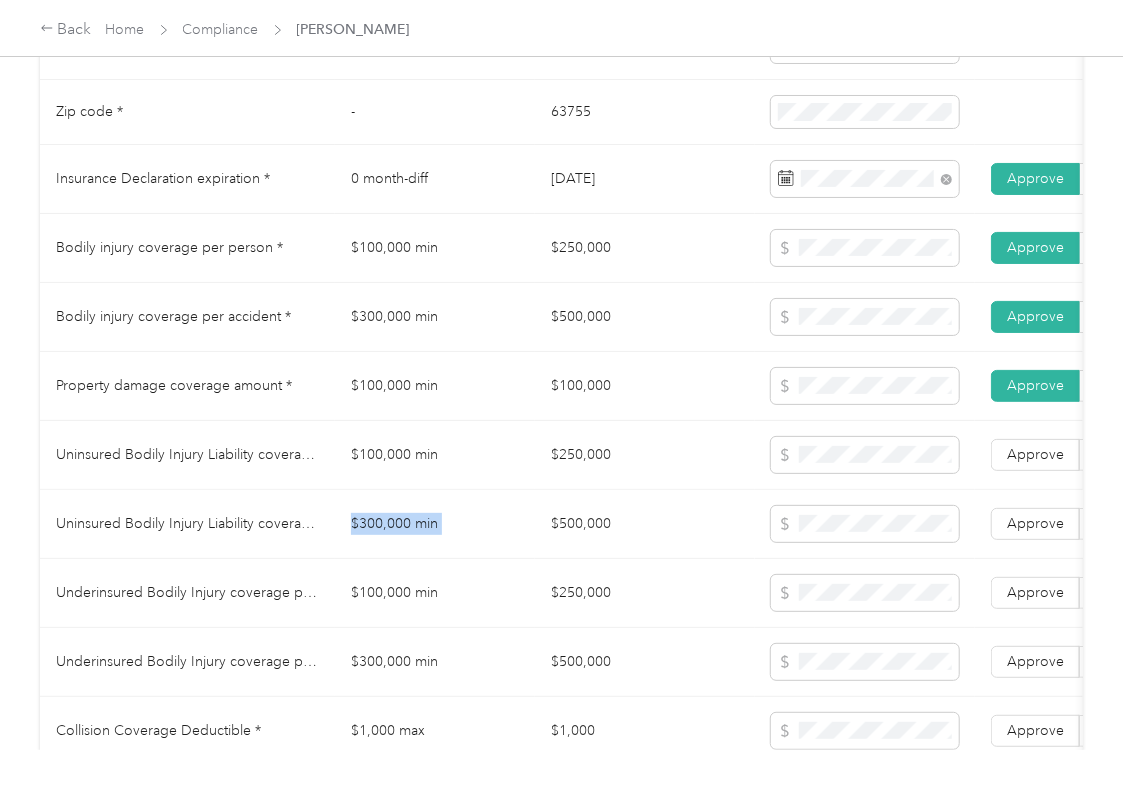 copy on "$300,000 min" 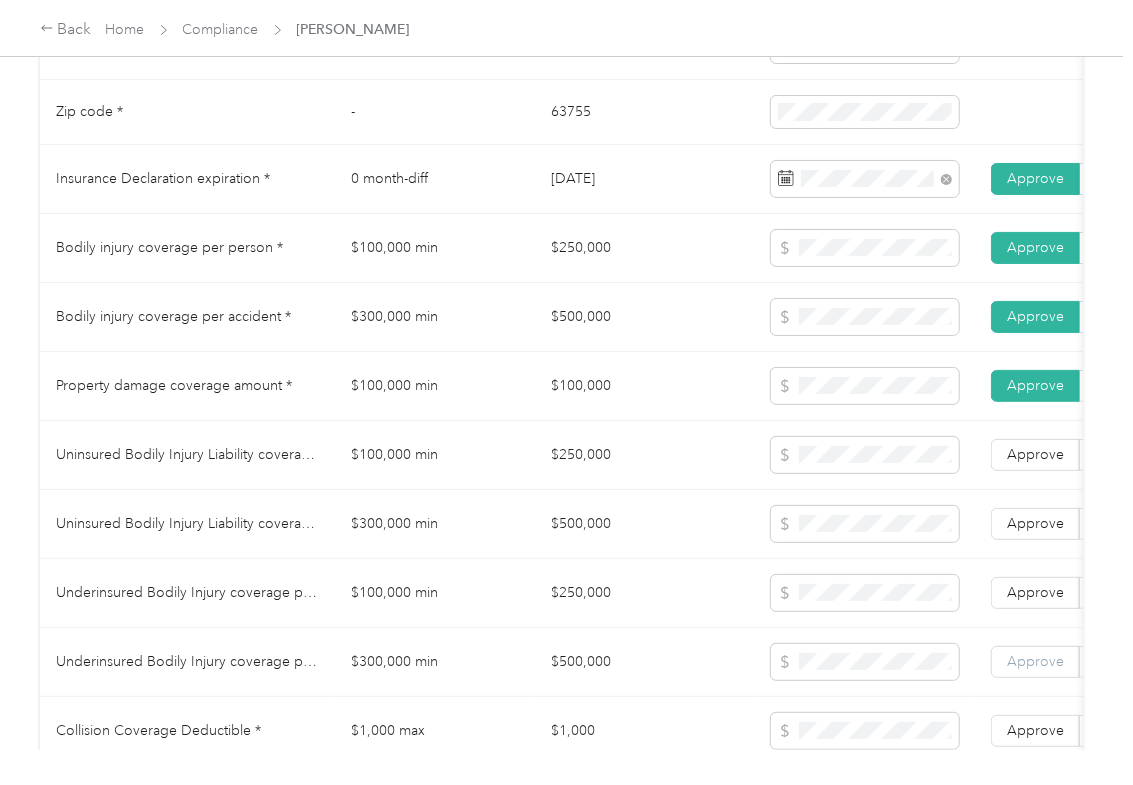 click on "Approve" at bounding box center [1035, 662] 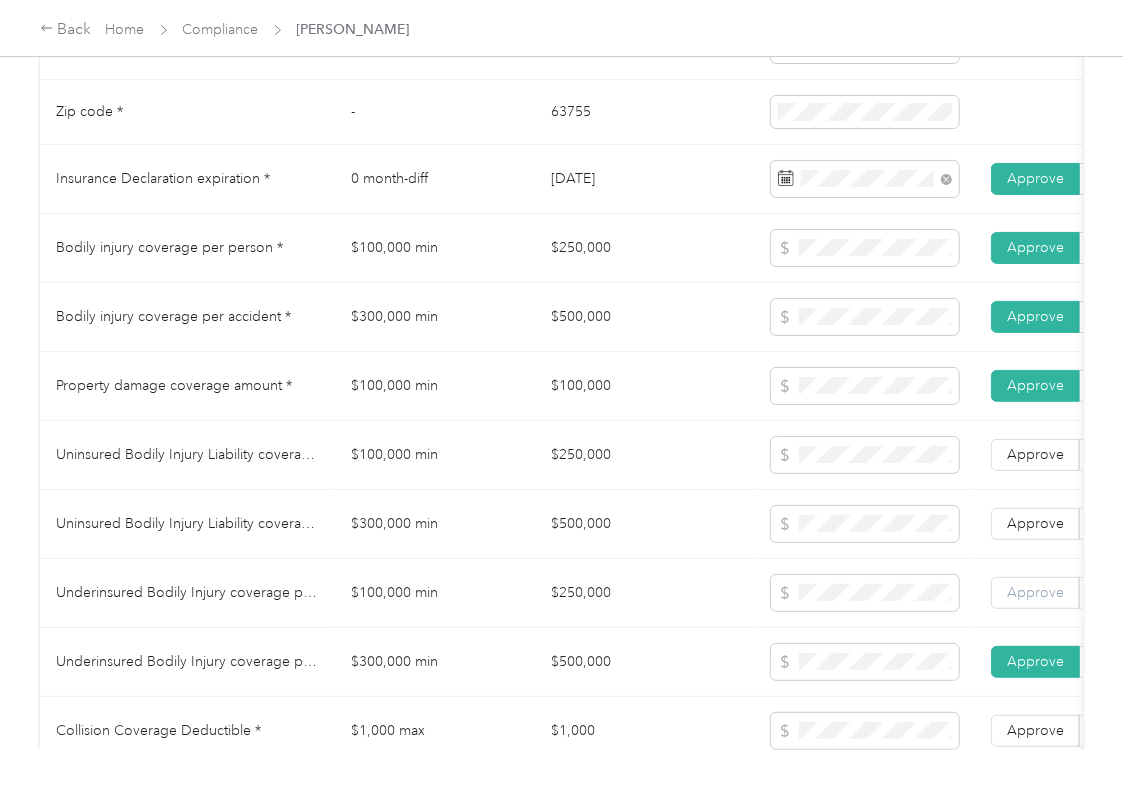 click on "Approve" at bounding box center (1035, 592) 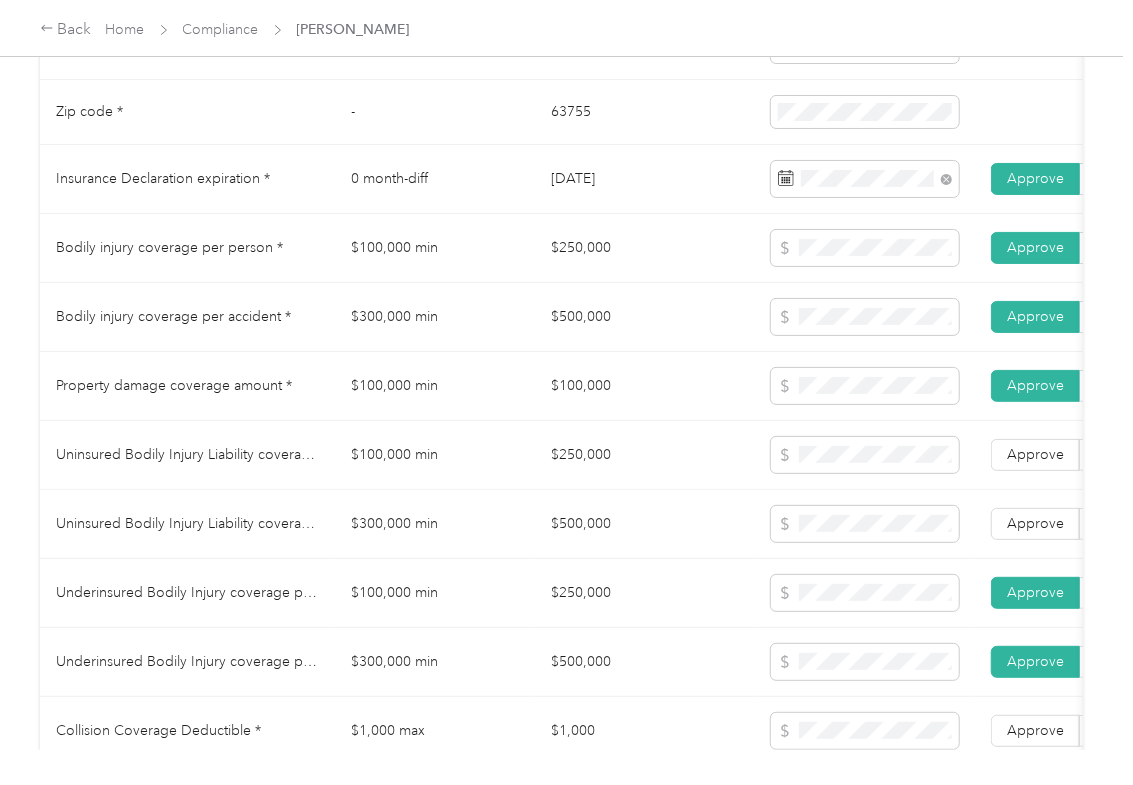 drag, startPoint x: 1017, startPoint y: 545, endPoint x: 1033, endPoint y: 498, distance: 49.648766 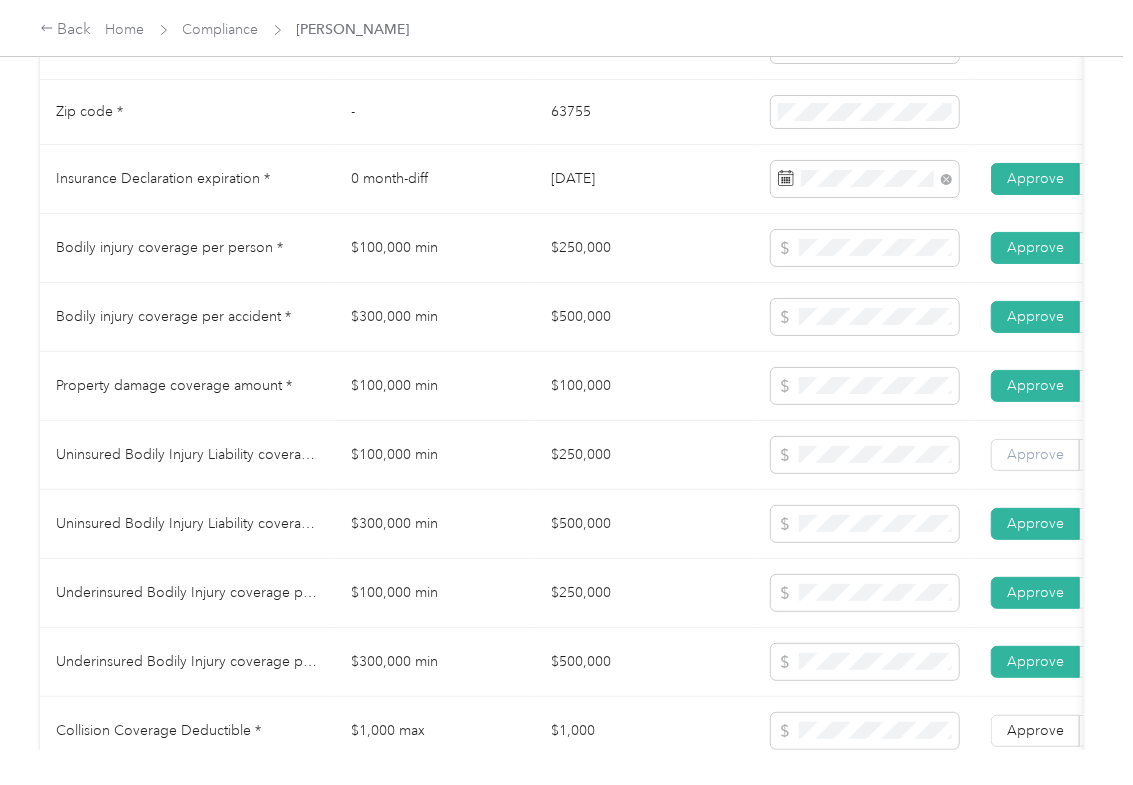 click on "Approve" at bounding box center (1035, 454) 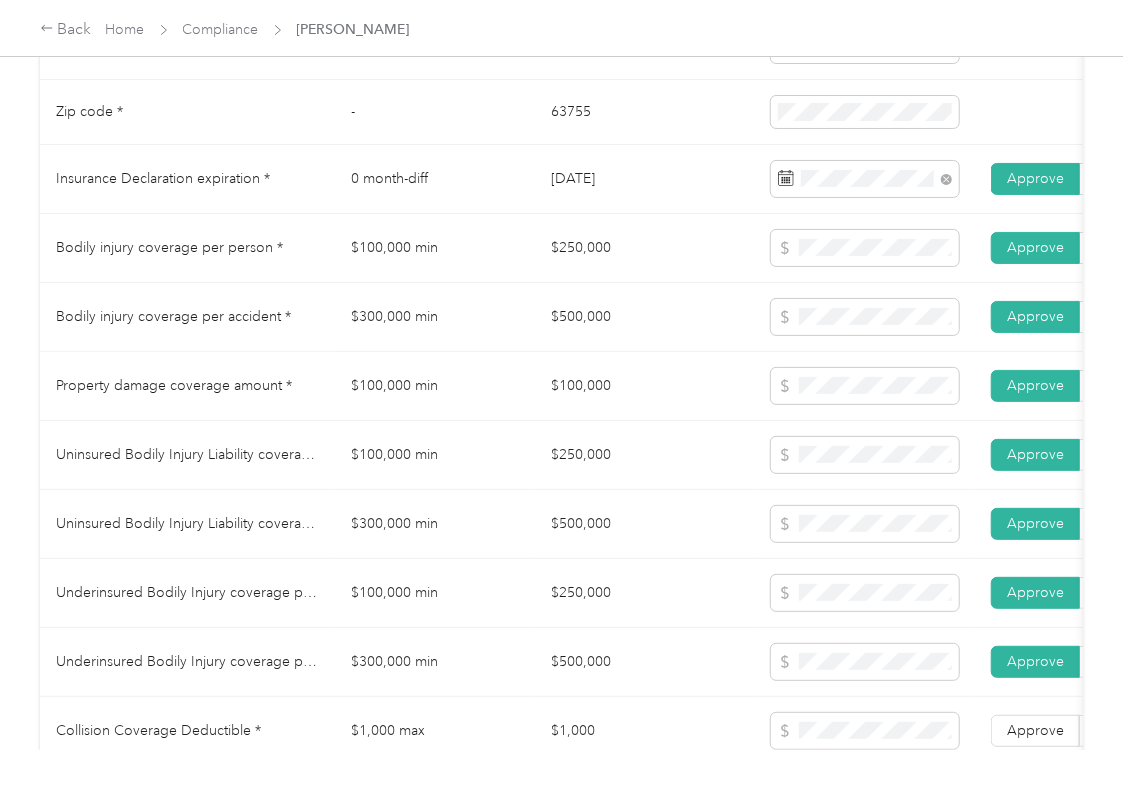 click on "$100,000 min" at bounding box center [435, 386] 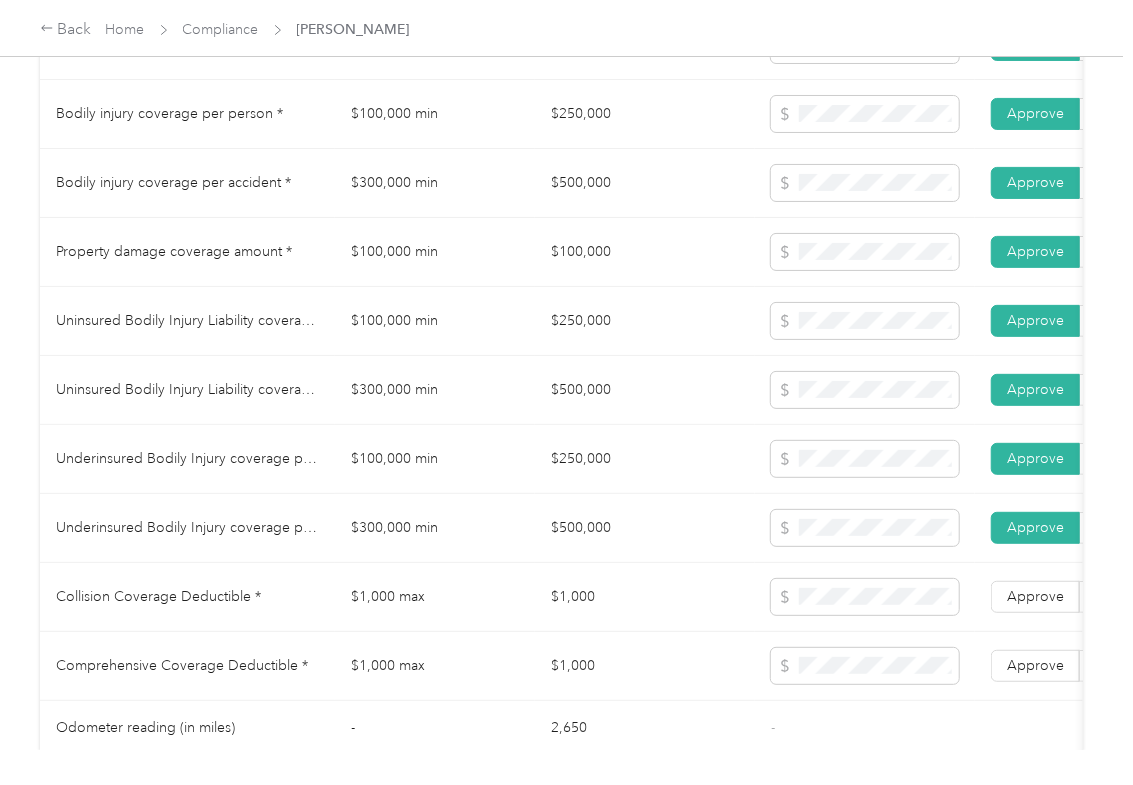 scroll, scrollTop: 1333, scrollLeft: 0, axis: vertical 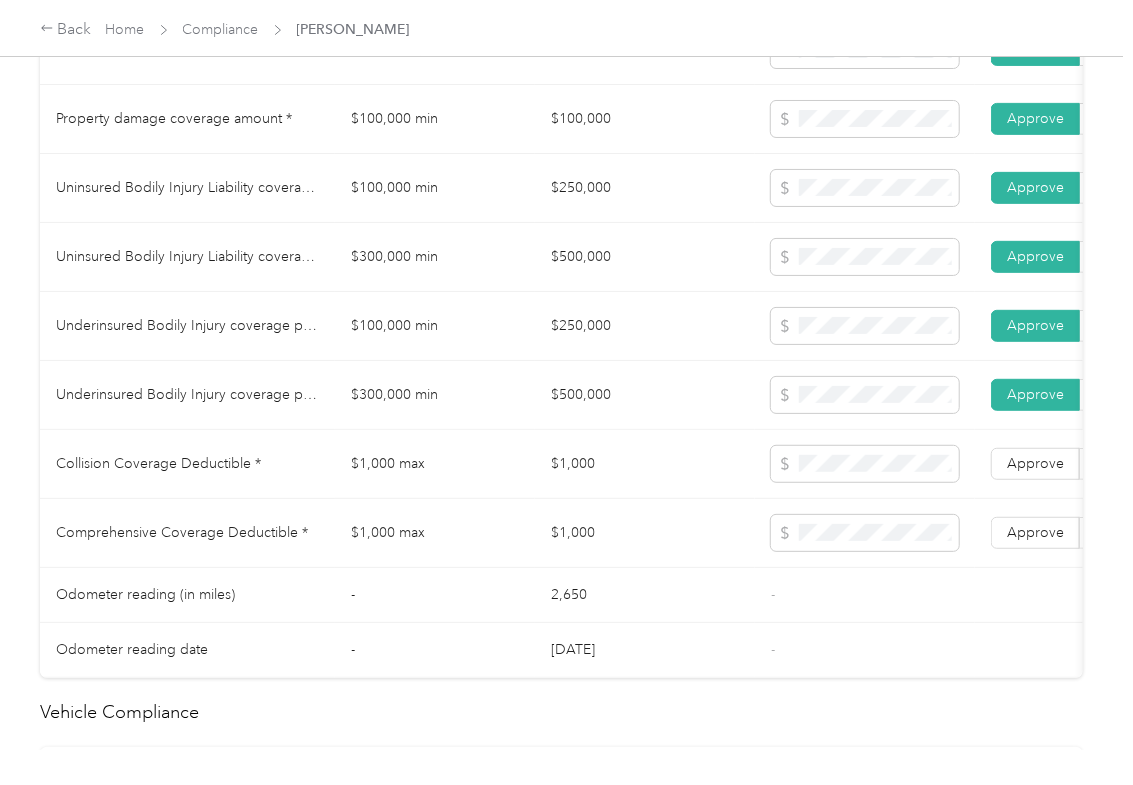 click on "$1,000" at bounding box center [645, 464] 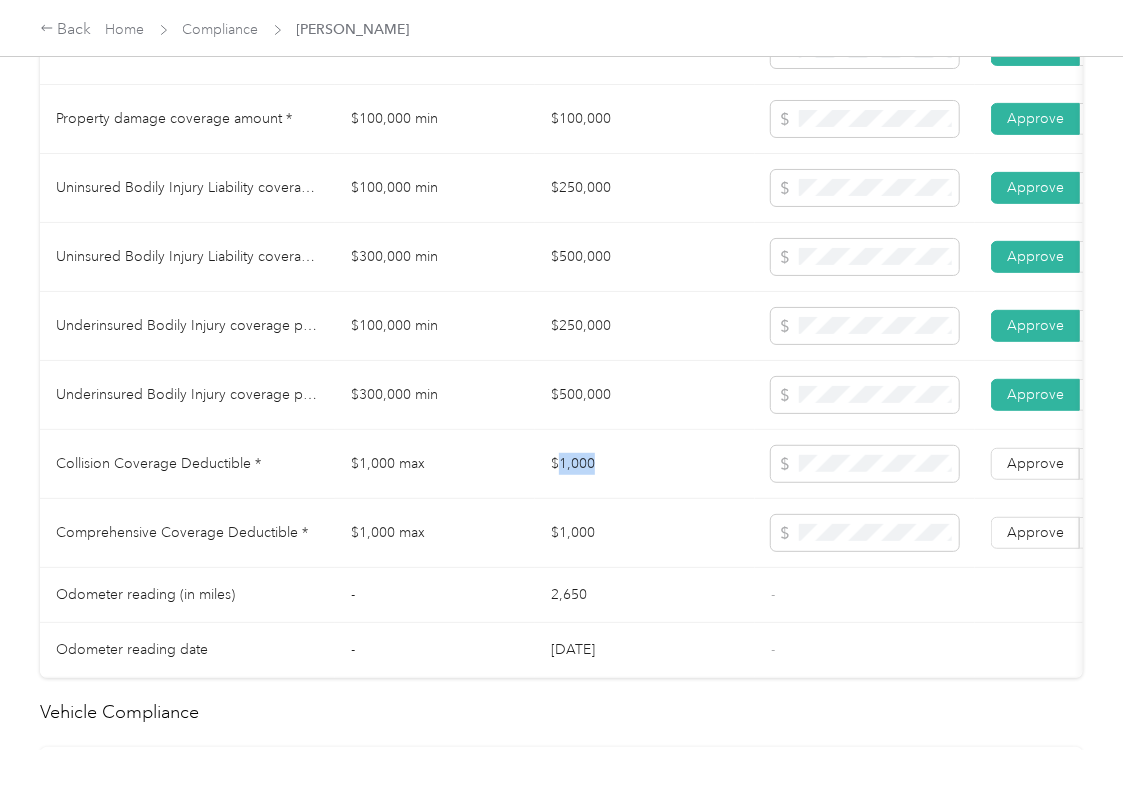 click on "$1,000" at bounding box center [645, 464] 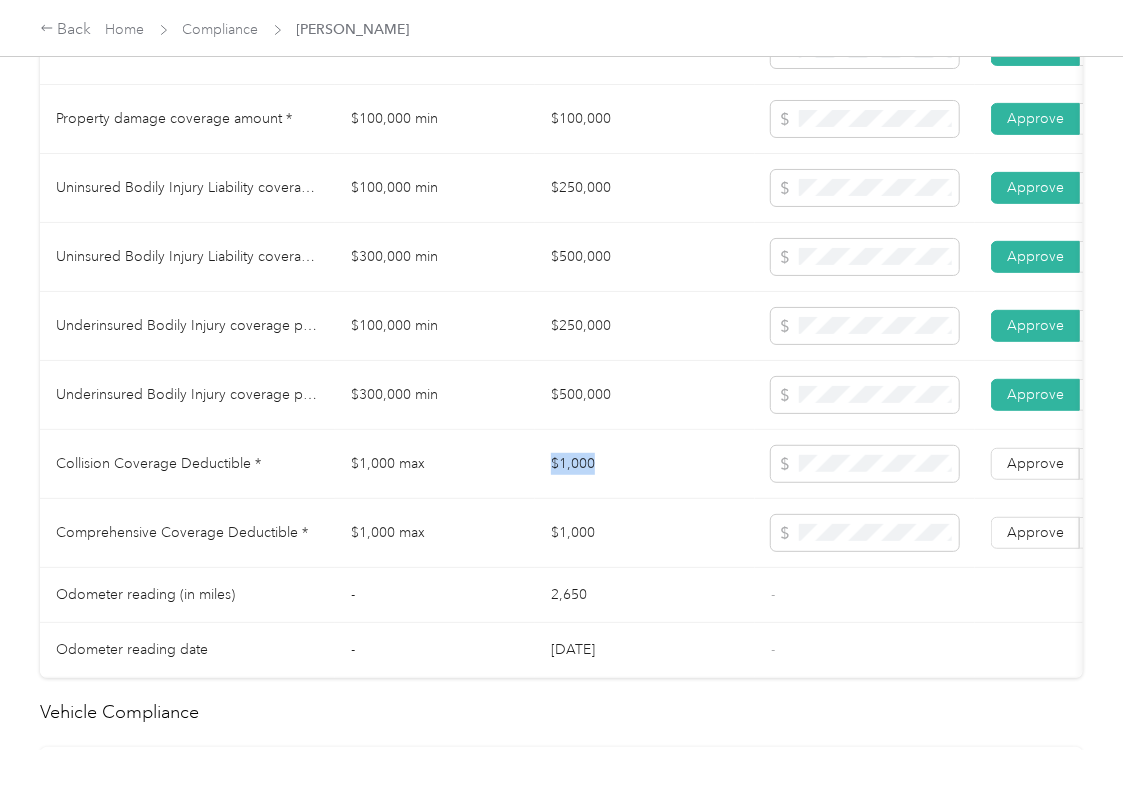 click on "$1,000" at bounding box center (645, 464) 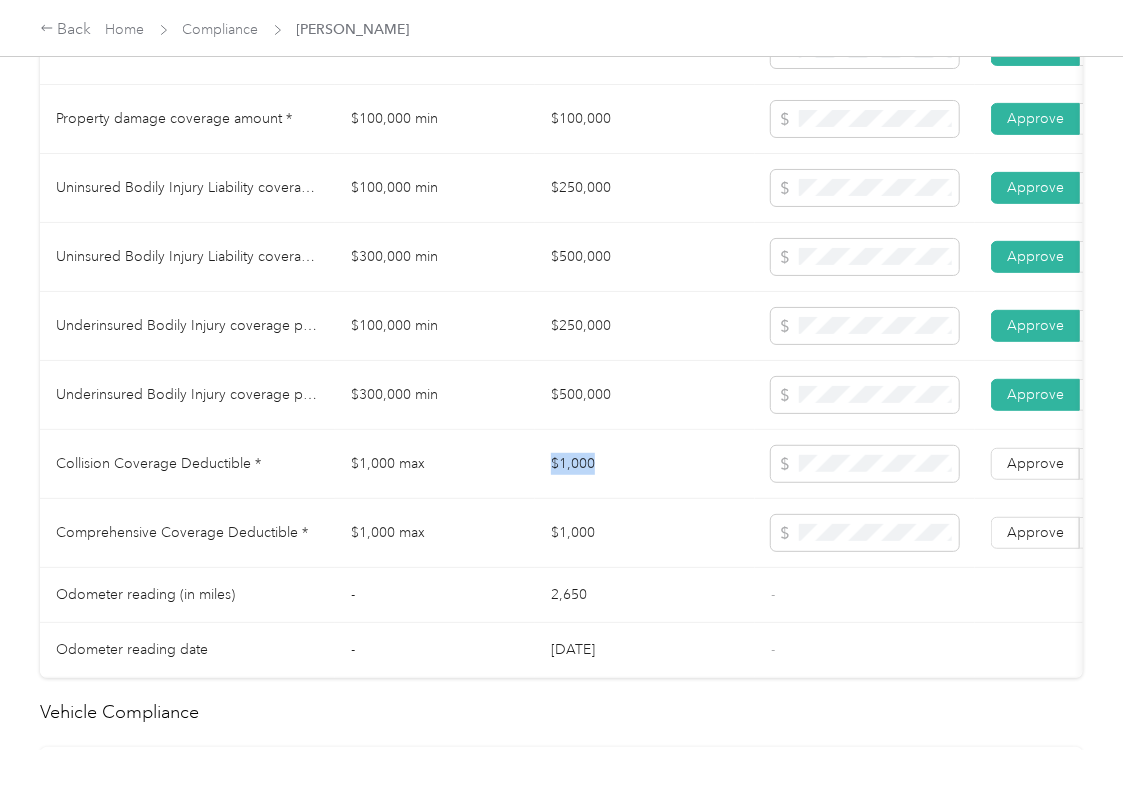 copy on "$1,000" 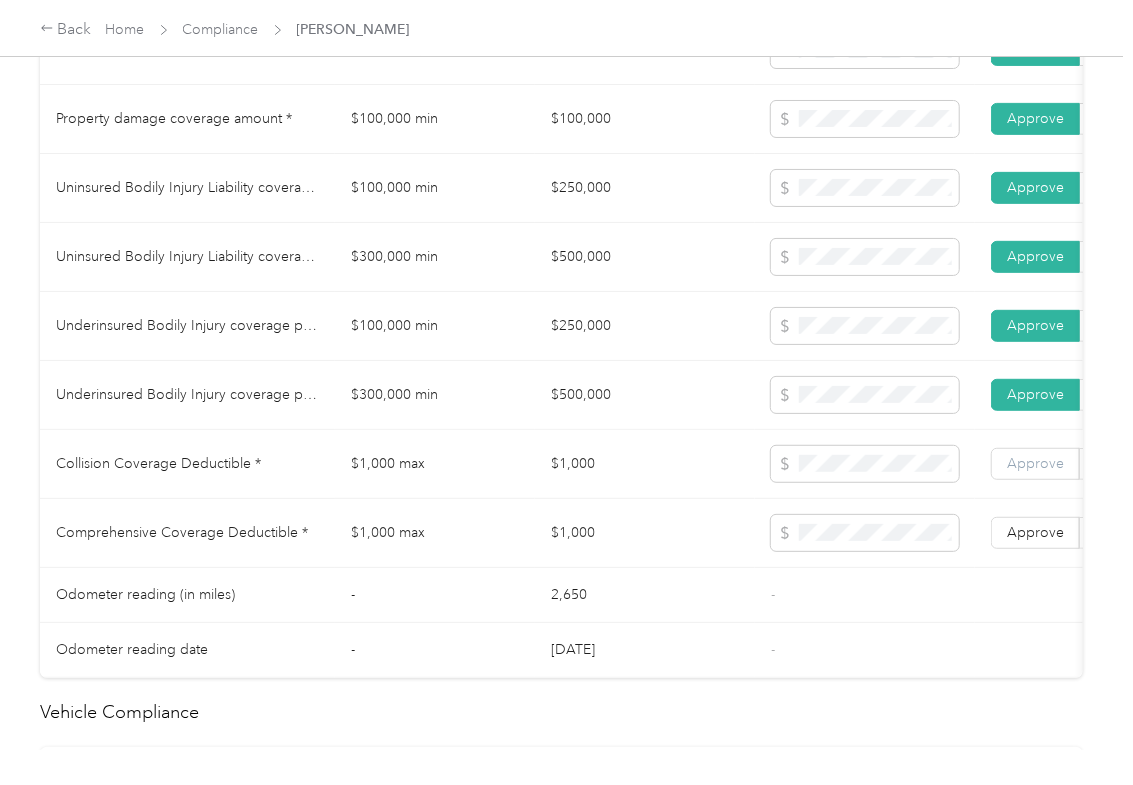 click on "Approve" at bounding box center [1035, 463] 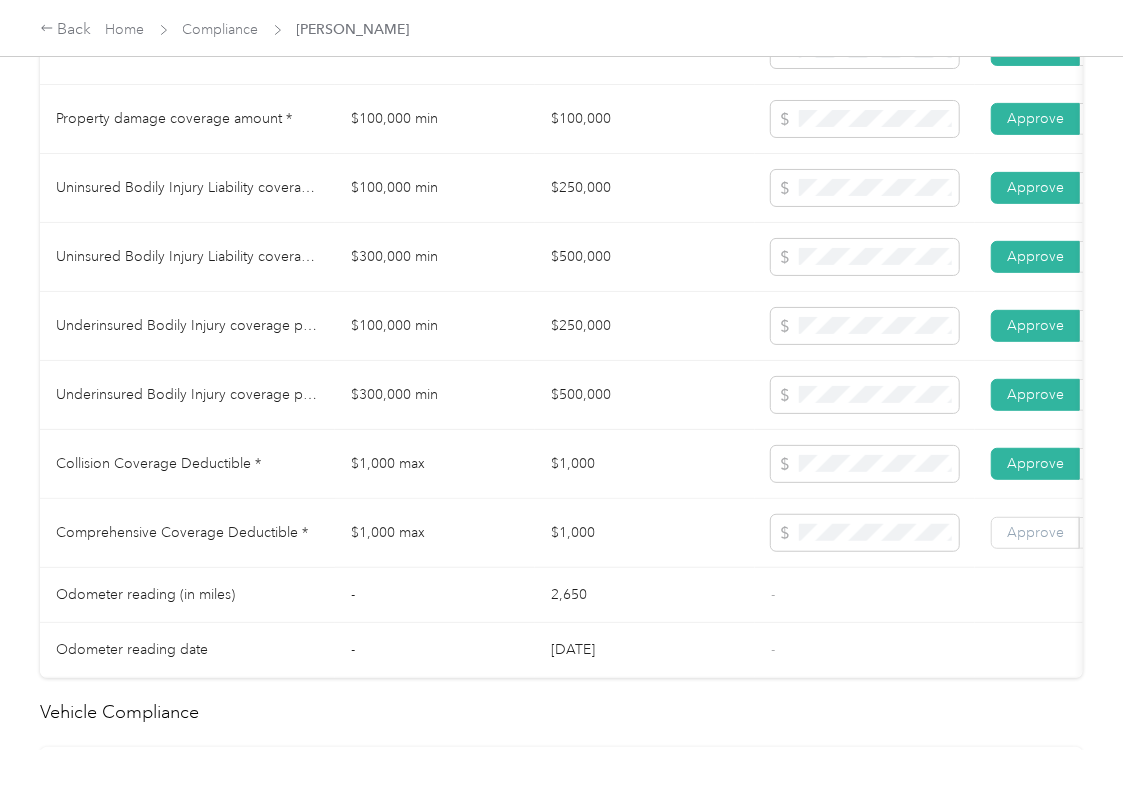 click on "Approve" at bounding box center (1035, 532) 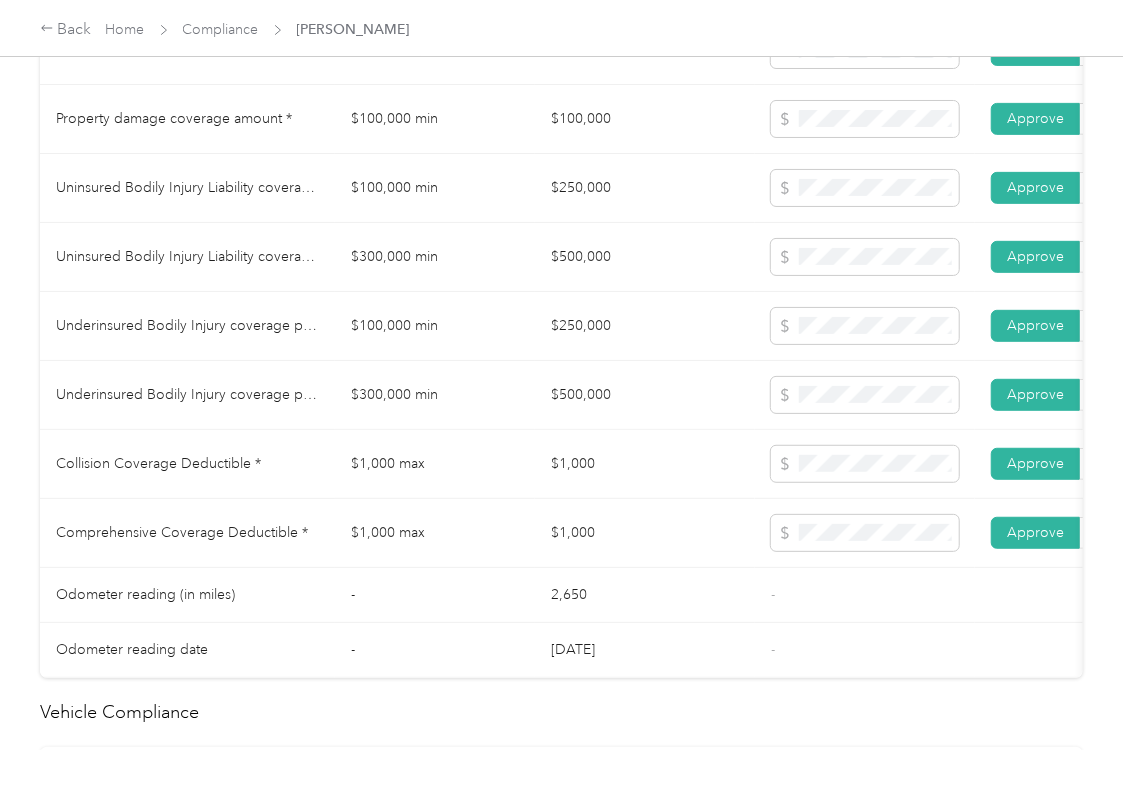 click on "$1,000 max" at bounding box center (435, 464) 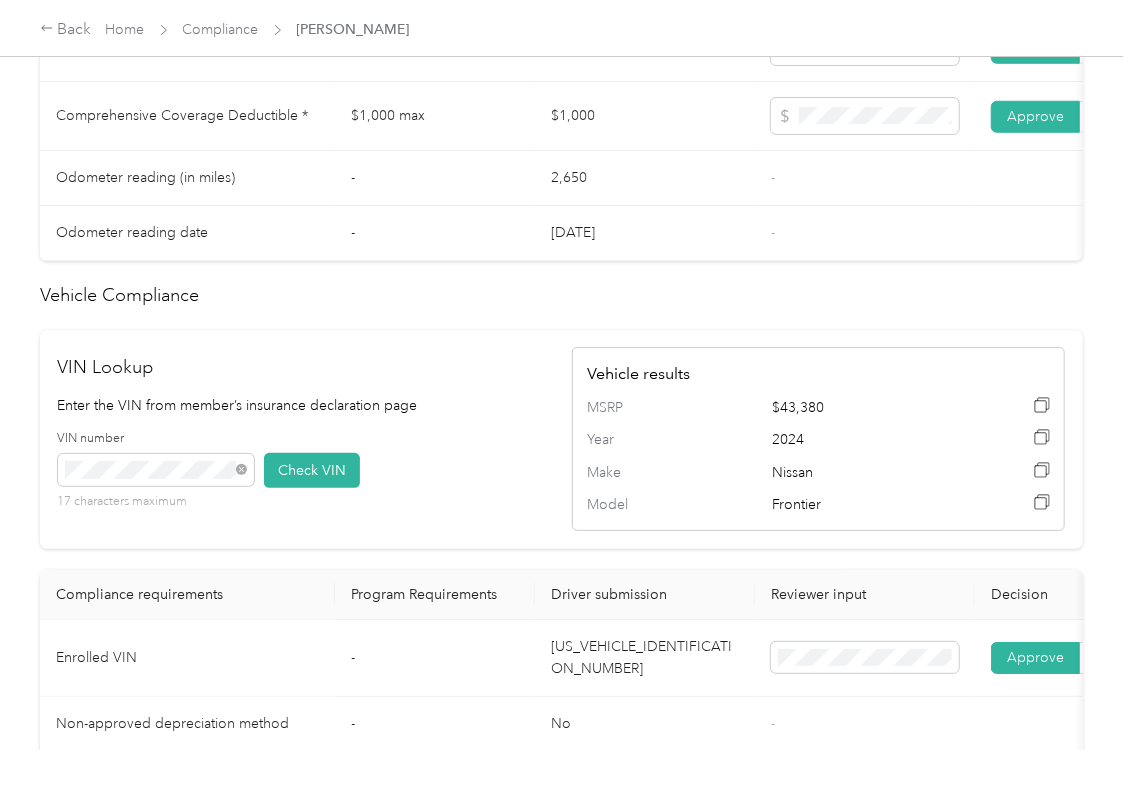 scroll, scrollTop: 1466, scrollLeft: 0, axis: vertical 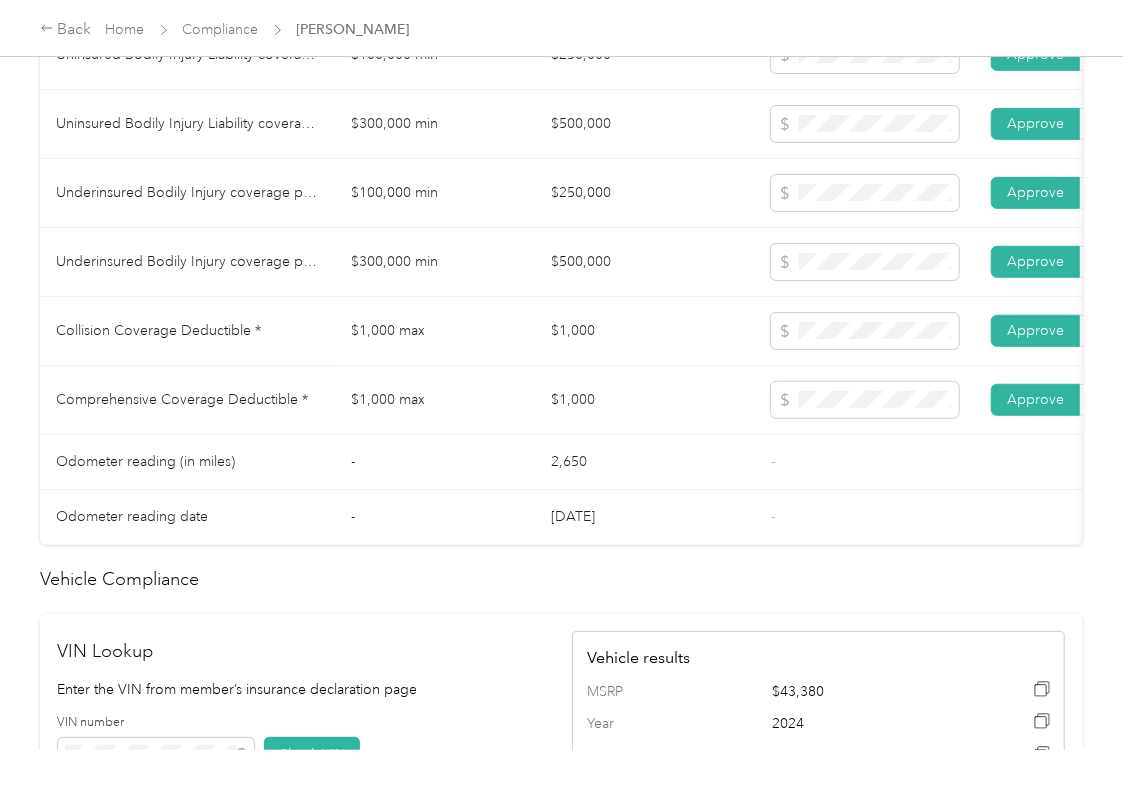 click on "[PERSON_NAME]	 Wilson	 [EMAIL_ADDRESS][PERSON_NAME][DOMAIN_NAME] Driver's license and Insurance In Review Vehicle details In Review 1  of  1 [EMAIL_ADDRESS][DOMAIN_NAME] Submit review Driver's license Insurance verification image.jpg Uploaded on  [DATE] View Approve Reject Activity approved [DATE] 1:30am rejected [DATE] 7:19pm Driver’s License  Compliance requirements Program Requirements Driver submission Reviewer input Decision Rejection reason             First name - [PERSON_NAME]	 Last name - [PERSON_NAME]	 Mobile number - [PHONE_NUMBER] Driver License expiration * 0 month-diff [DATE] Approve Reject Insurance Declaration Compliance requirements Program Requirements Driver submission Reviewer input Decision Rejection reason             State * - [US_STATE] Zip code * - 63755 Insurance Declaration expiration * 0 month-diff [DATE] Approve Reject Bodily injury coverage per person * $100,000 min $250,000 Approve Reject Bodily injury coverage per accident * $300,000 min $500,000 Approve Reject $100,000 min $100,000" at bounding box center (561, 375) 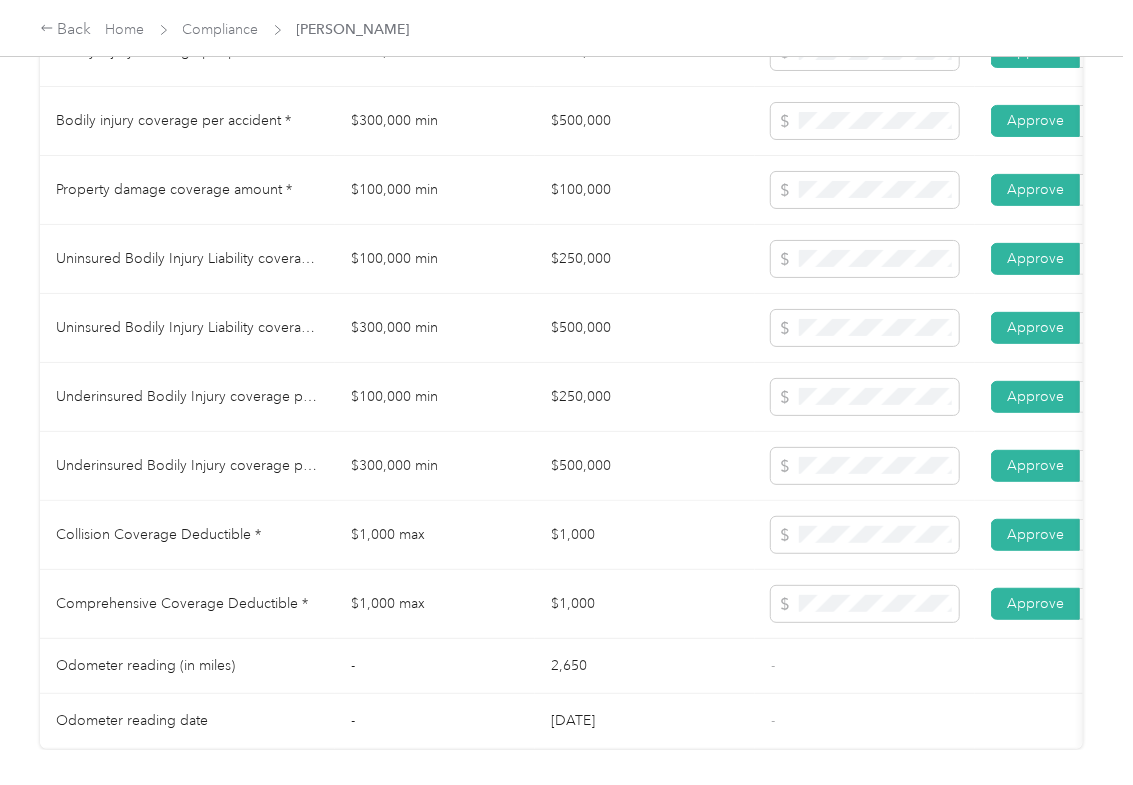 scroll, scrollTop: 1200, scrollLeft: 0, axis: vertical 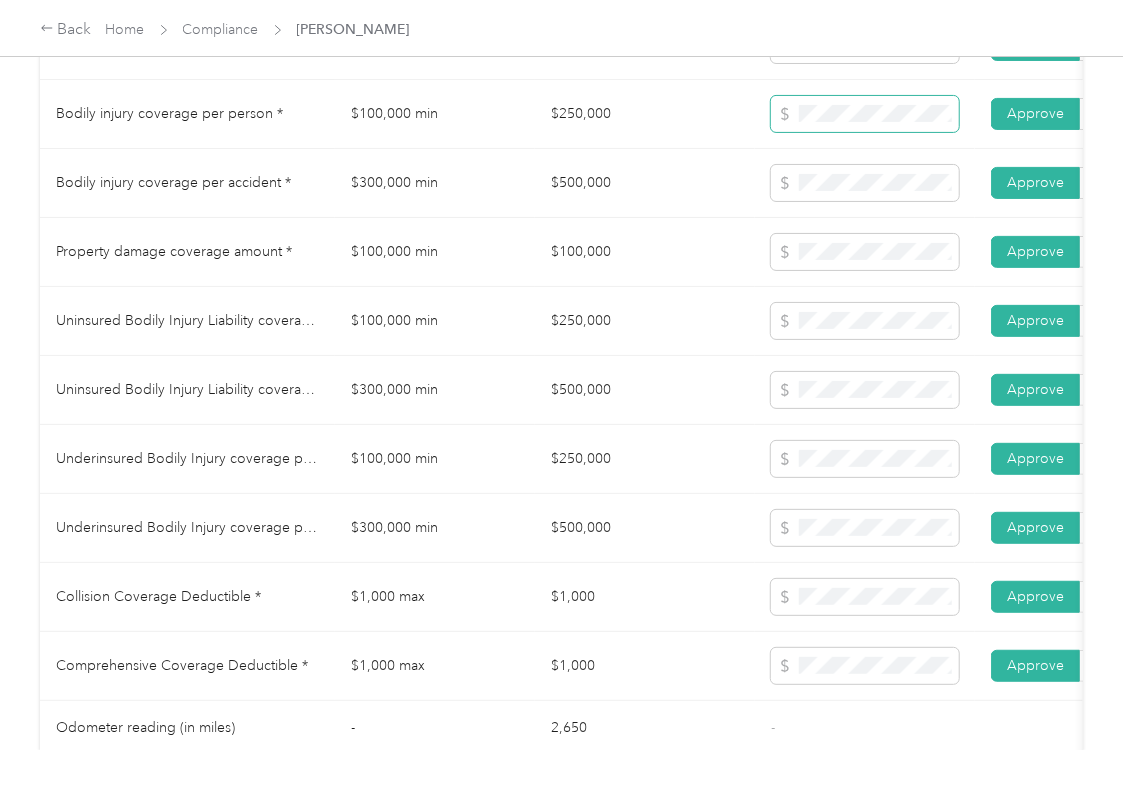 click at bounding box center (865, 114) 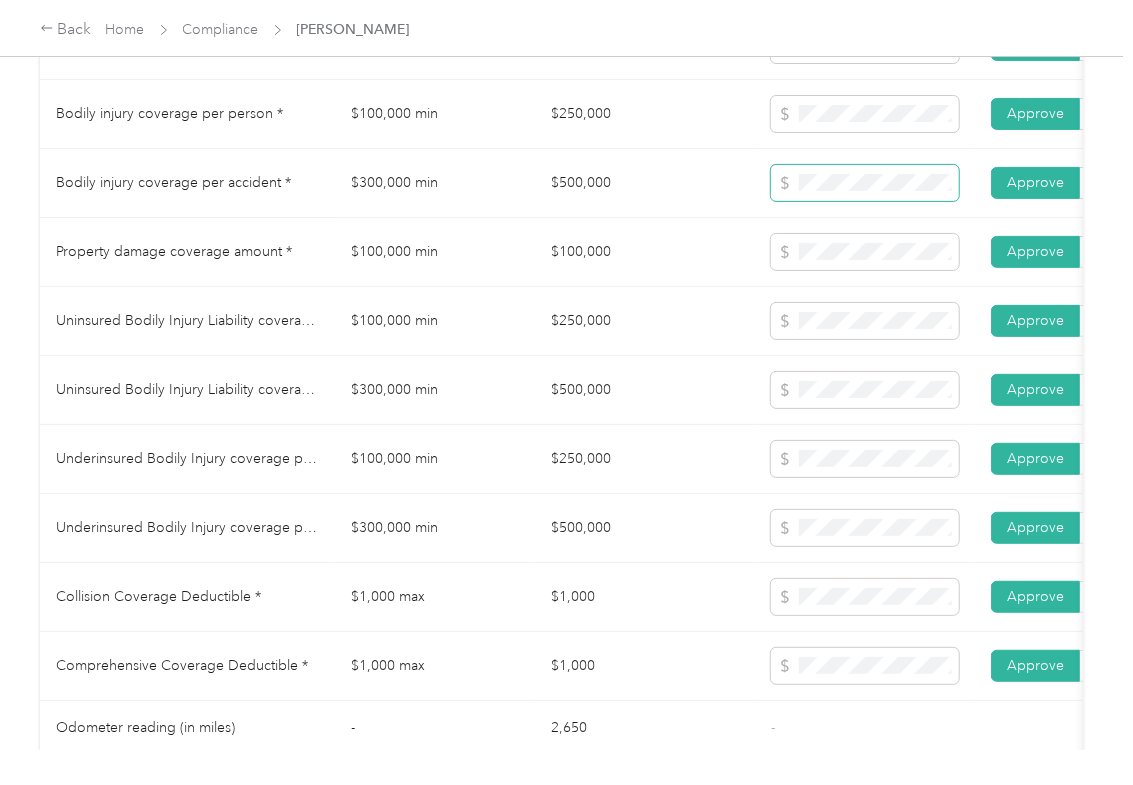 click at bounding box center [865, 183] 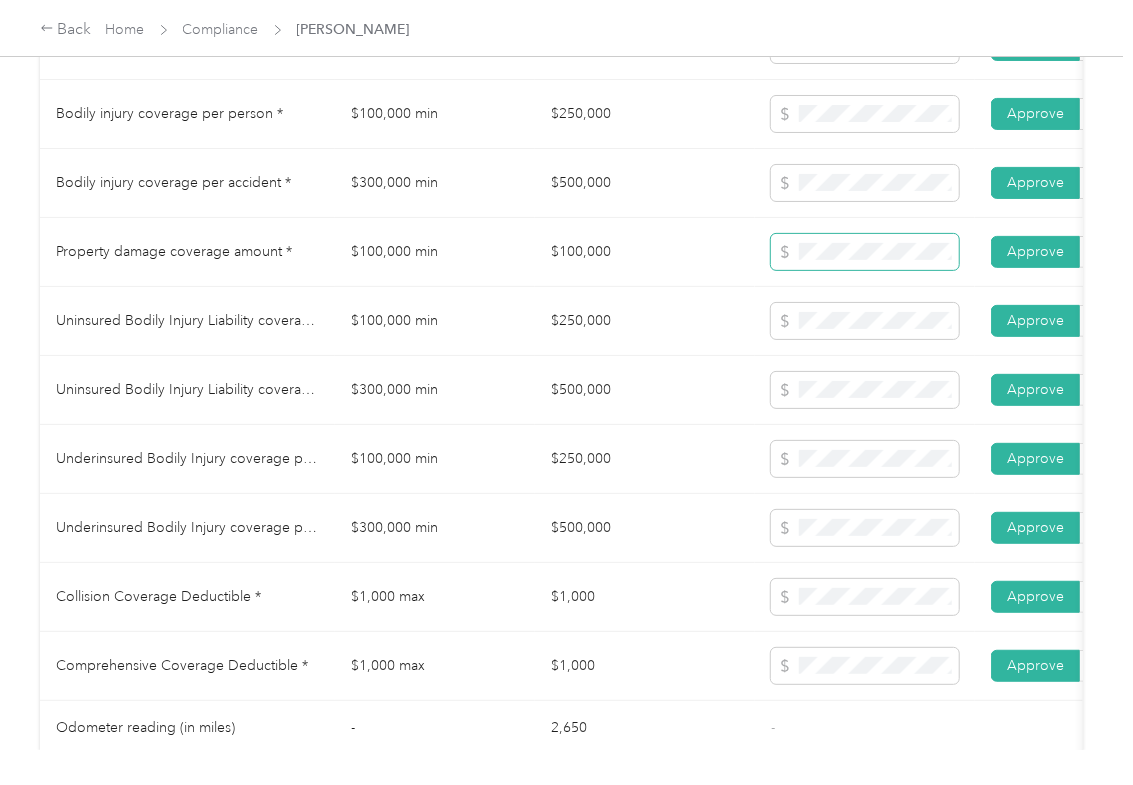 click on "Property damage coverage amount * $100,000 min $100,000 Approve Reject" at bounding box center (745, 252) 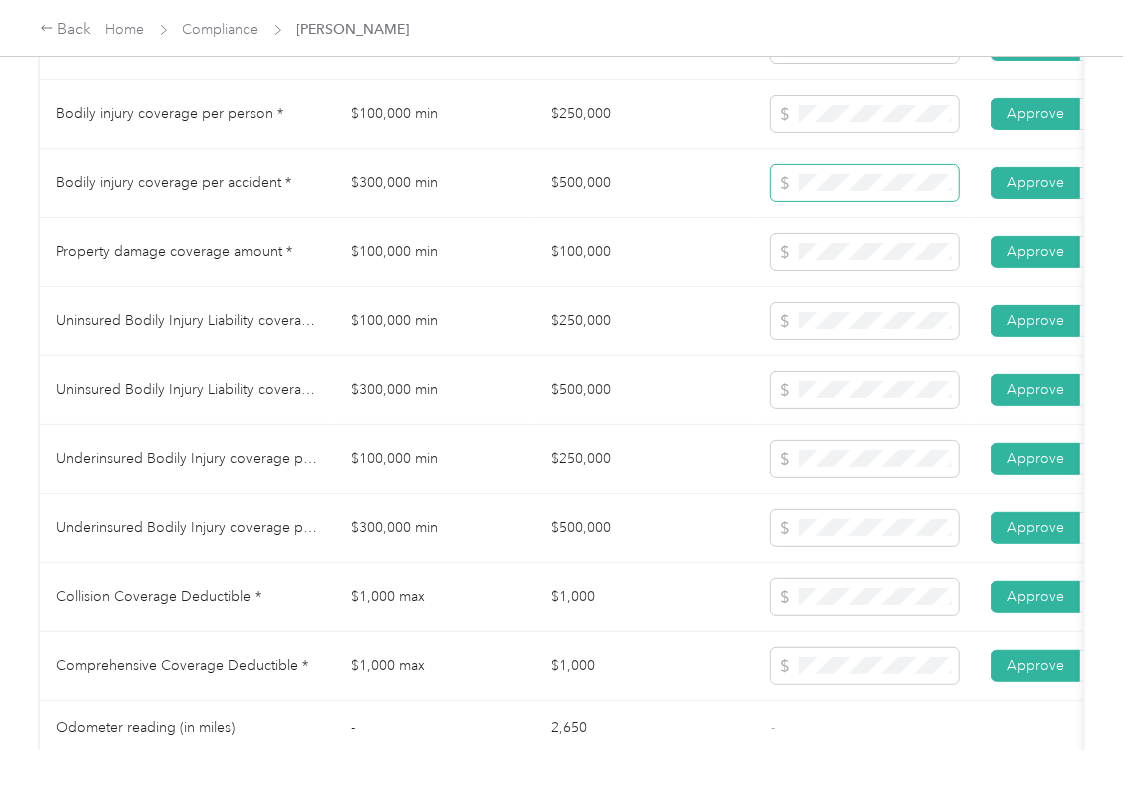 click at bounding box center (865, 183) 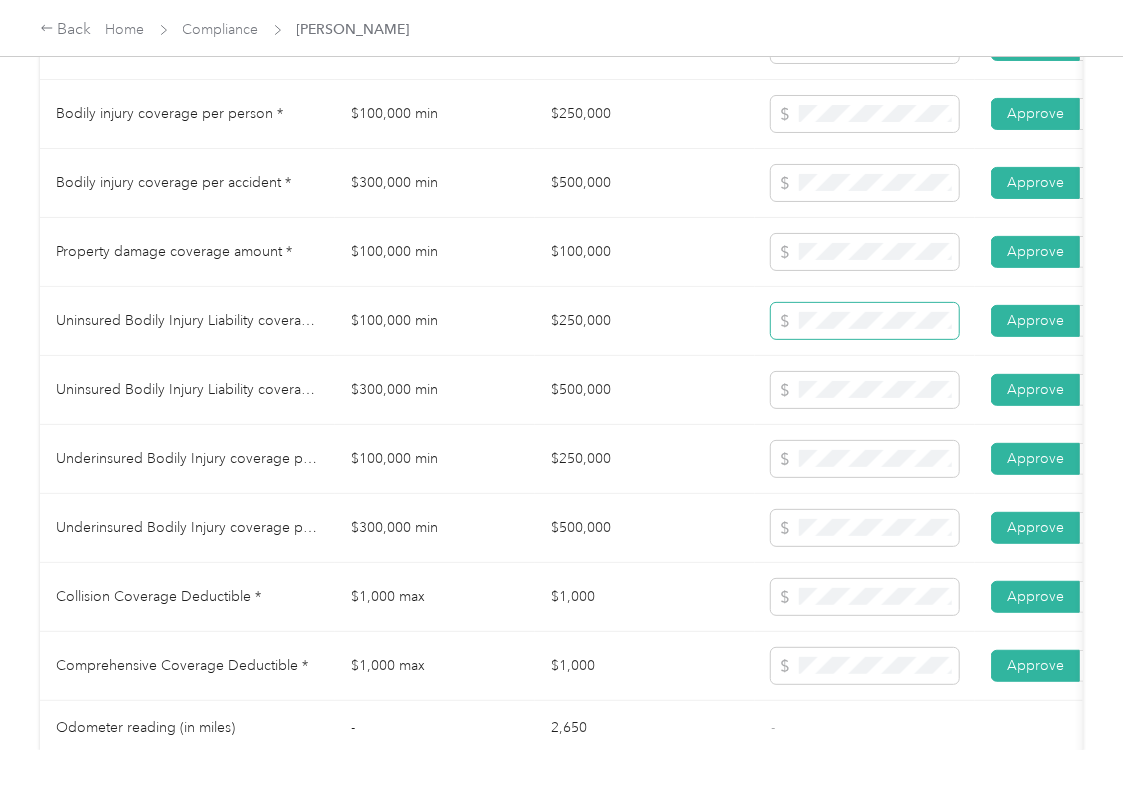 click at bounding box center (865, 321) 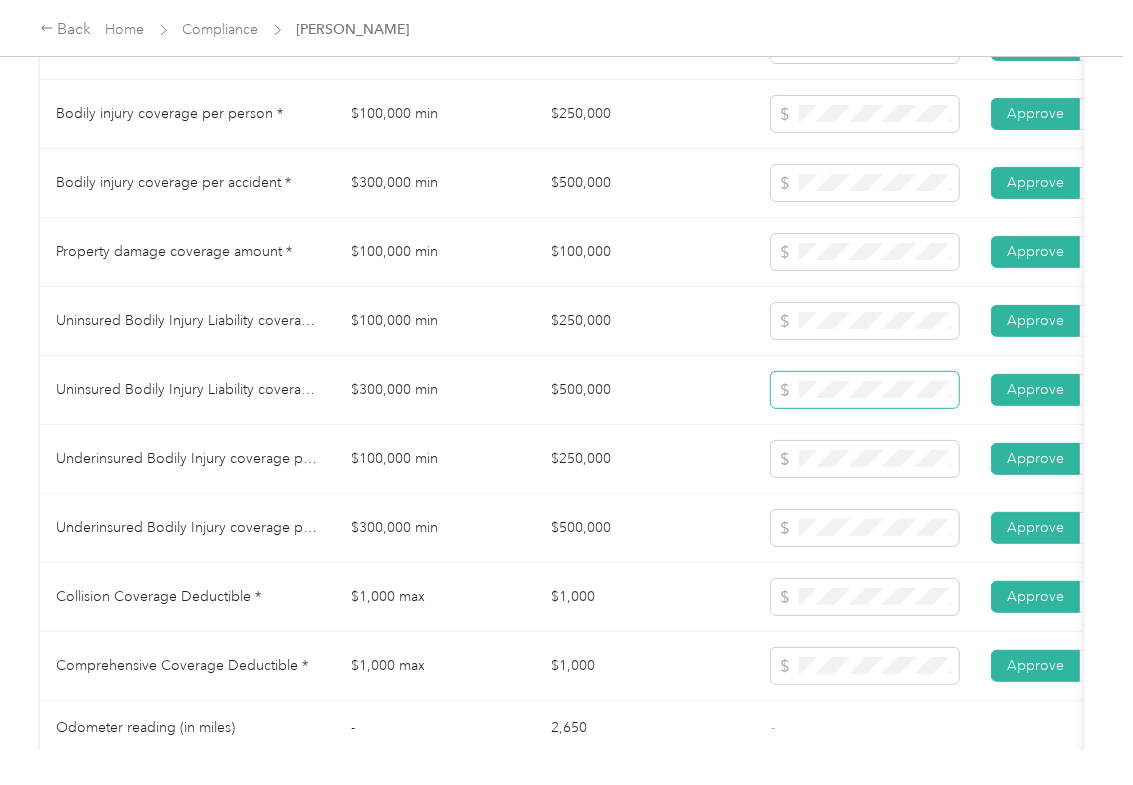 click at bounding box center (865, 390) 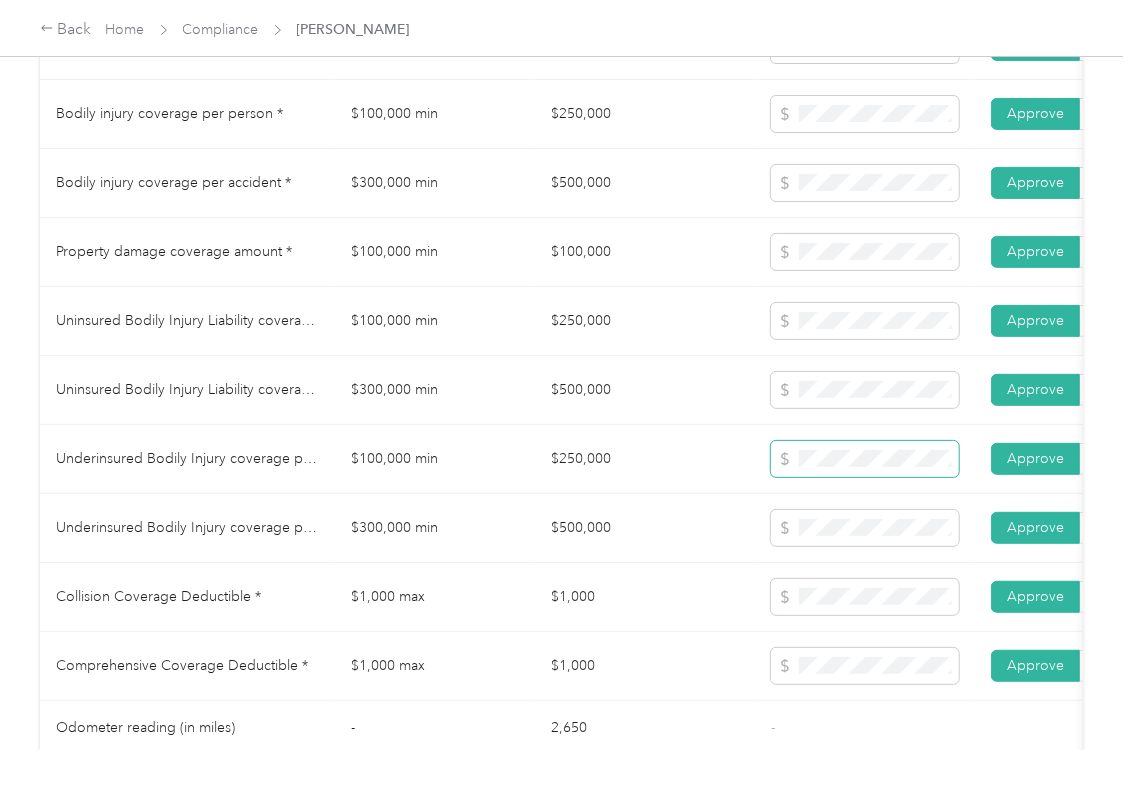 click at bounding box center (865, 459) 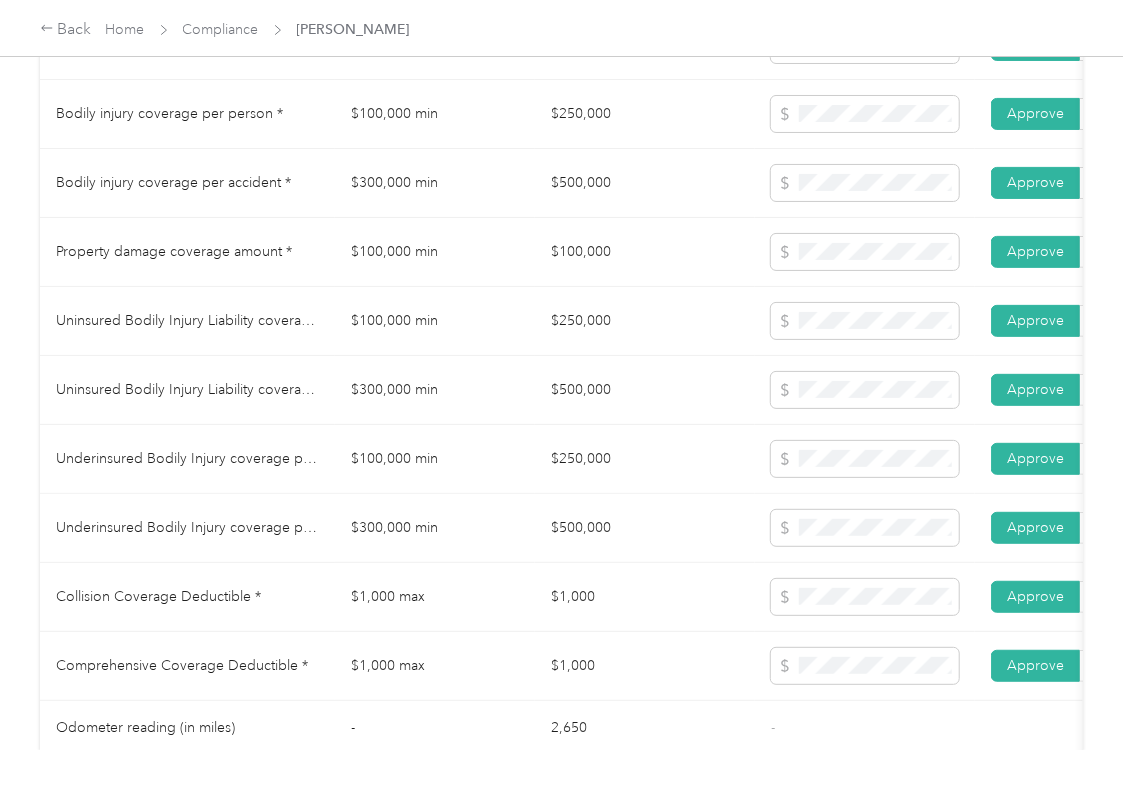click at bounding box center [865, 528] 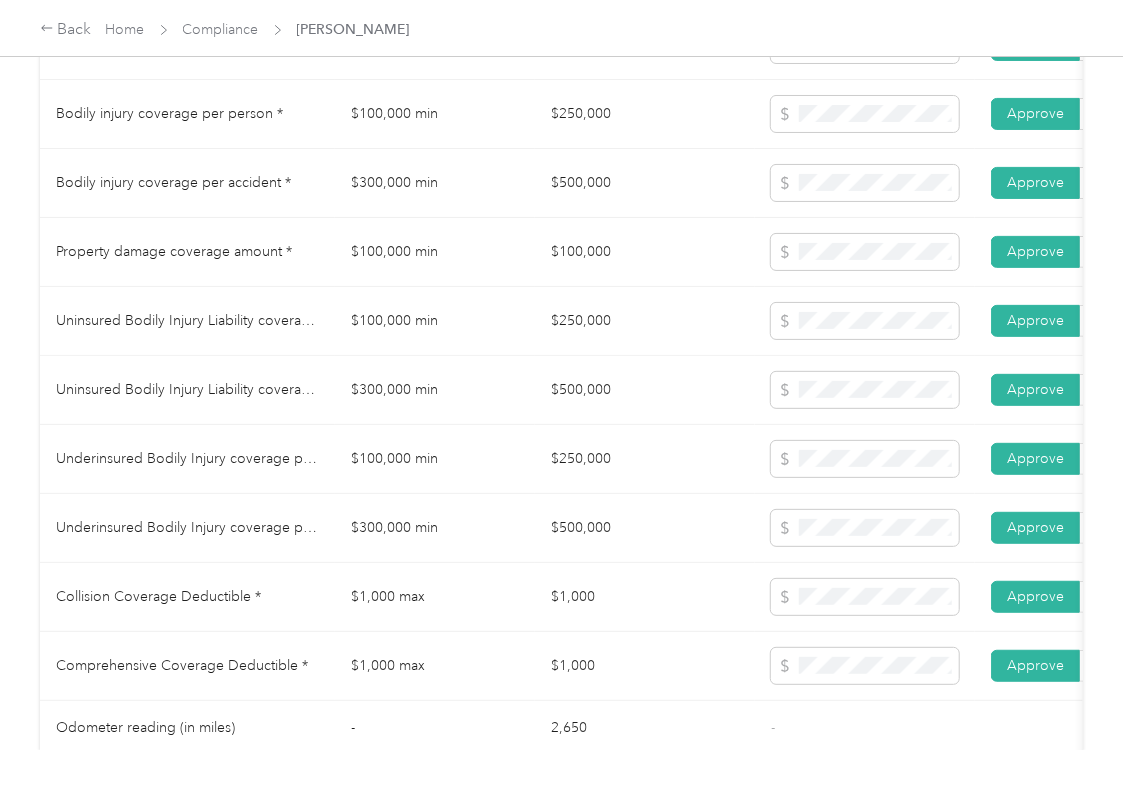 click on "$500,000" at bounding box center (645, 390) 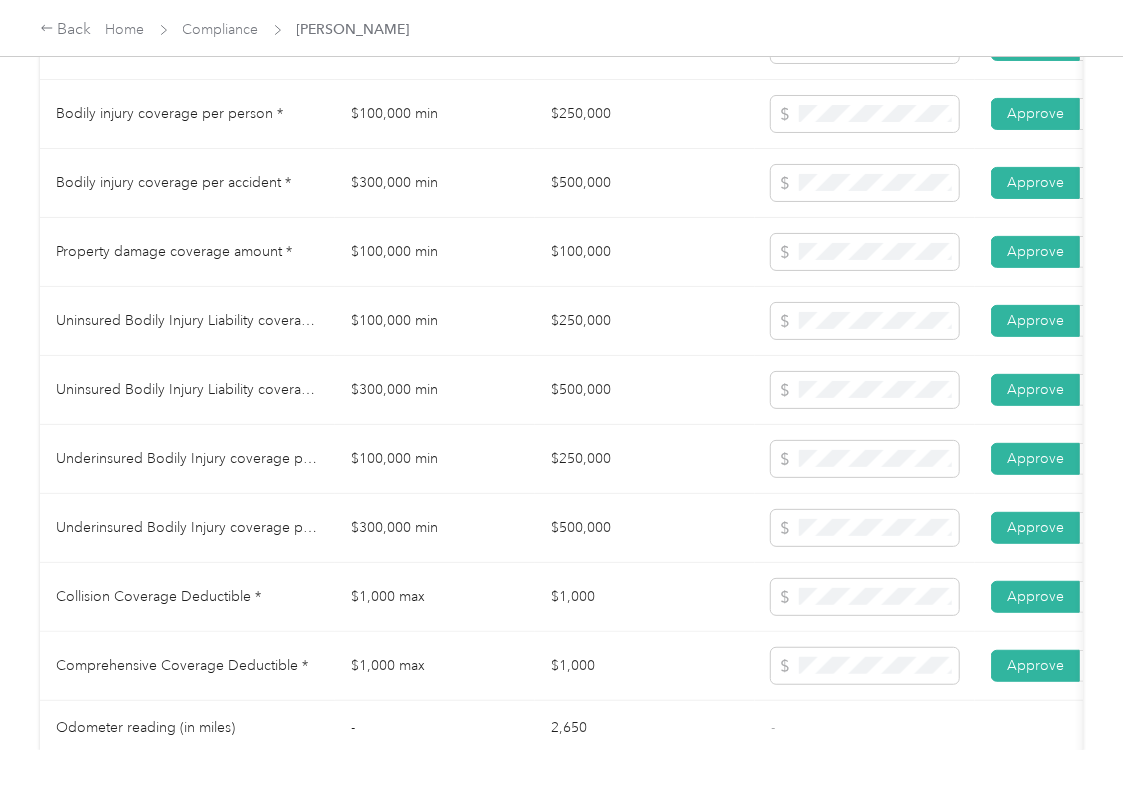 click on "$300,000 min" at bounding box center [435, 528] 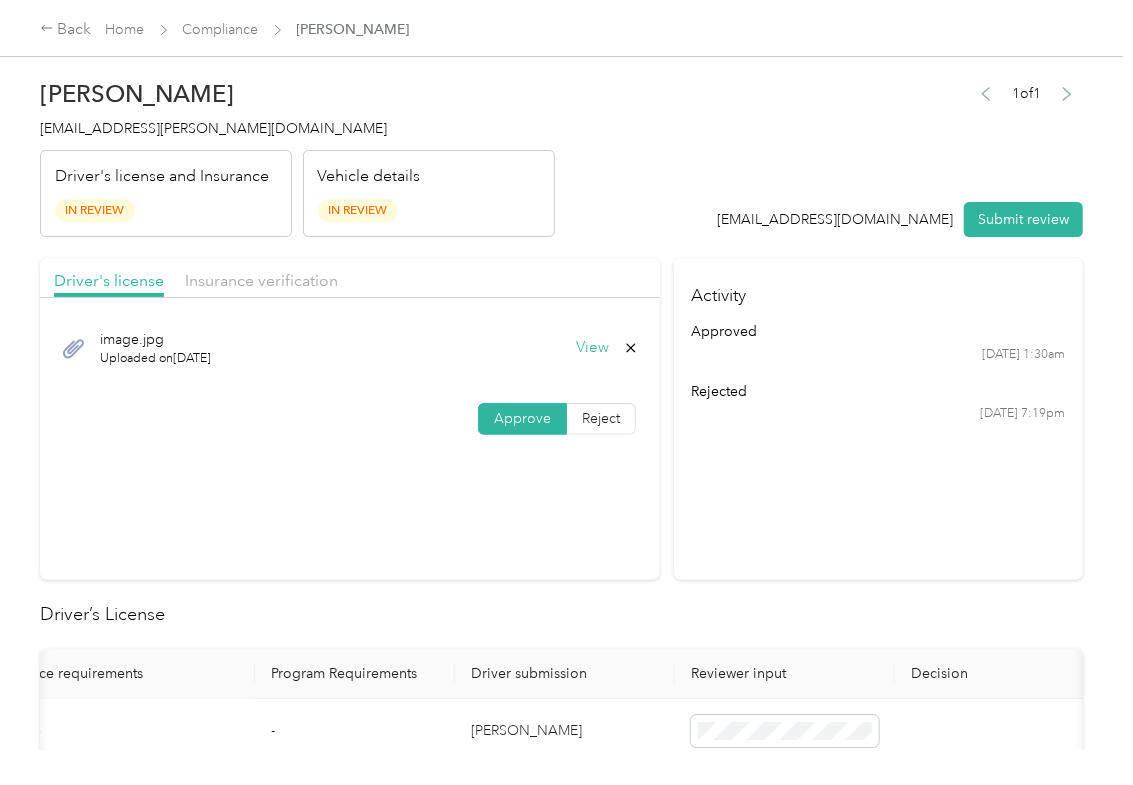 scroll, scrollTop: 0, scrollLeft: 0, axis: both 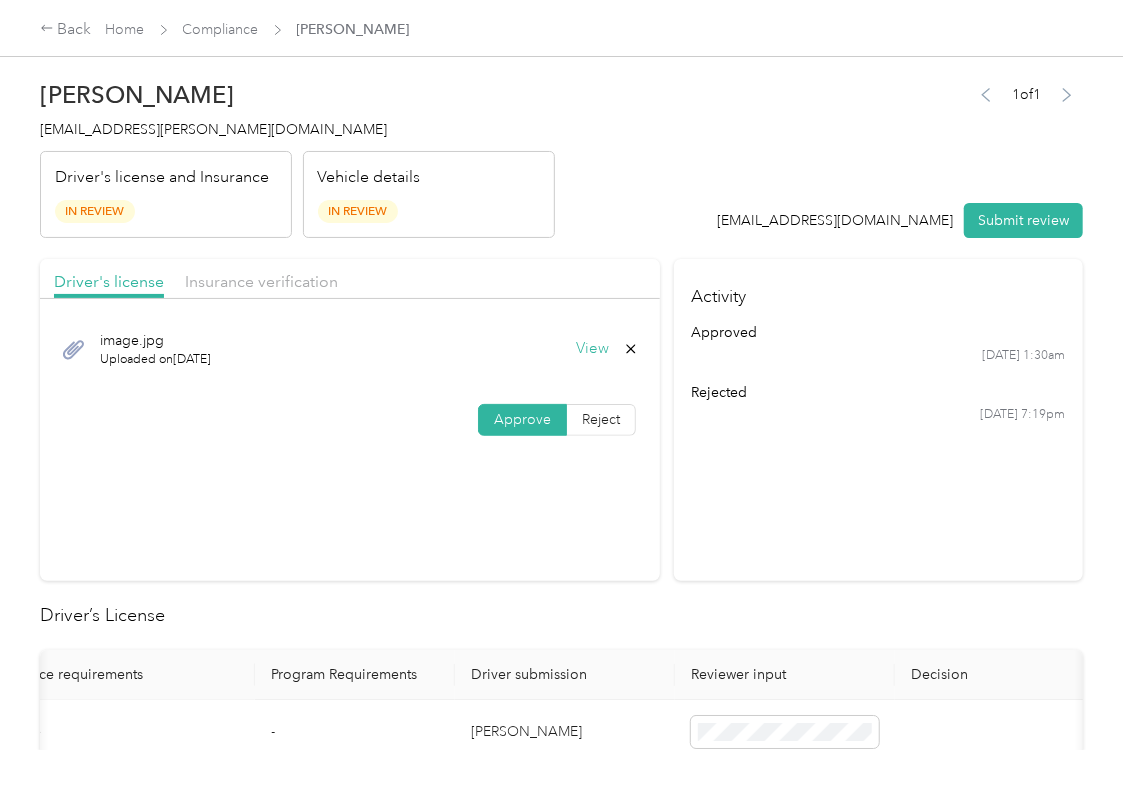 drag, startPoint x: 226, startPoint y: 274, endPoint x: 286, endPoint y: 340, distance: 89.19641 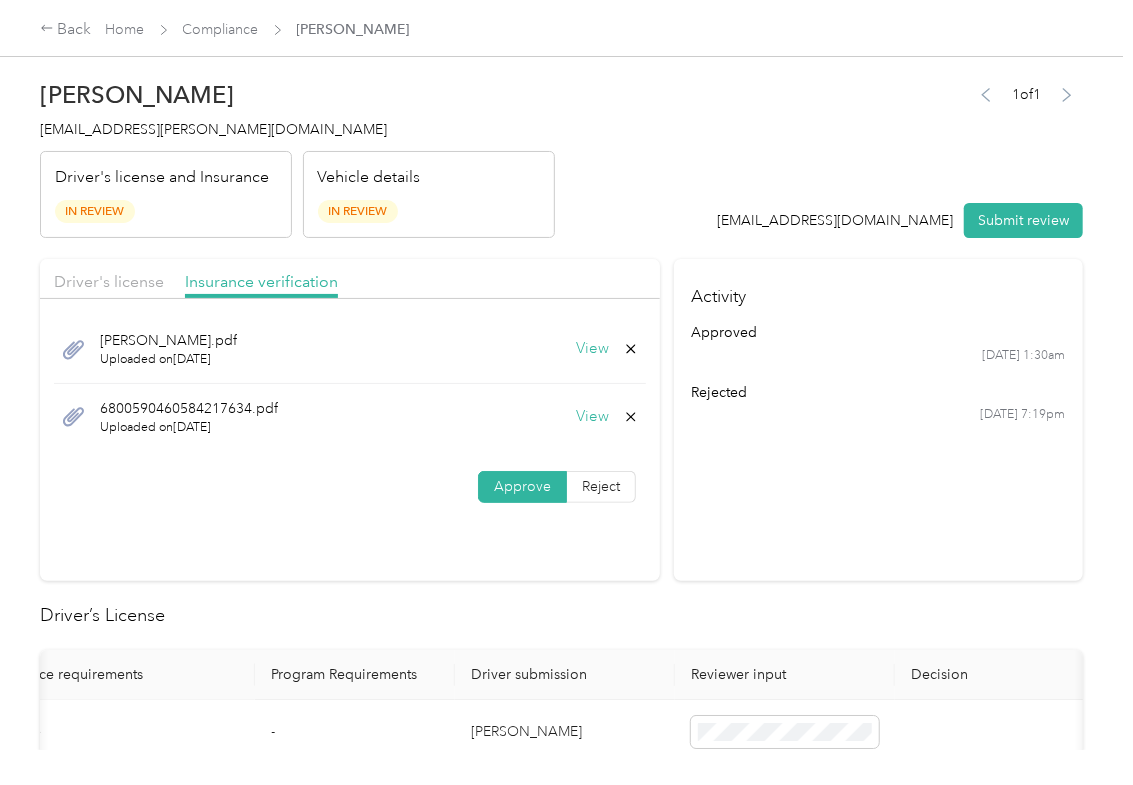 click 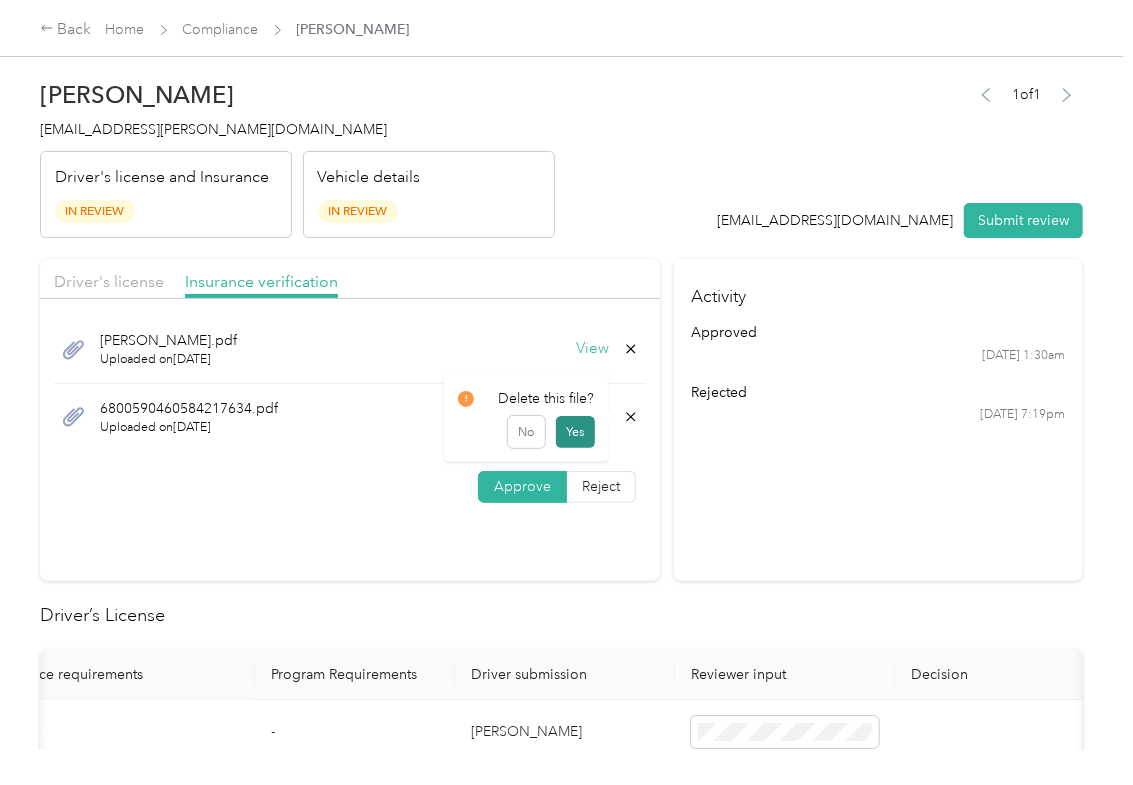 click on "Yes" at bounding box center (575, 432) 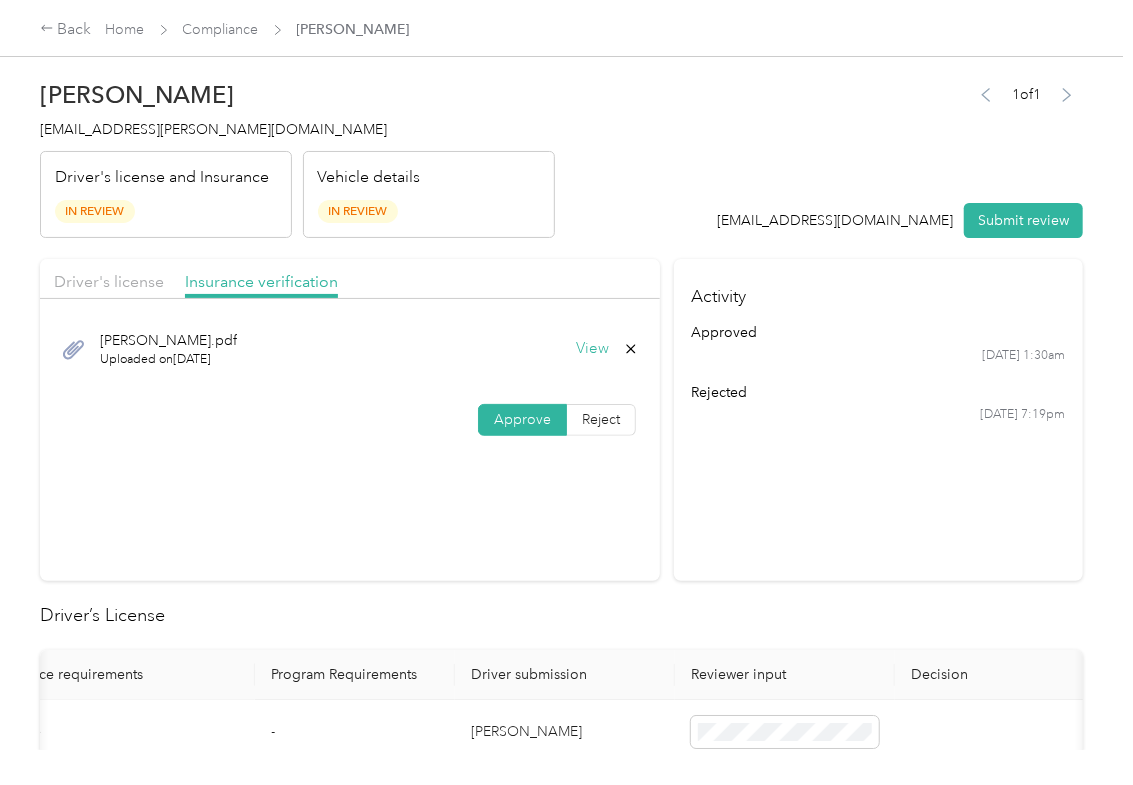 click on "Submit review" at bounding box center (1023, 220) 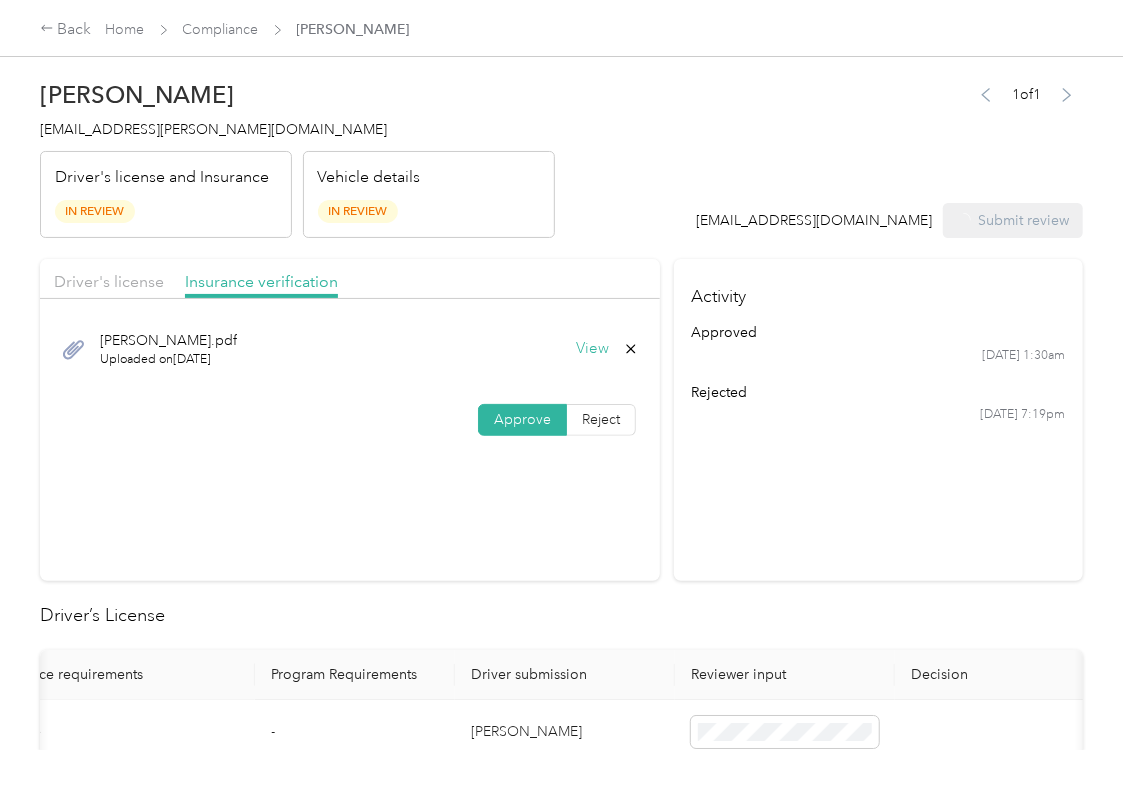 click on "[PERSON_NAME]	 Wilson	 [EMAIL_ADDRESS][PERSON_NAME][DOMAIN_NAME] Driver's license and Insurance In Review Vehicle details In Review" at bounding box center (297, 154) 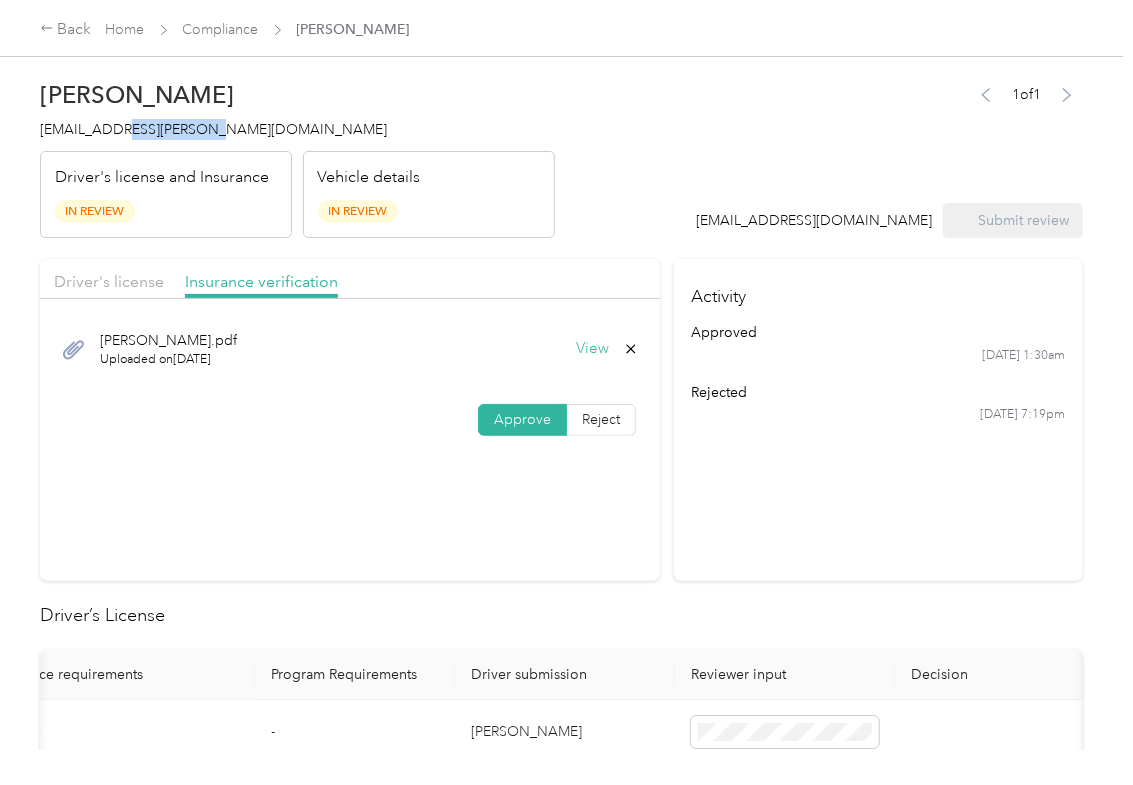 click on "[PERSON_NAME]	 Wilson	 [EMAIL_ADDRESS][PERSON_NAME][DOMAIN_NAME] Driver's license and Insurance In Review Vehicle details In Review" at bounding box center [297, 154] 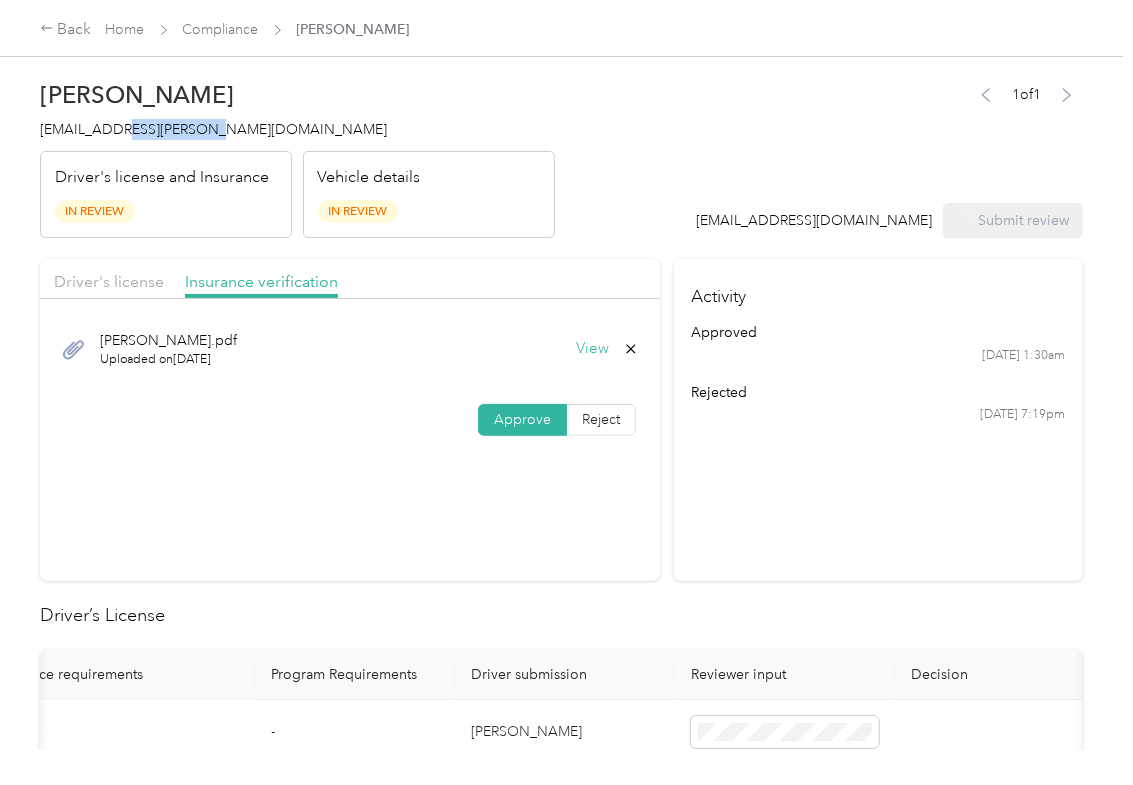 click on "[EMAIL_ADDRESS][PERSON_NAME][DOMAIN_NAME]" at bounding box center (213, 129) 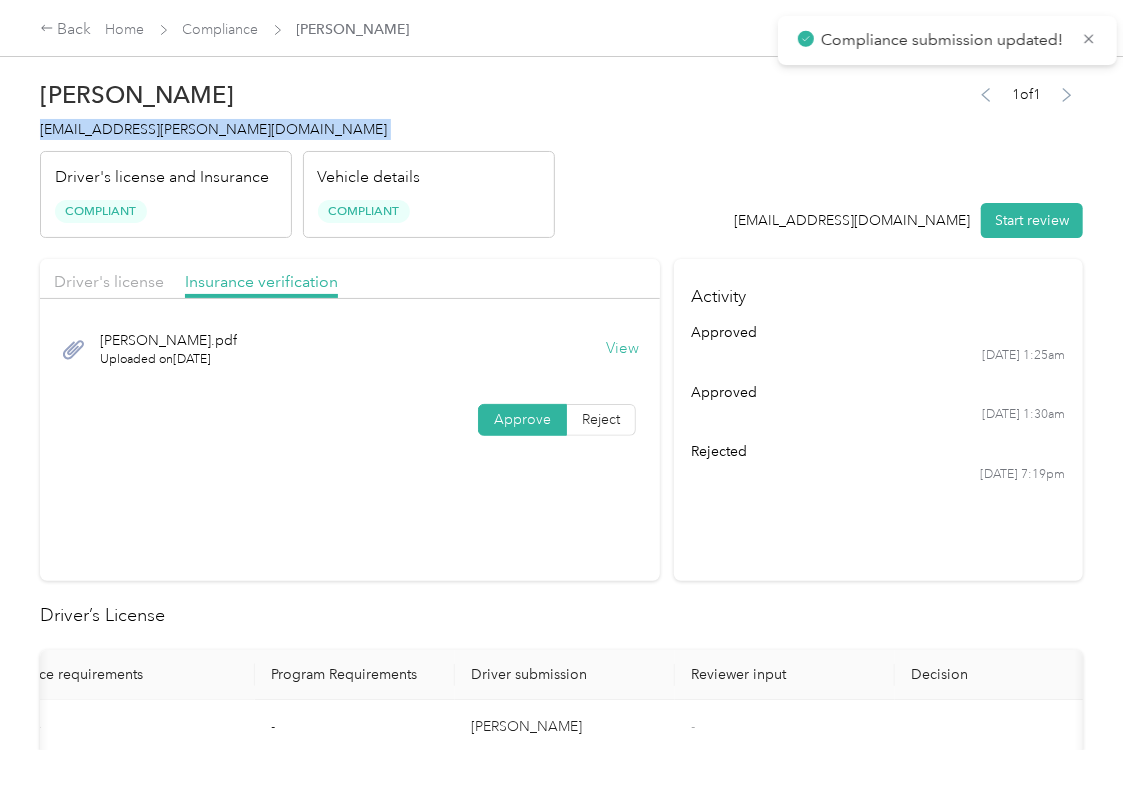 click on "[EMAIL_ADDRESS][PERSON_NAME][DOMAIN_NAME]" at bounding box center [213, 129] 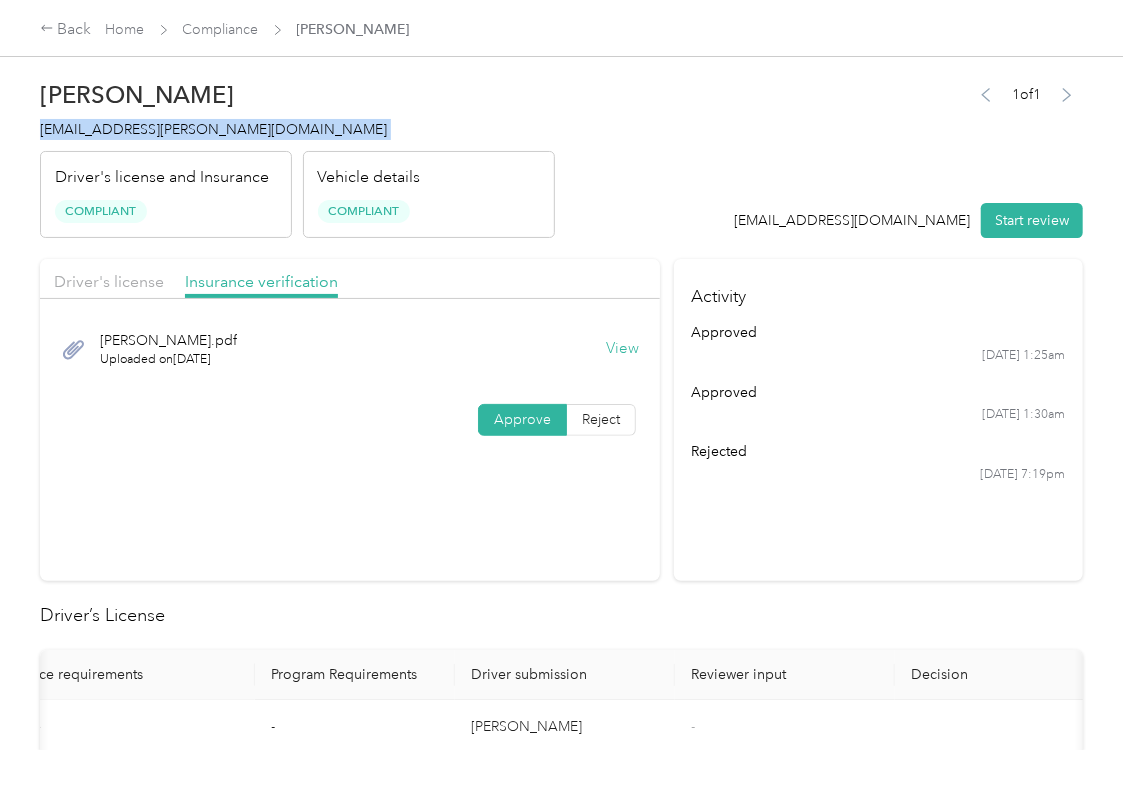 click on "Driver's license Insurance verification [PERSON_NAME].pdf Uploaded on  [DATE] View Approve Reject" at bounding box center [350, 420] 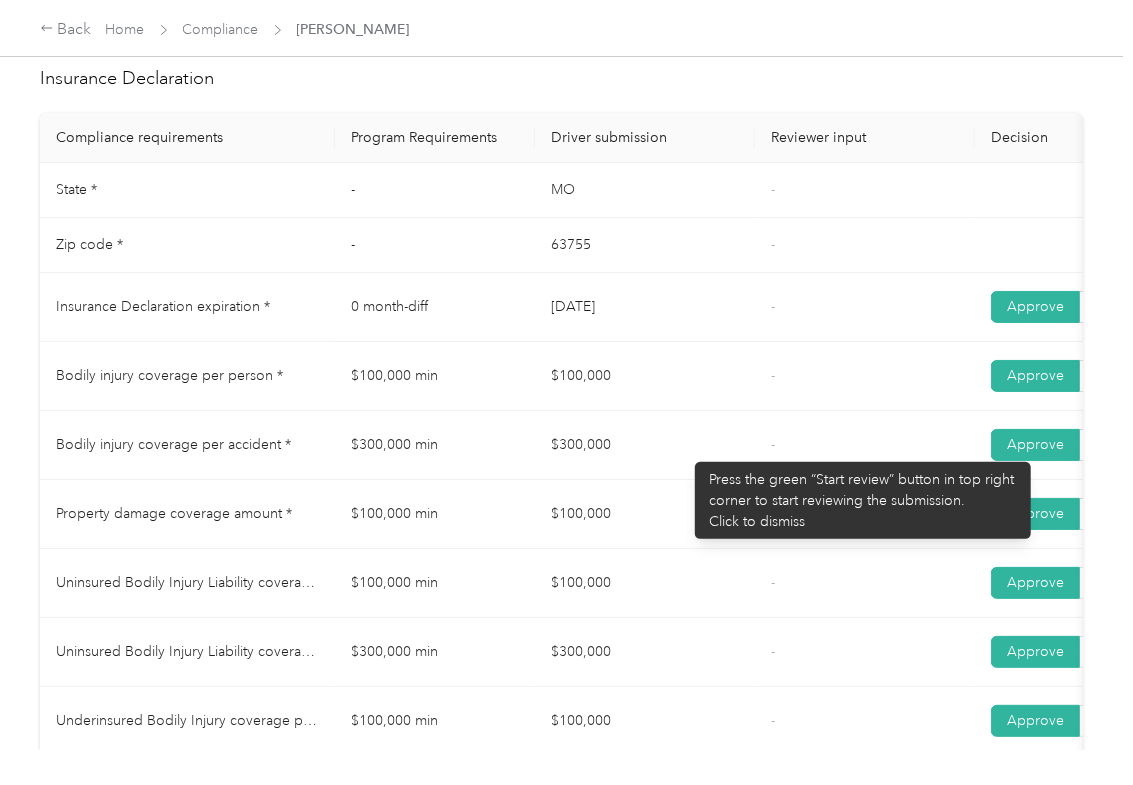 scroll, scrollTop: 933, scrollLeft: 0, axis: vertical 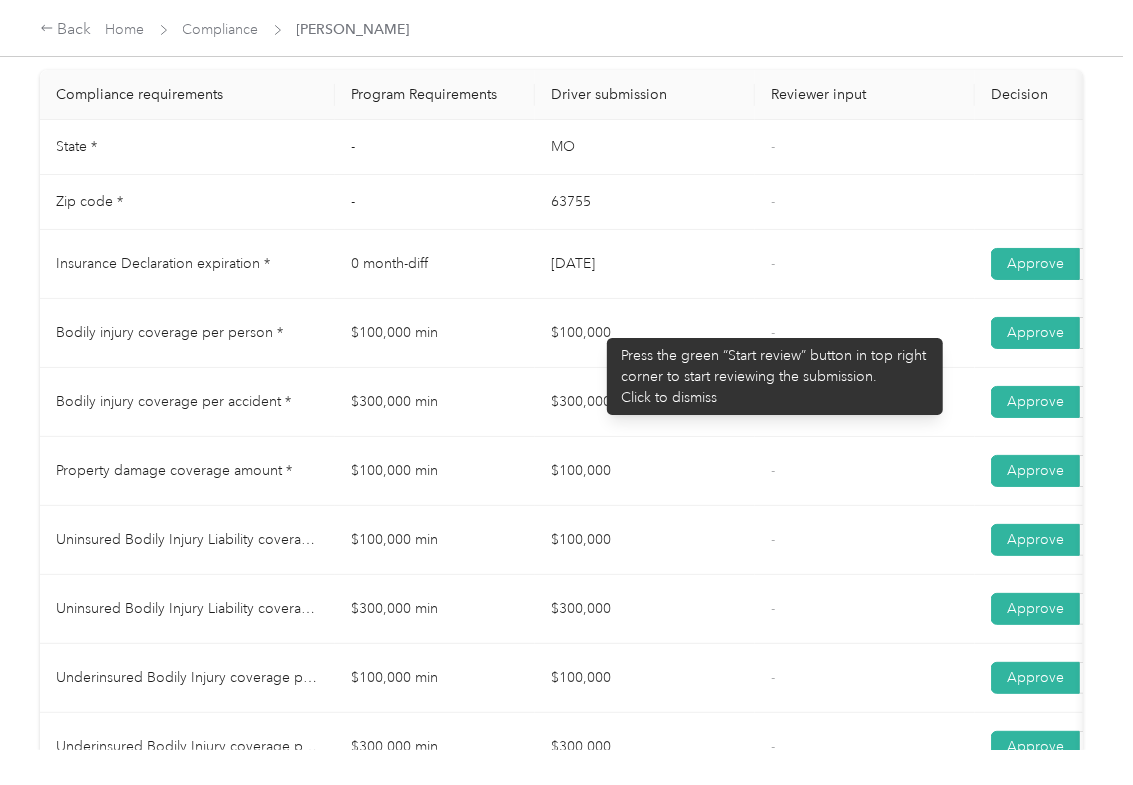 click on "[DATE]" at bounding box center (645, 264) 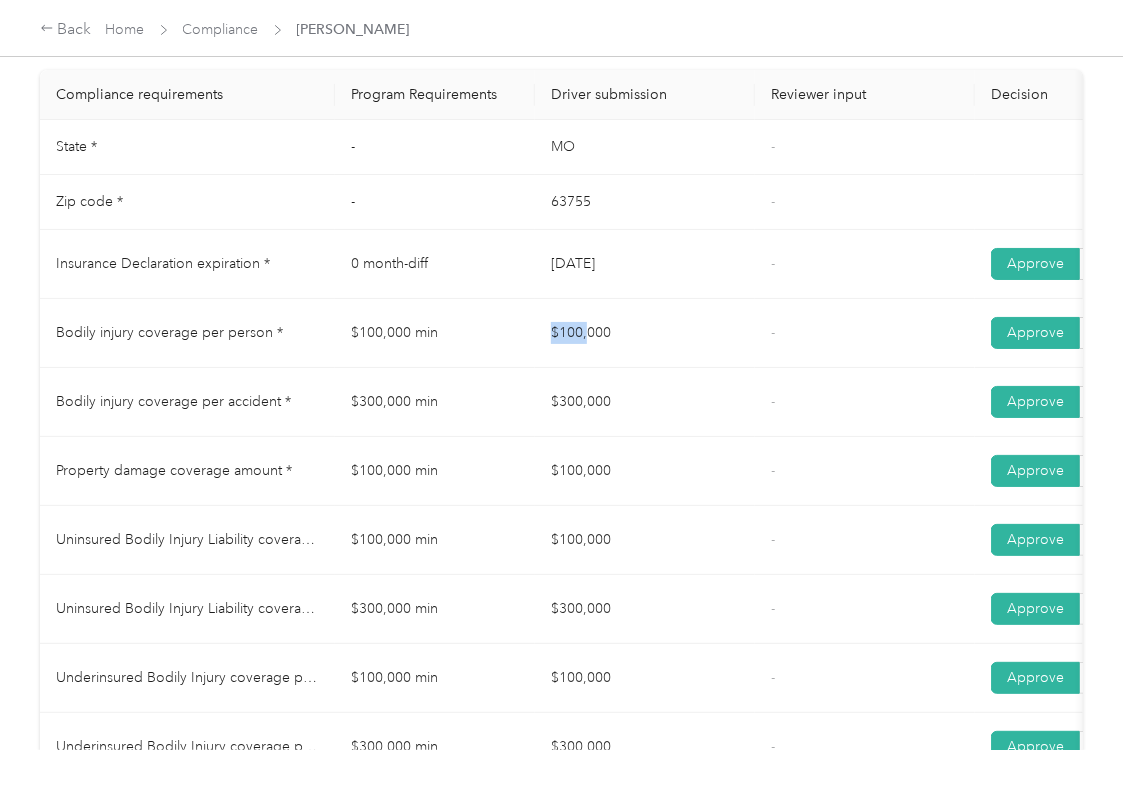 drag, startPoint x: 660, startPoint y: 364, endPoint x: 670, endPoint y: 366, distance: 10.198039 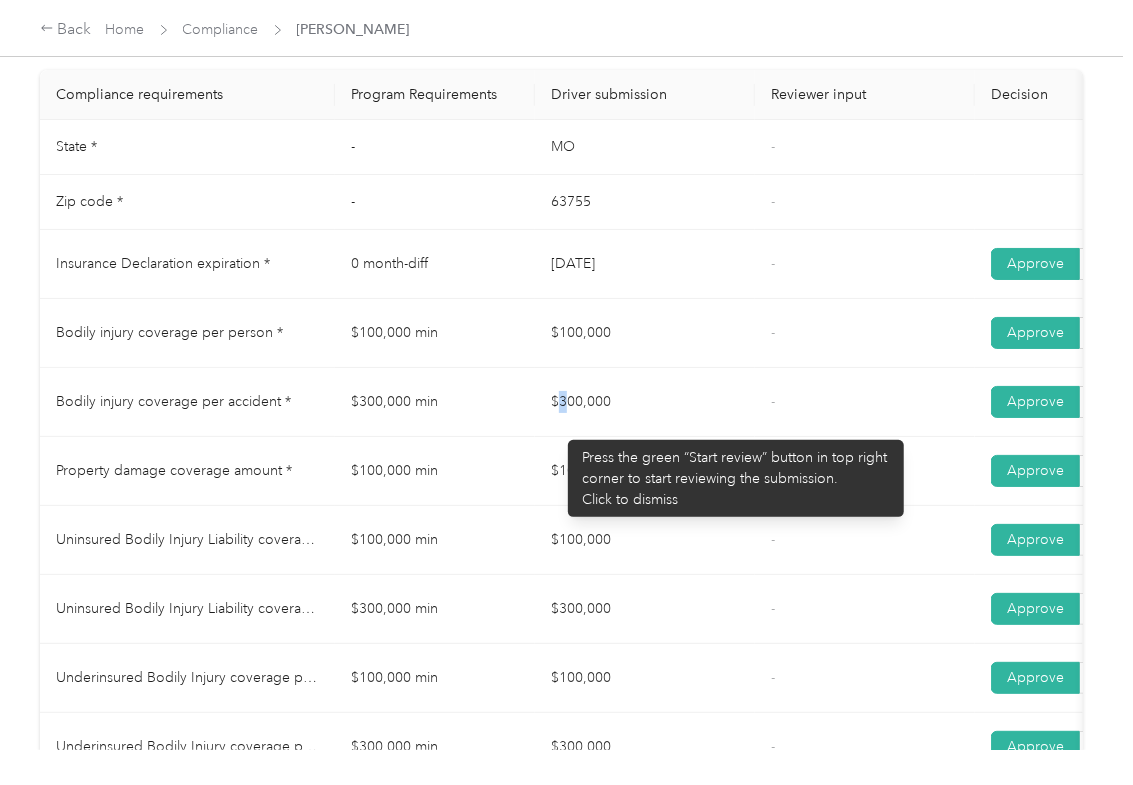 drag, startPoint x: 558, startPoint y: 430, endPoint x: 633, endPoint y: 429, distance: 75.00667 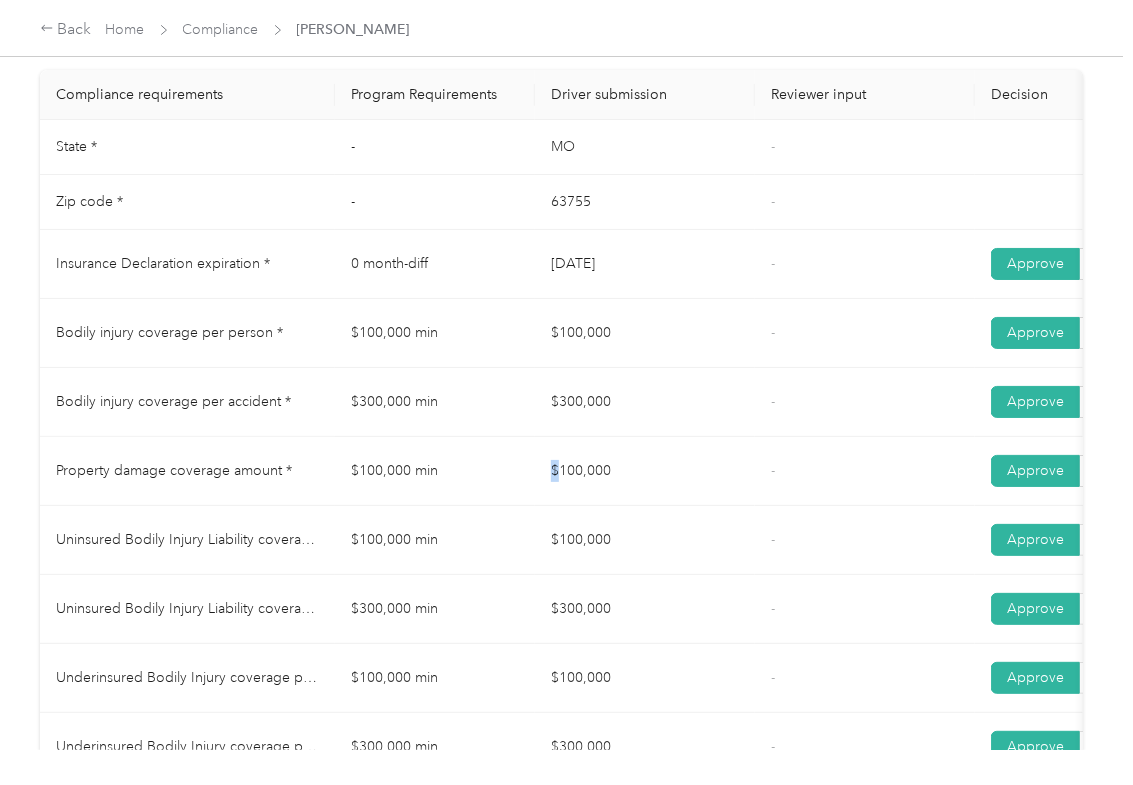 drag, startPoint x: 553, startPoint y: 478, endPoint x: 652, endPoint y: 457, distance: 101.20277 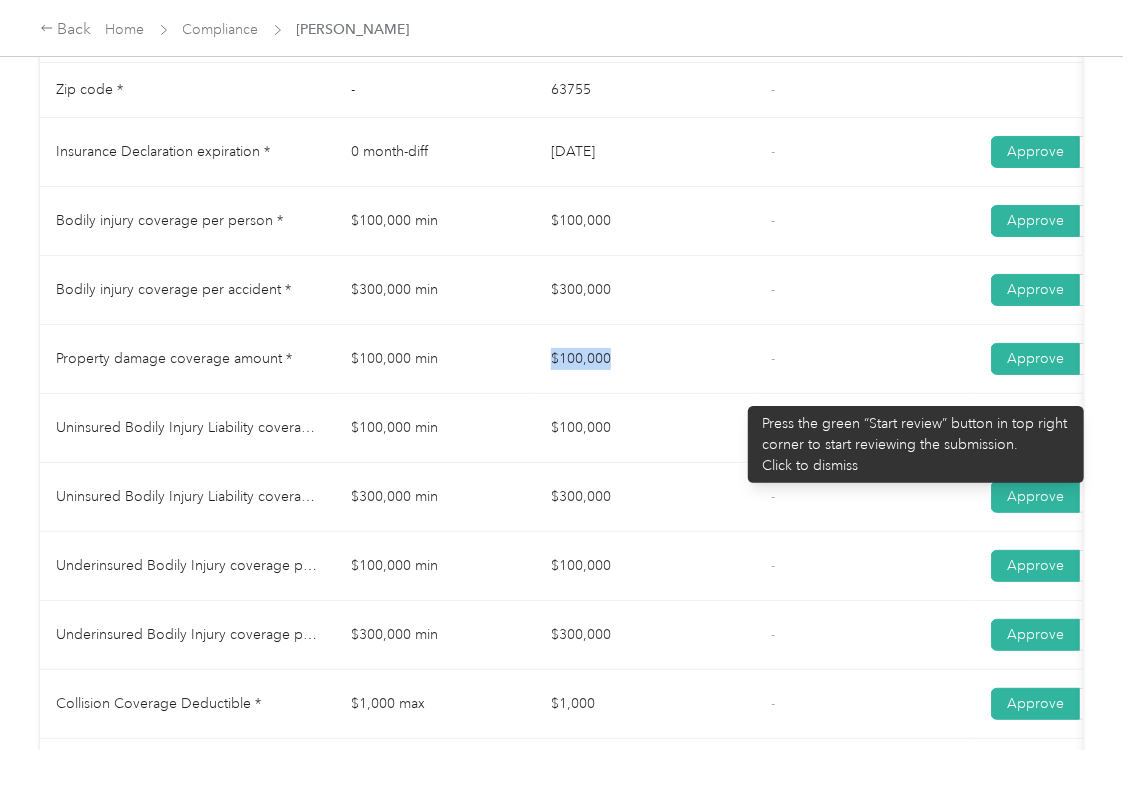 scroll, scrollTop: 1066, scrollLeft: 0, axis: vertical 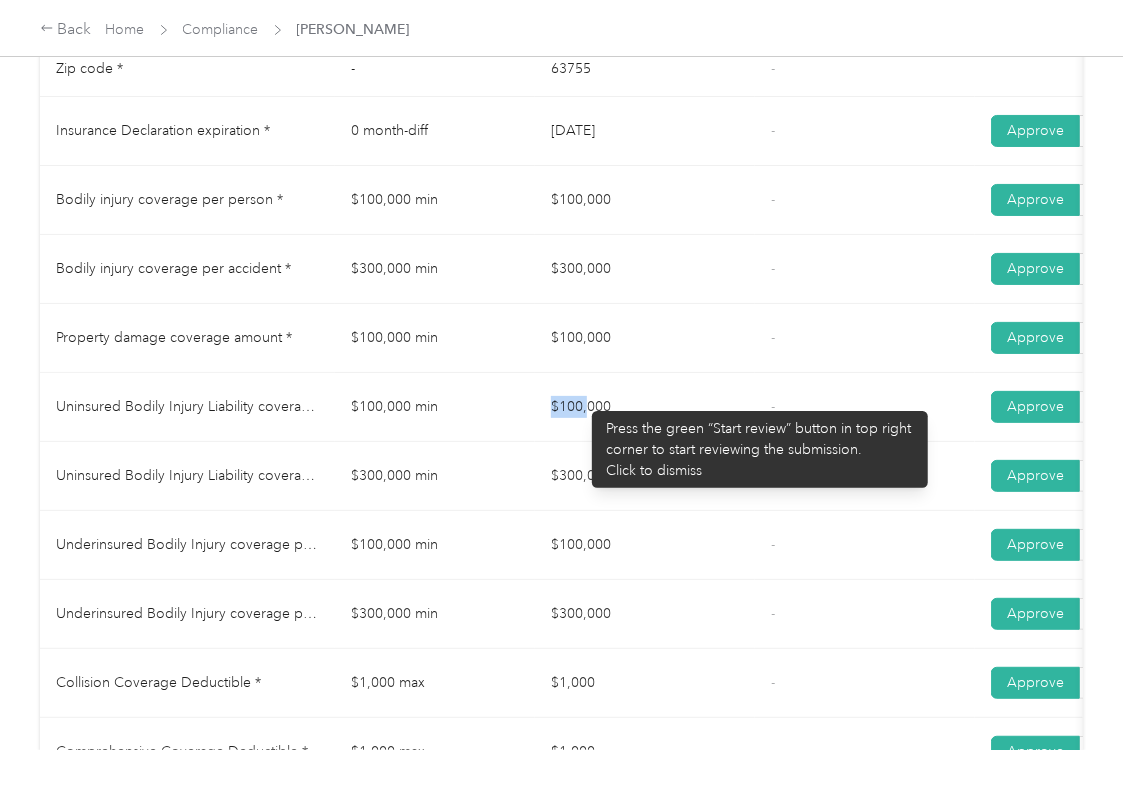 drag, startPoint x: 552, startPoint y: 408, endPoint x: 688, endPoint y: 410, distance: 136.01471 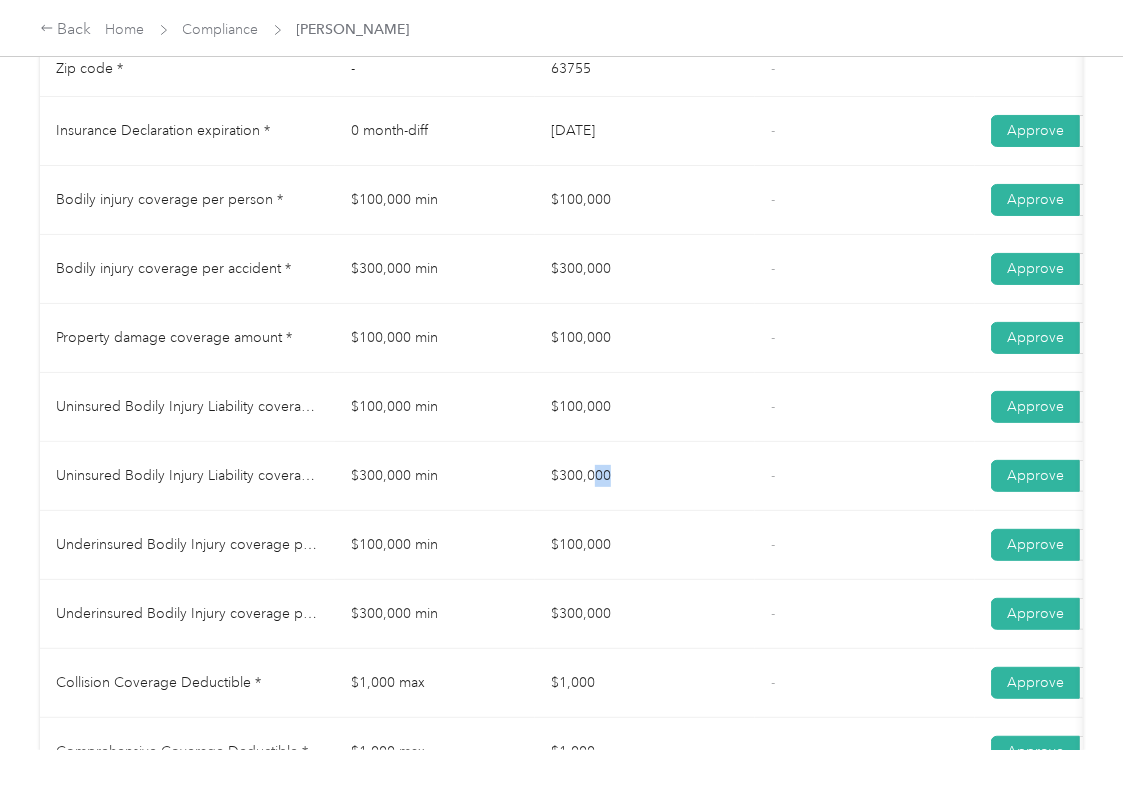 drag, startPoint x: 598, startPoint y: 492, endPoint x: 598, endPoint y: 533, distance: 41 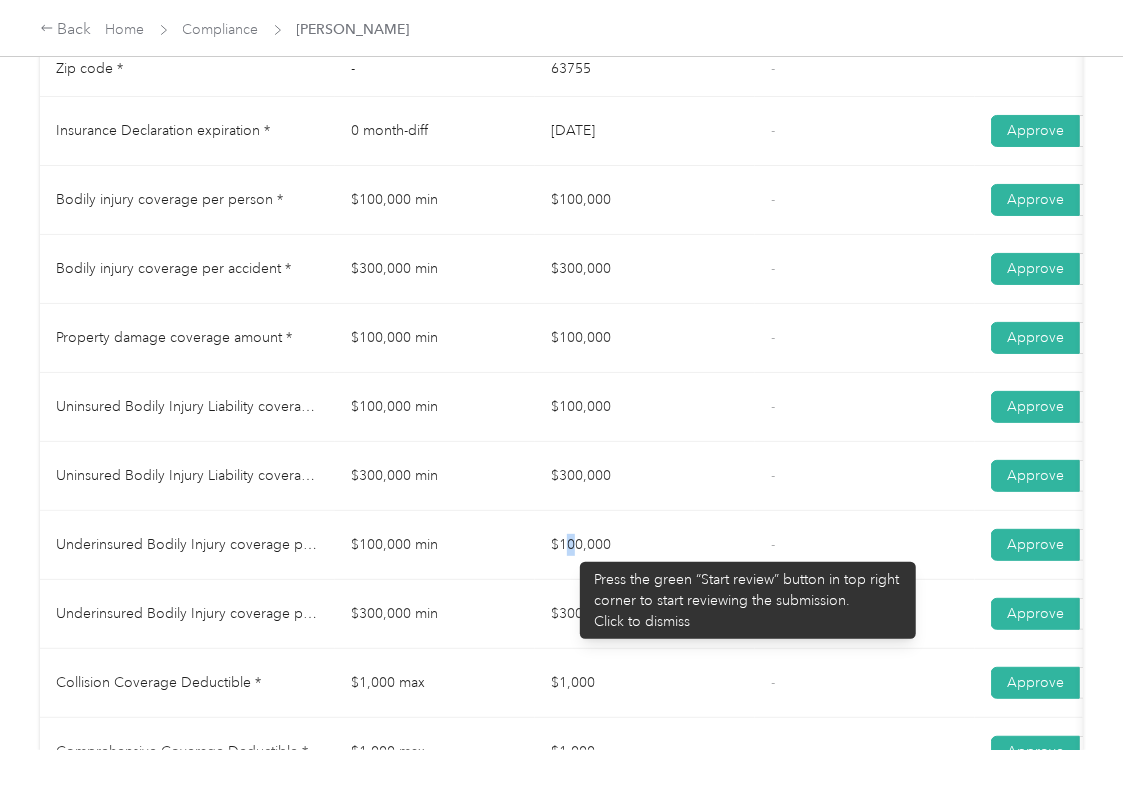 drag, startPoint x: 570, startPoint y: 552, endPoint x: 550, endPoint y: 608, distance: 59.464275 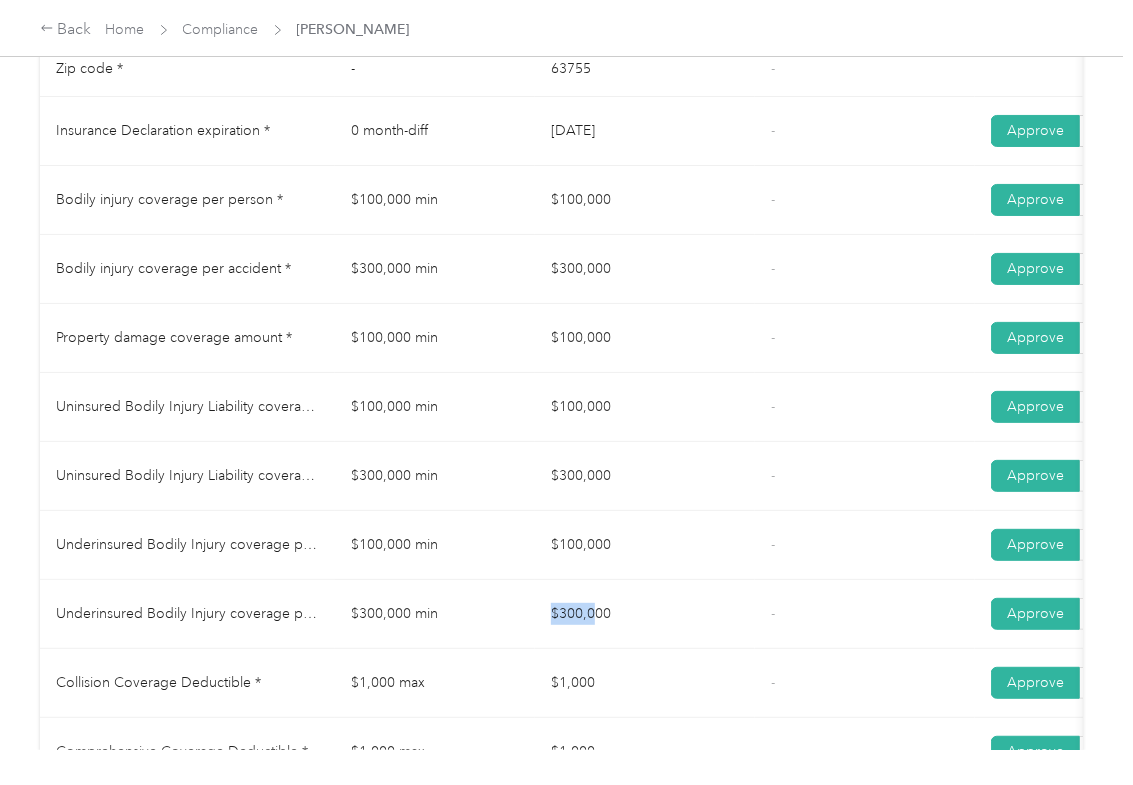 drag, startPoint x: 557, startPoint y: 628, endPoint x: 712, endPoint y: 638, distance: 155.32225 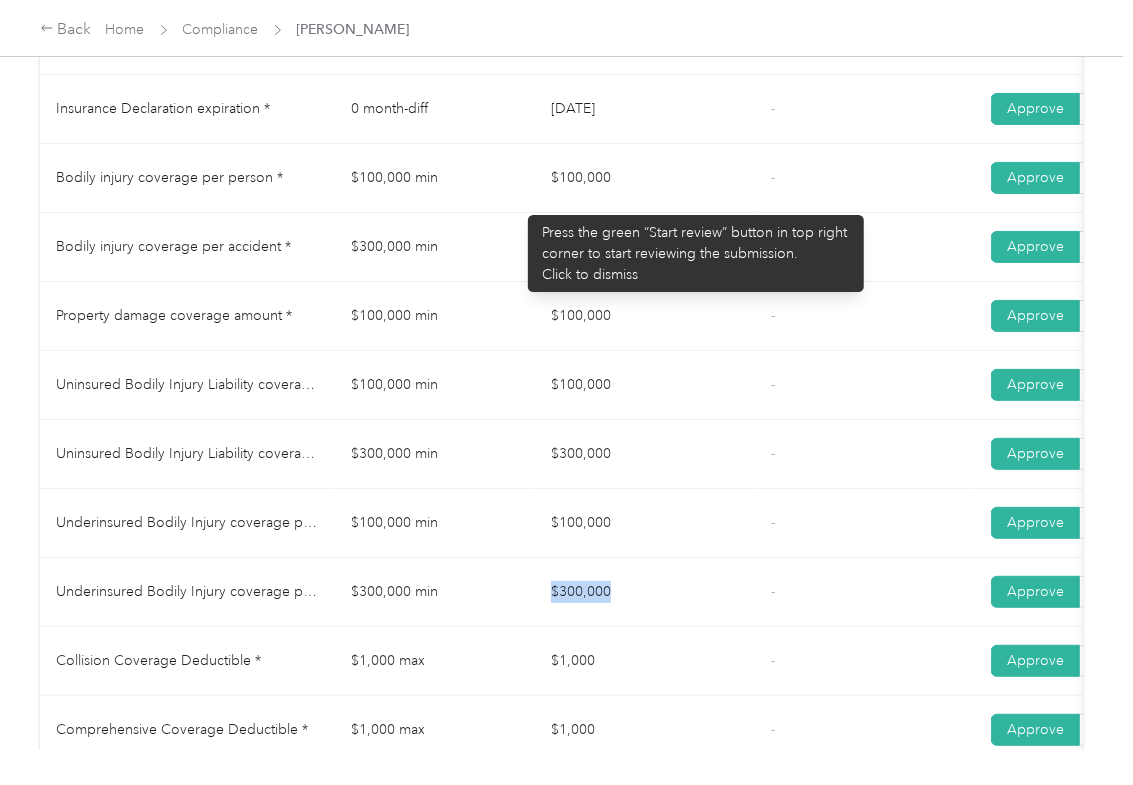 scroll, scrollTop: 154, scrollLeft: 0, axis: vertical 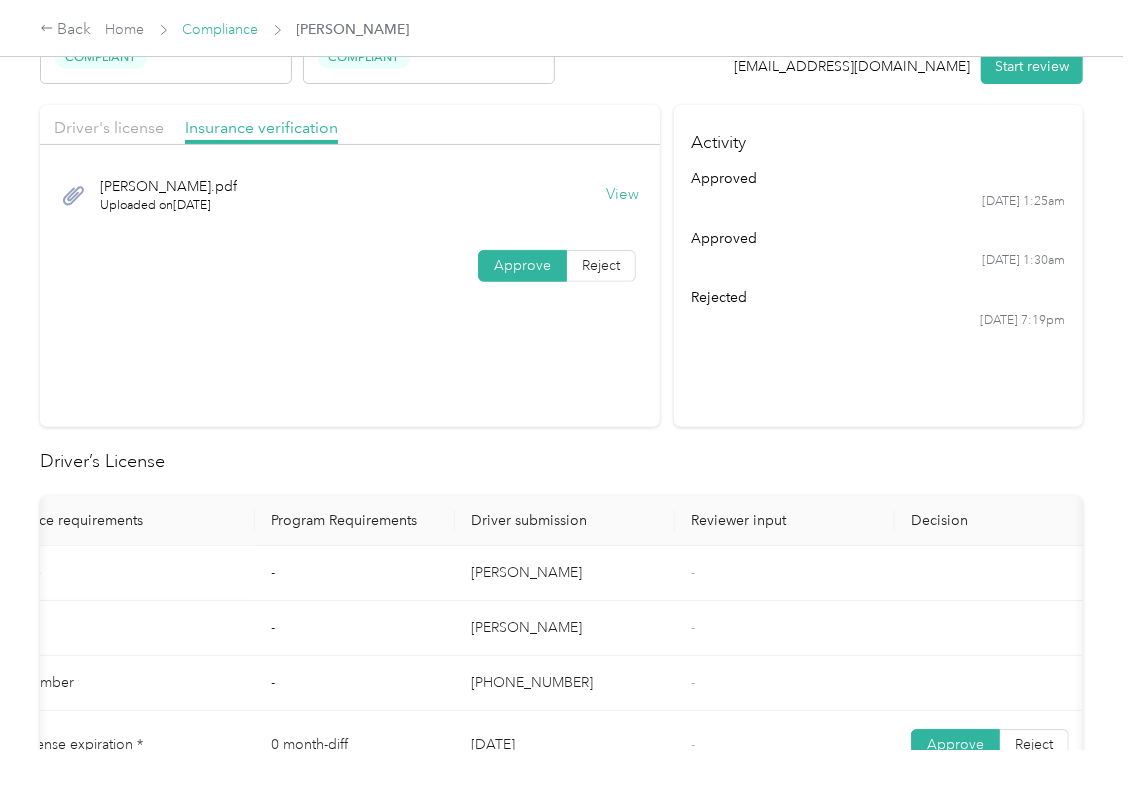 click on "Compliance" at bounding box center (221, 29) 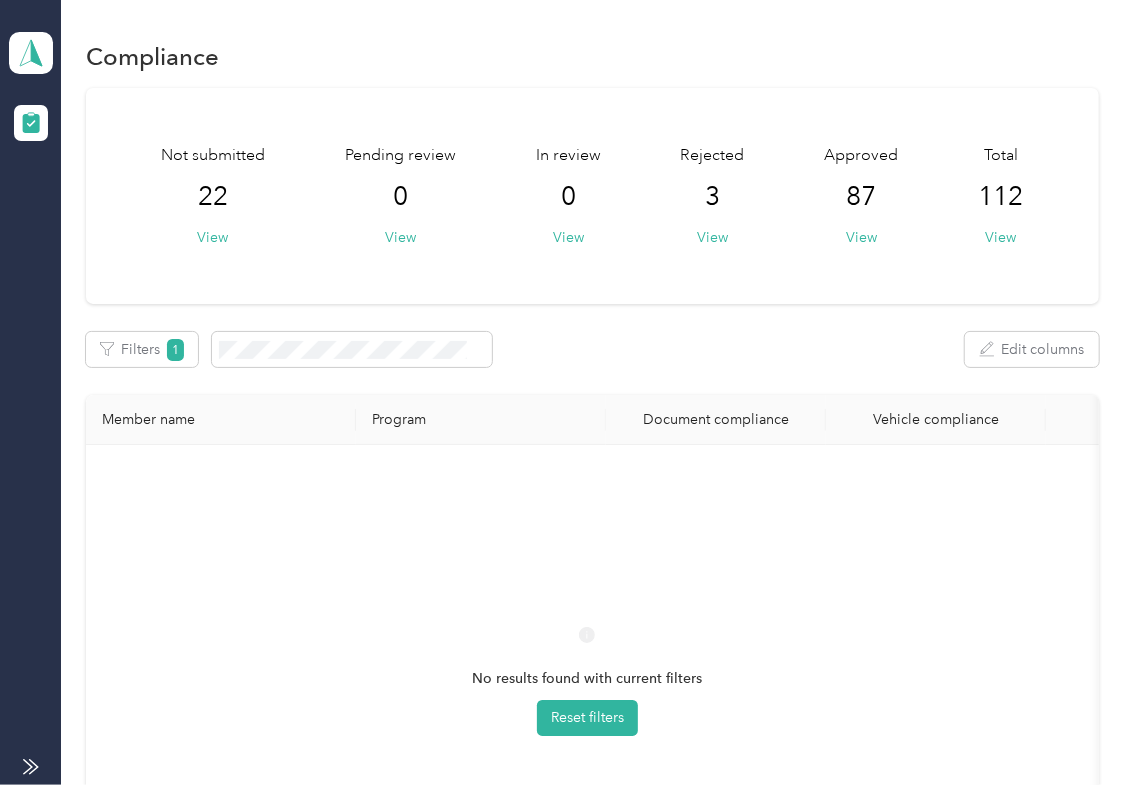 click on "Not submitted 22 View Pending review 0 View In review 0 View Rejected 3 View Approved 87 View Total 112 View Filters 1 Edit columns Member name Program Document compliance Vehicle compliance             No results found with current filters Reset filters" at bounding box center (592, 521) 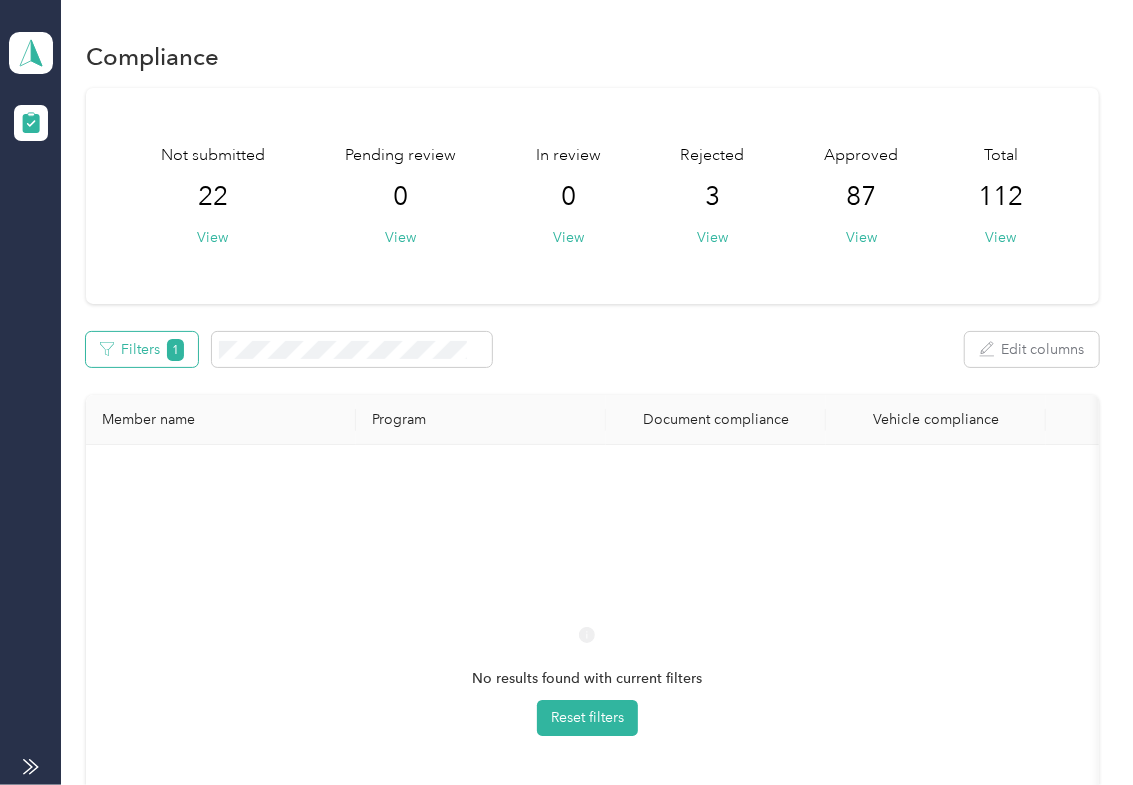 drag, startPoint x: 165, startPoint y: 344, endPoint x: 292, endPoint y: 393, distance: 136.12494 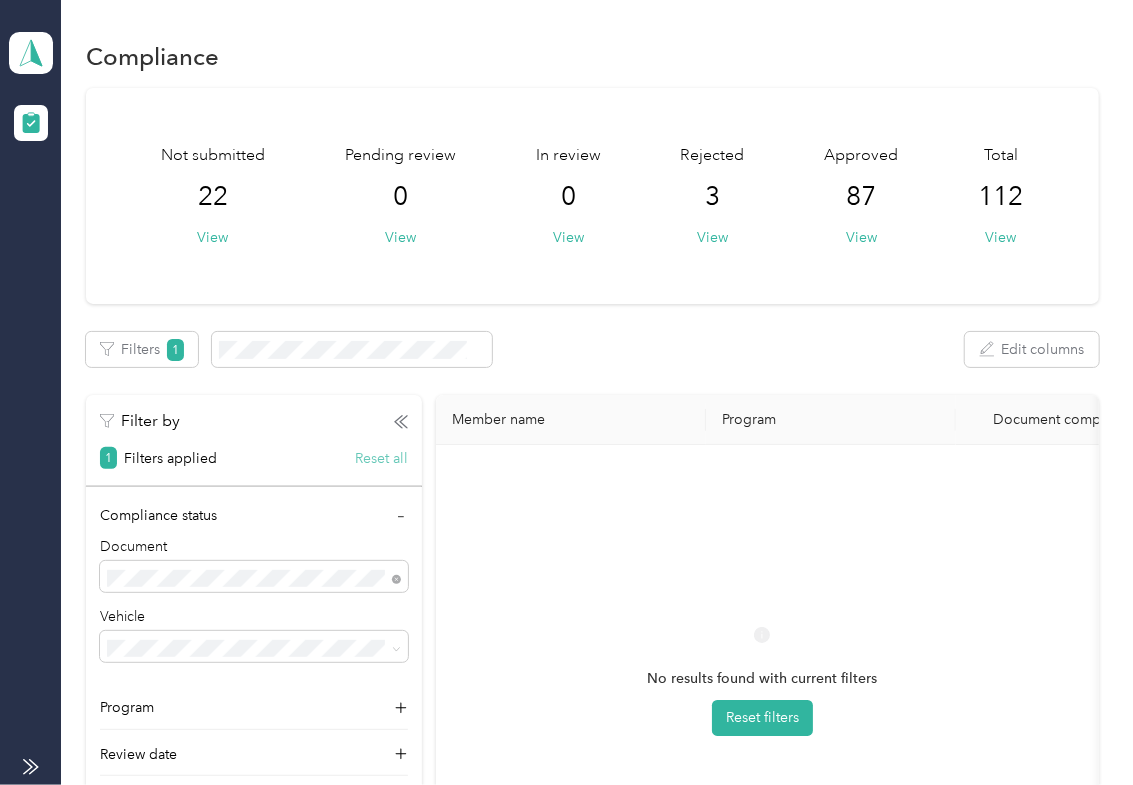 drag, startPoint x: 377, startPoint y: 458, endPoint x: 392, endPoint y: 434, distance: 28.301943 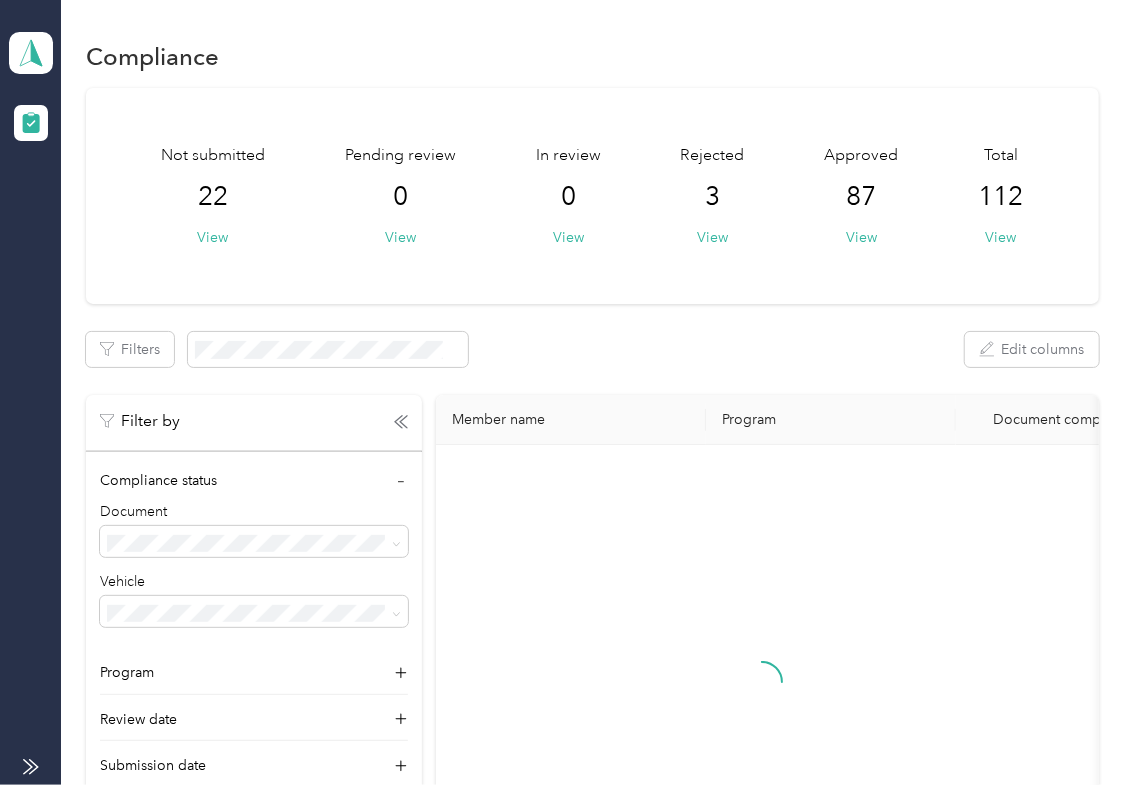 click on "Filter by" at bounding box center (254, 414) 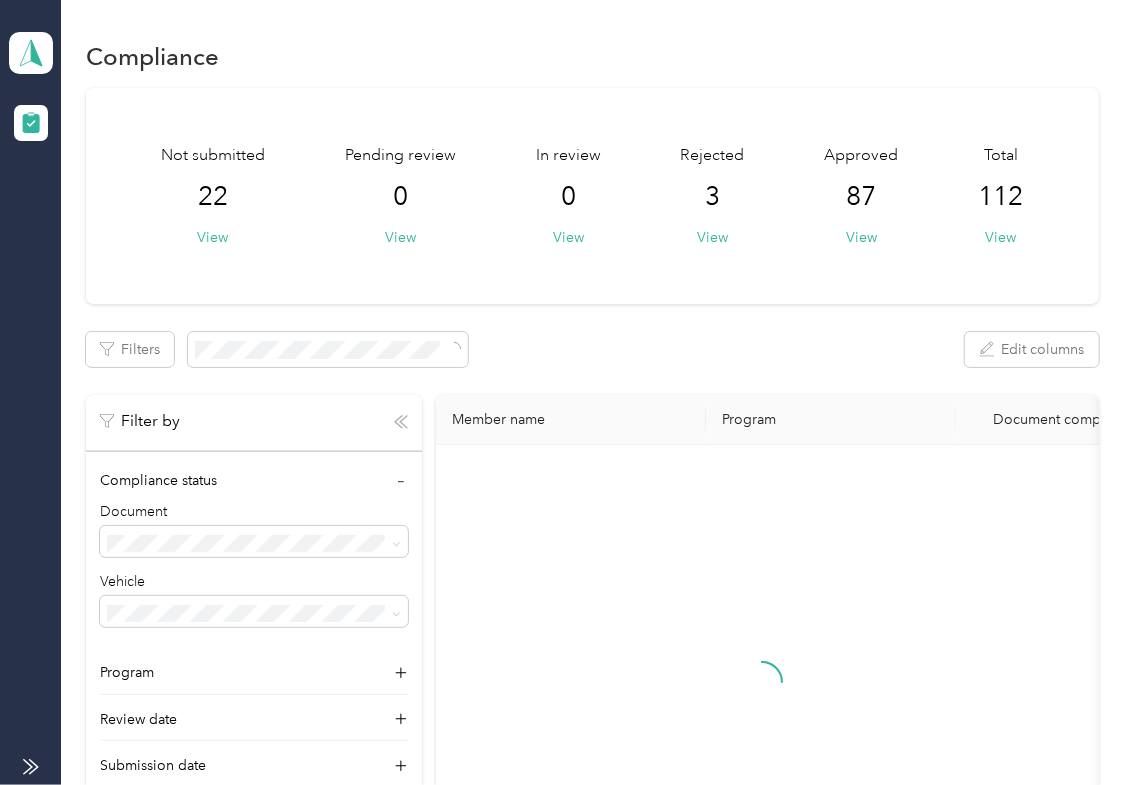 click 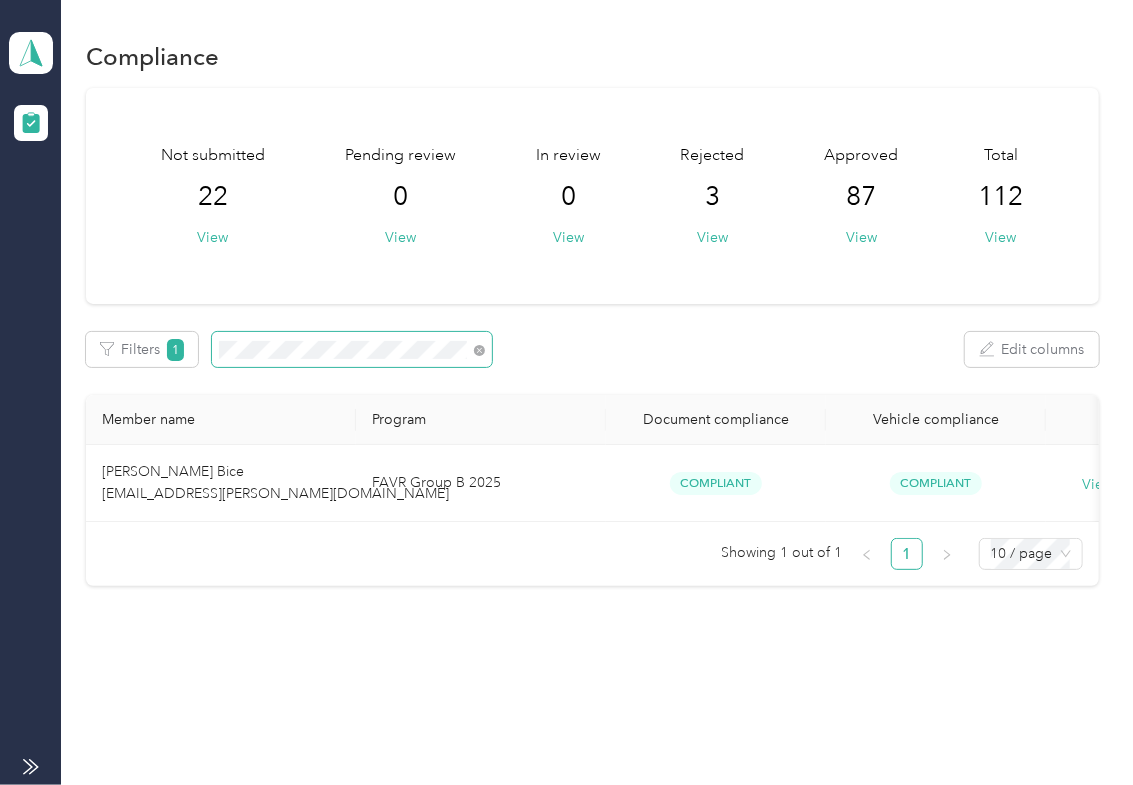 drag, startPoint x: 754, startPoint y: 314, endPoint x: 480, endPoint y: 358, distance: 277.51035 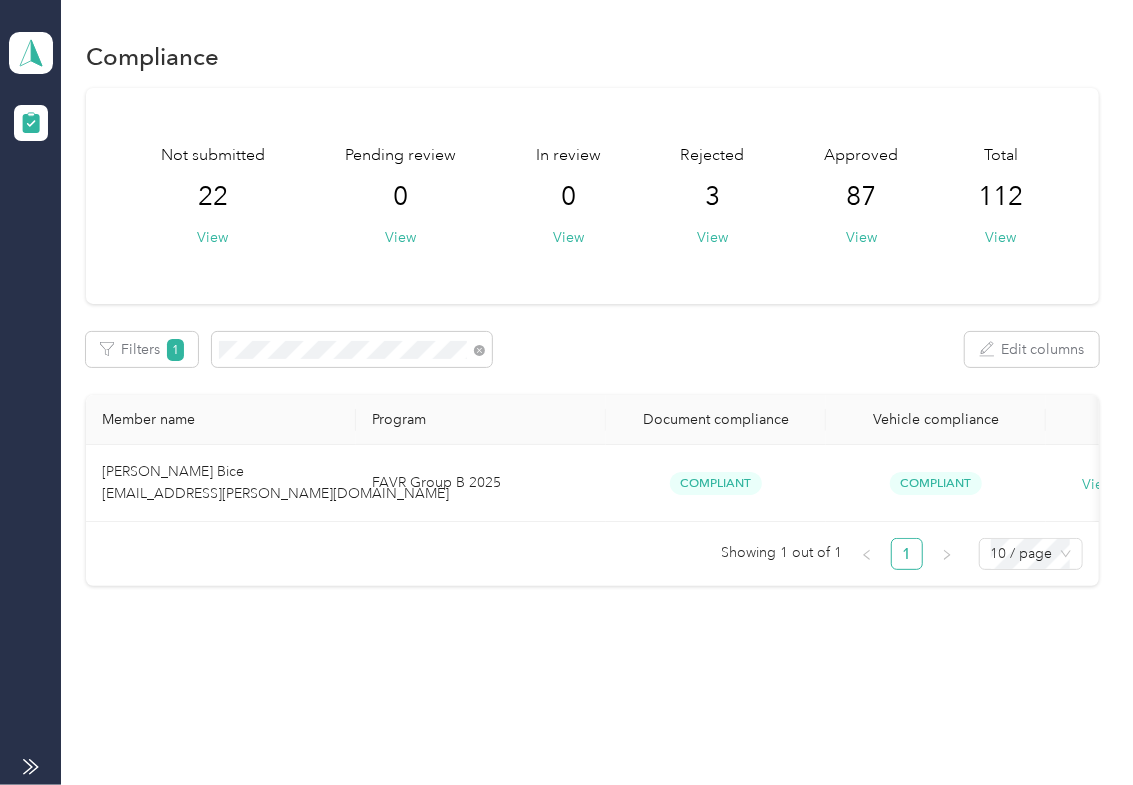 click on "Not submitted 22 View Pending review 0 View In review 0 View Rejected 3 View Approved 87 View Total 112 View Filters 1 Edit columns Member name Program Document compliance Vehicle compliance             [PERSON_NAME] Bice
[EMAIL_ADDRESS][PERSON_NAME][DOMAIN_NAME] FAVR Group B 2025 Compliant Compliant View history Showing 1 out of 1 1 10 / page" at bounding box center (592, 337) 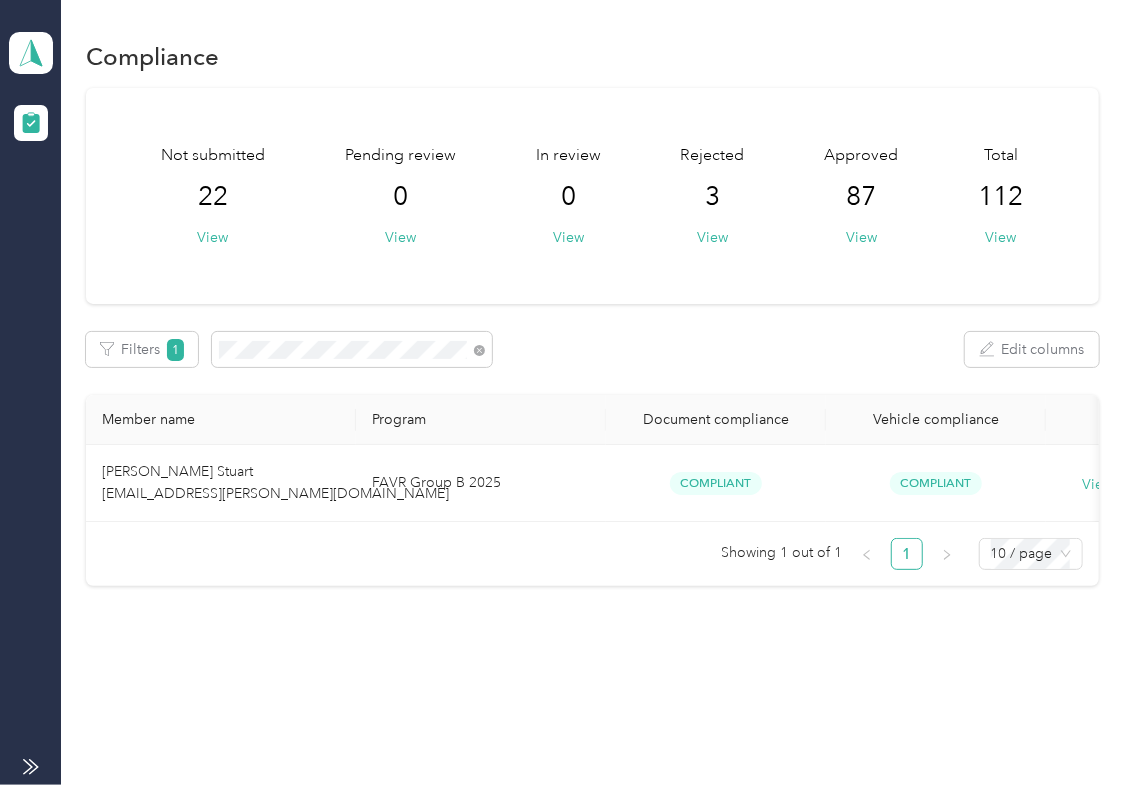 click on "Not submitted 22 View Pending review 0 View In review 0 View Rejected 3 View Approved 87 View Total 112 View" at bounding box center (592, 196) 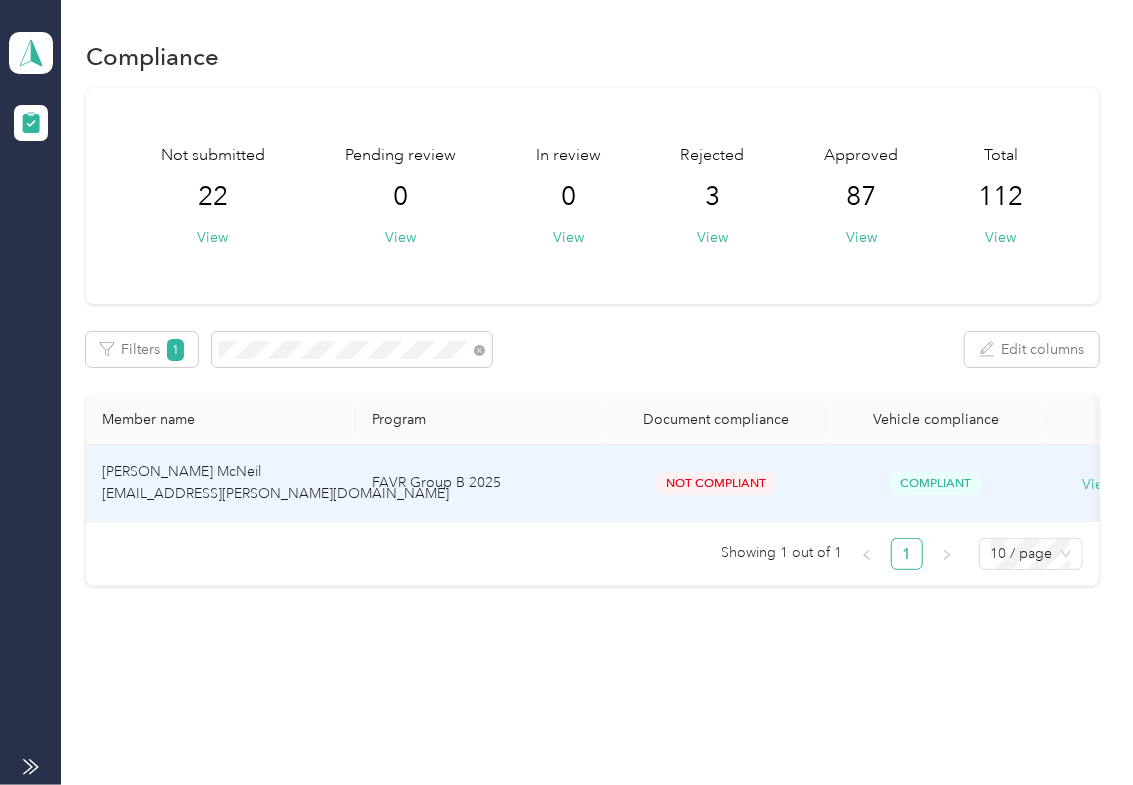click on "[PERSON_NAME] McNeil
[EMAIL_ADDRESS][PERSON_NAME][DOMAIN_NAME]" at bounding box center [221, 483] 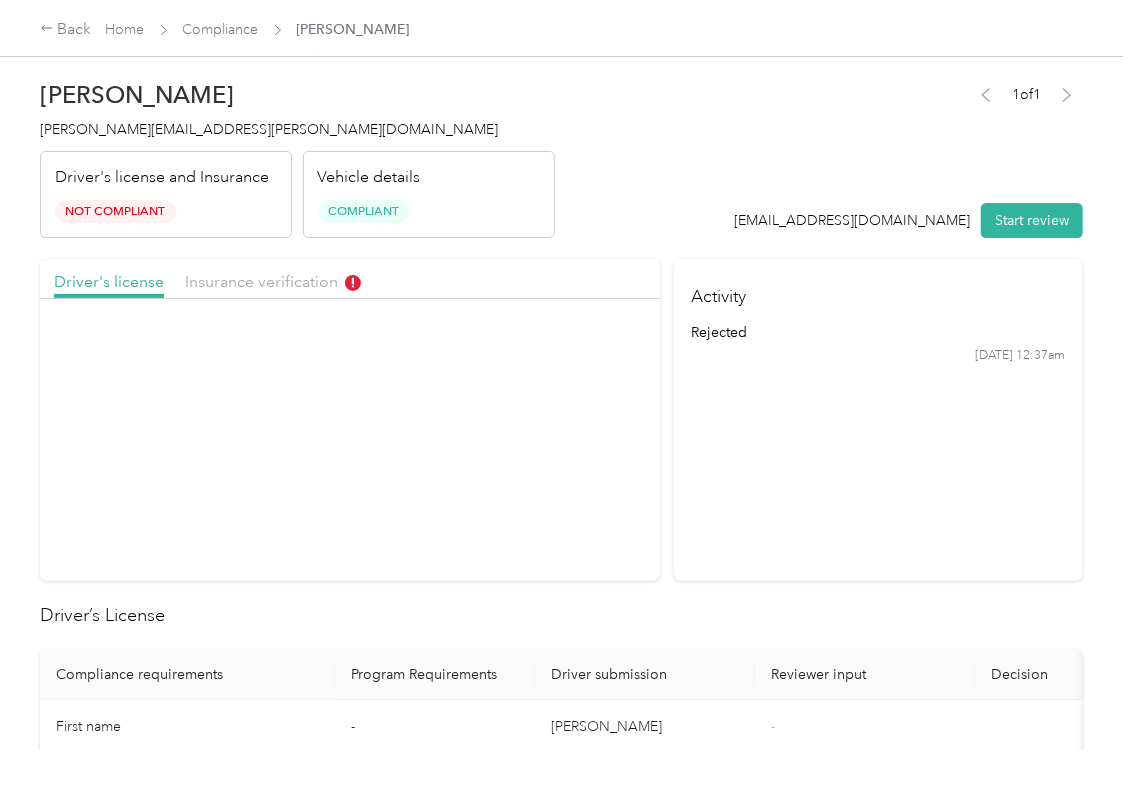 click on "[PERSON_NAME] McNeil [EMAIL_ADDRESS][PERSON_NAME][DOMAIN_NAME] Driver's license and Insurance Not Compliant Vehicle details Compliant 1  of  1 [EMAIL_ADDRESS][DOMAIN_NAME] Start review Driver's license Insurance verification [DRIVERS_LICENSE_NUMBER].jpg Uploaded on  [DATE] View Approve Reject Activity rejected [DATE] 12:37am Driver’s License  Compliance requirements Program Requirements Driver submission Reviewer input Decision Rejection reason             First name - [PERSON_NAME] - Last name - [PERSON_NAME] - Mobile number - [PHONE_NUMBER] - Driver License expiration * 0 month-diff [DATE] - Approve Reject Insurance Declaration Compliance requirements Program Requirements Driver submission Reviewer input Decision Rejection reason             State * - [US_STATE] - Zip code * - 44312 - Insurance Declaration expiration * 0 month-diff - - Approve Reject Bodily injury coverage per person * $100,000 min $0 - Approve Reject Bodily injury coverage per accident * $300,000 min $0 - Approve Reject Property damage coverage amount * $100,000 min $0 - $0" at bounding box center (561, 1401) 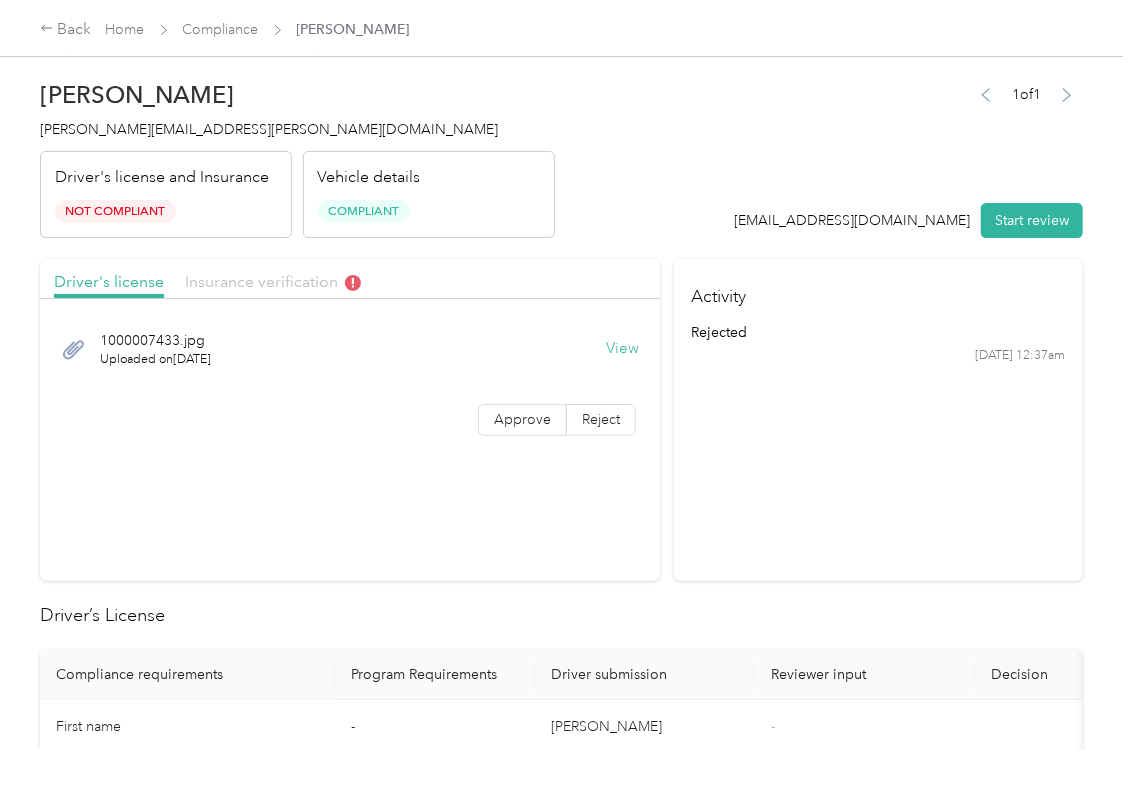 click on "Insurance verification" at bounding box center (273, 281) 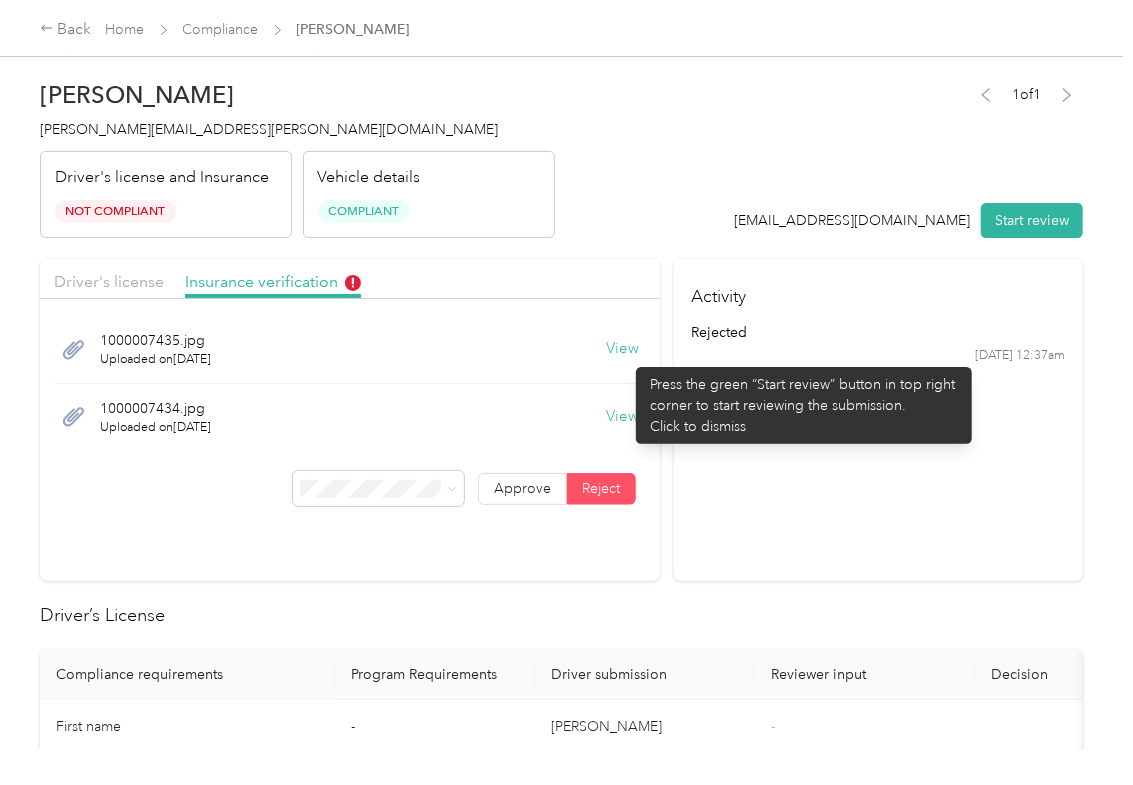 click on "View" at bounding box center [622, 349] 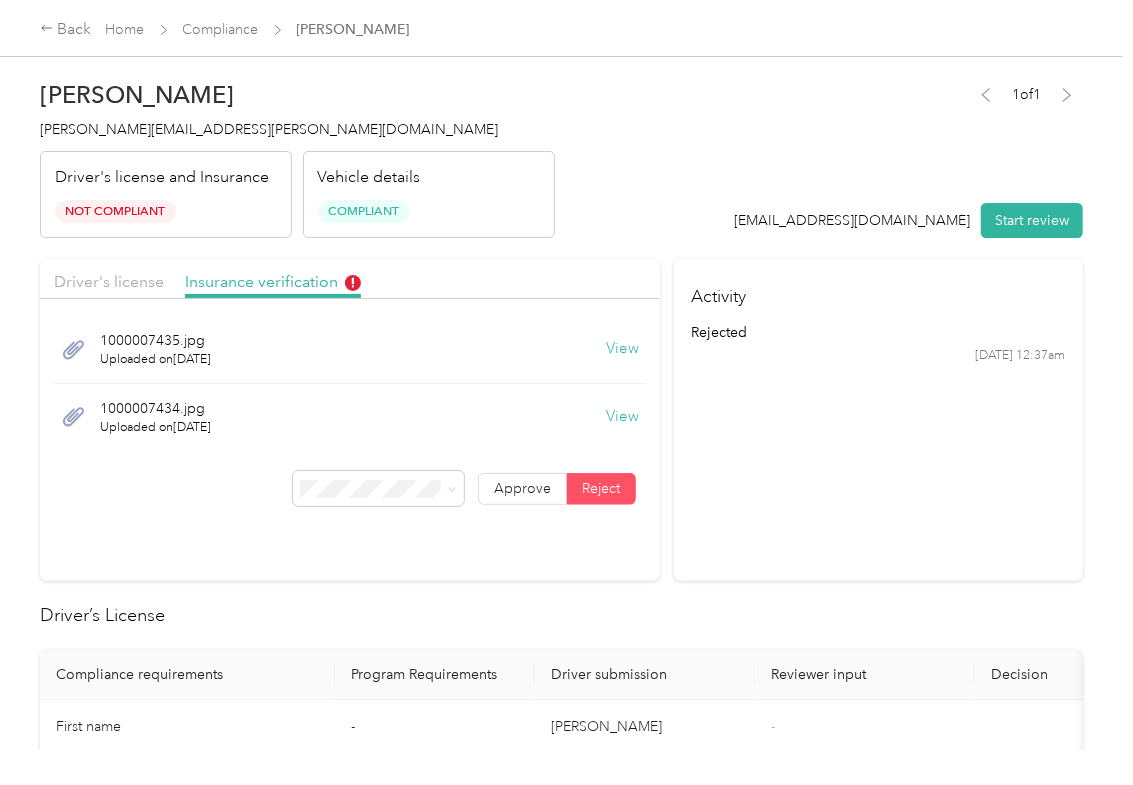 click on "View" at bounding box center [622, 417] 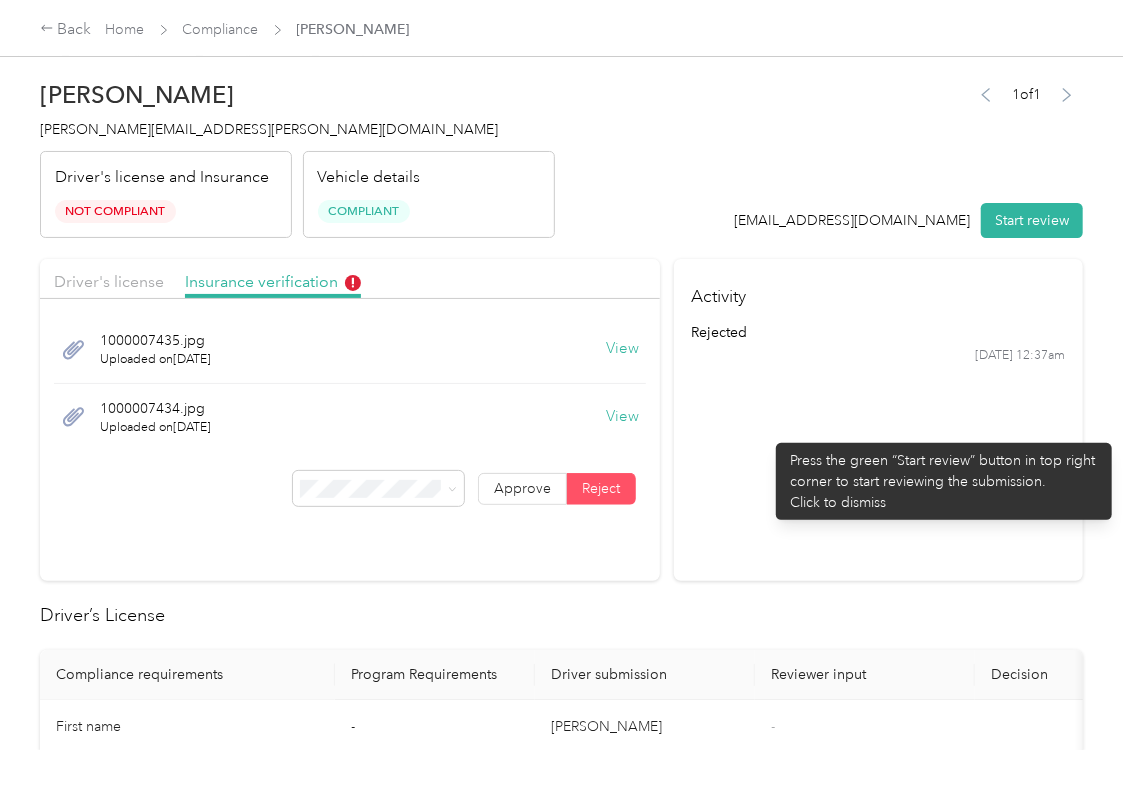 click on "Activity rejected [DATE] 12:37am" at bounding box center [878, 420] 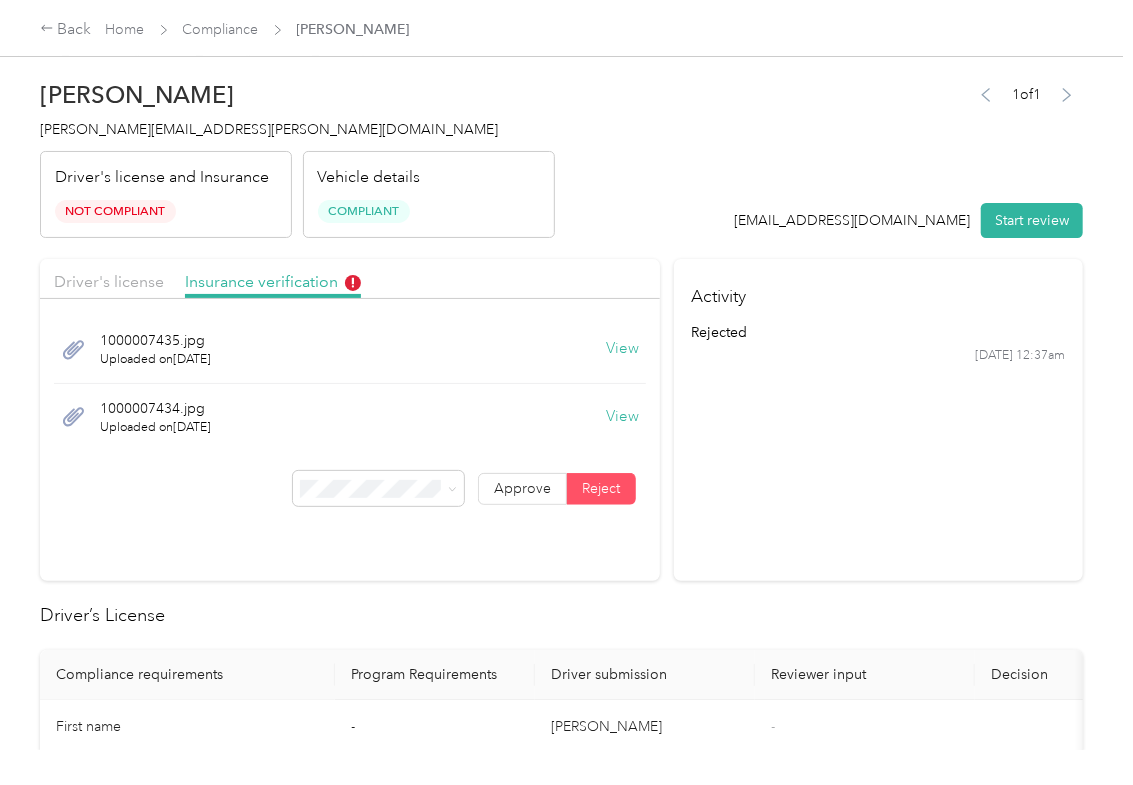 scroll, scrollTop: 400, scrollLeft: 0, axis: vertical 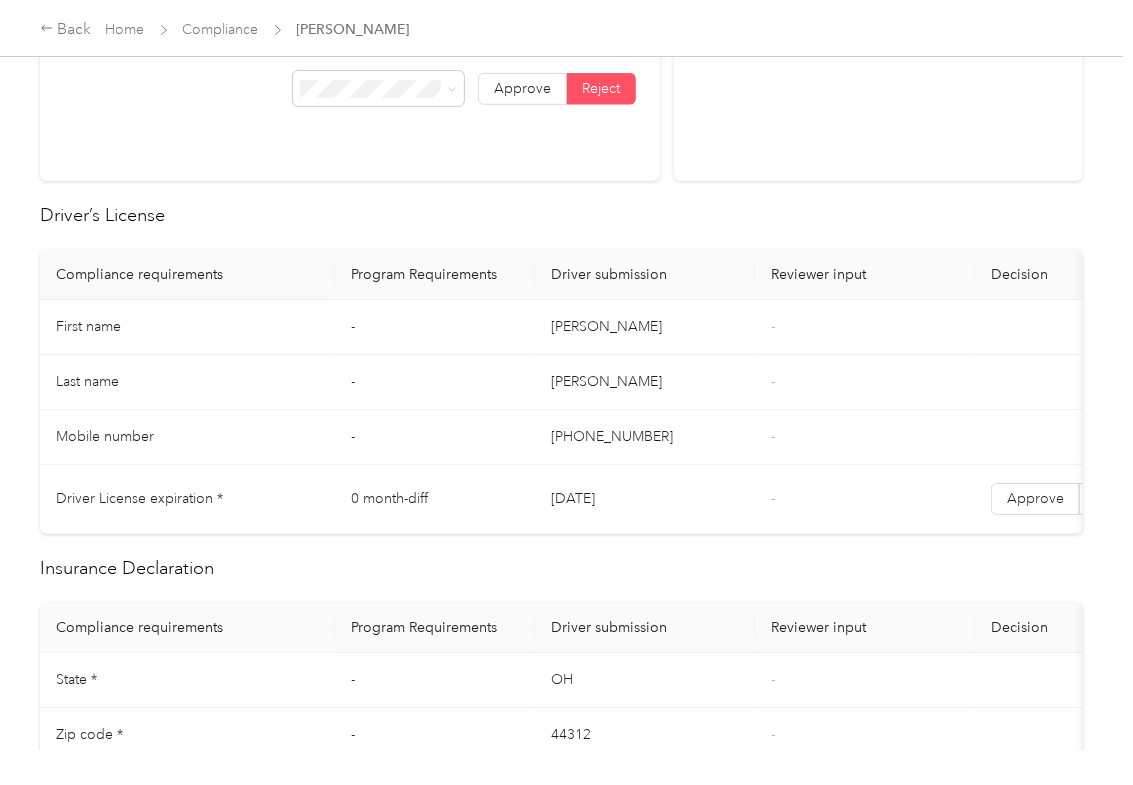 drag, startPoint x: 768, startPoint y: 269, endPoint x: 768, endPoint y: 300, distance: 31 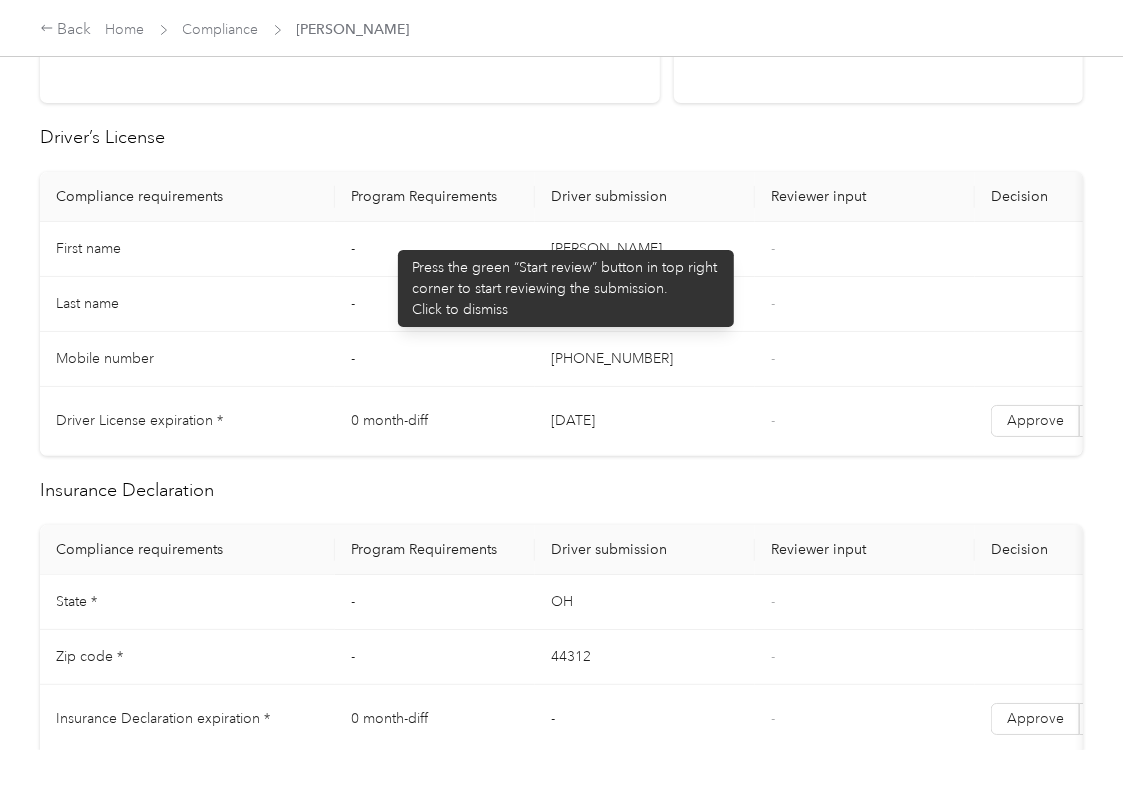scroll, scrollTop: 416, scrollLeft: 0, axis: vertical 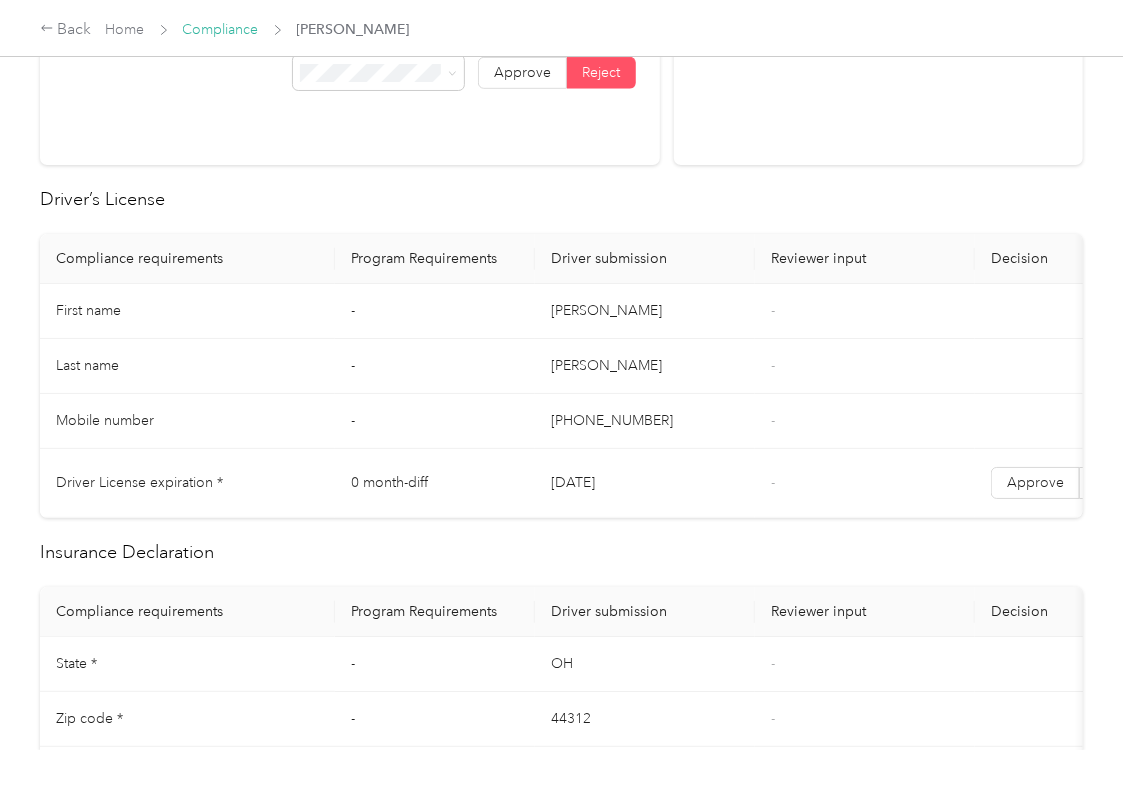 click on "Compliance" at bounding box center (221, 29) 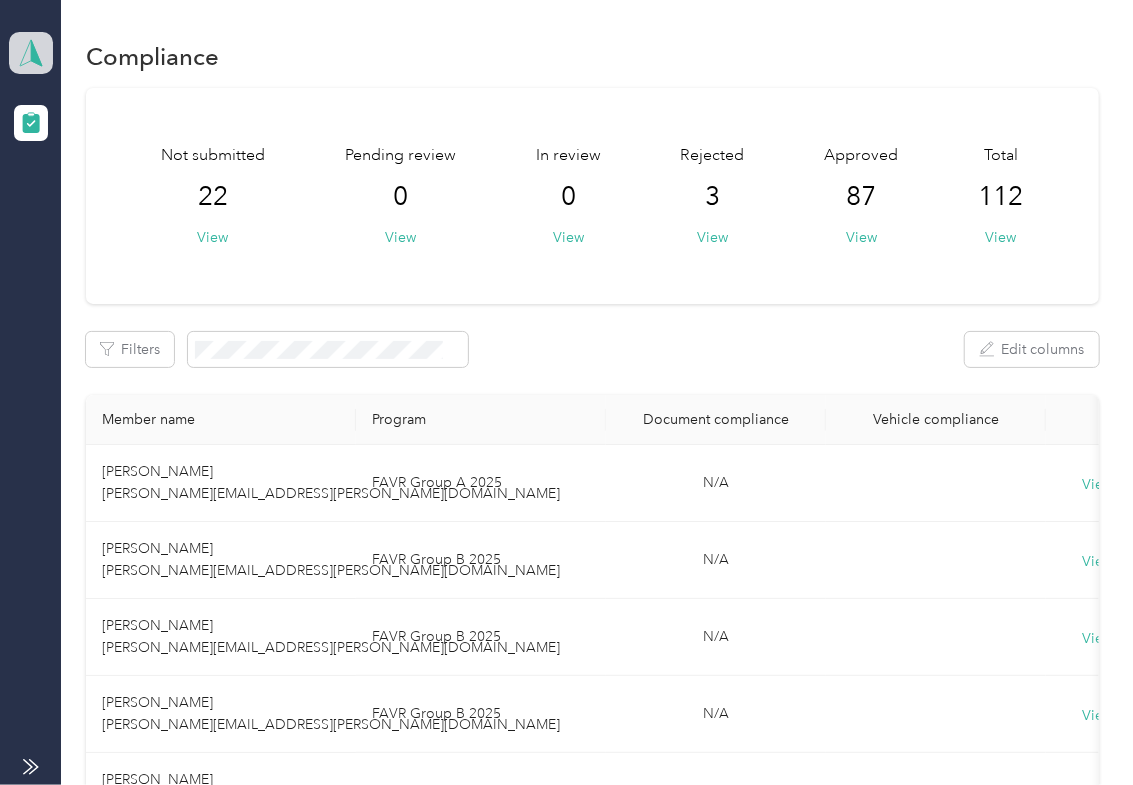 click 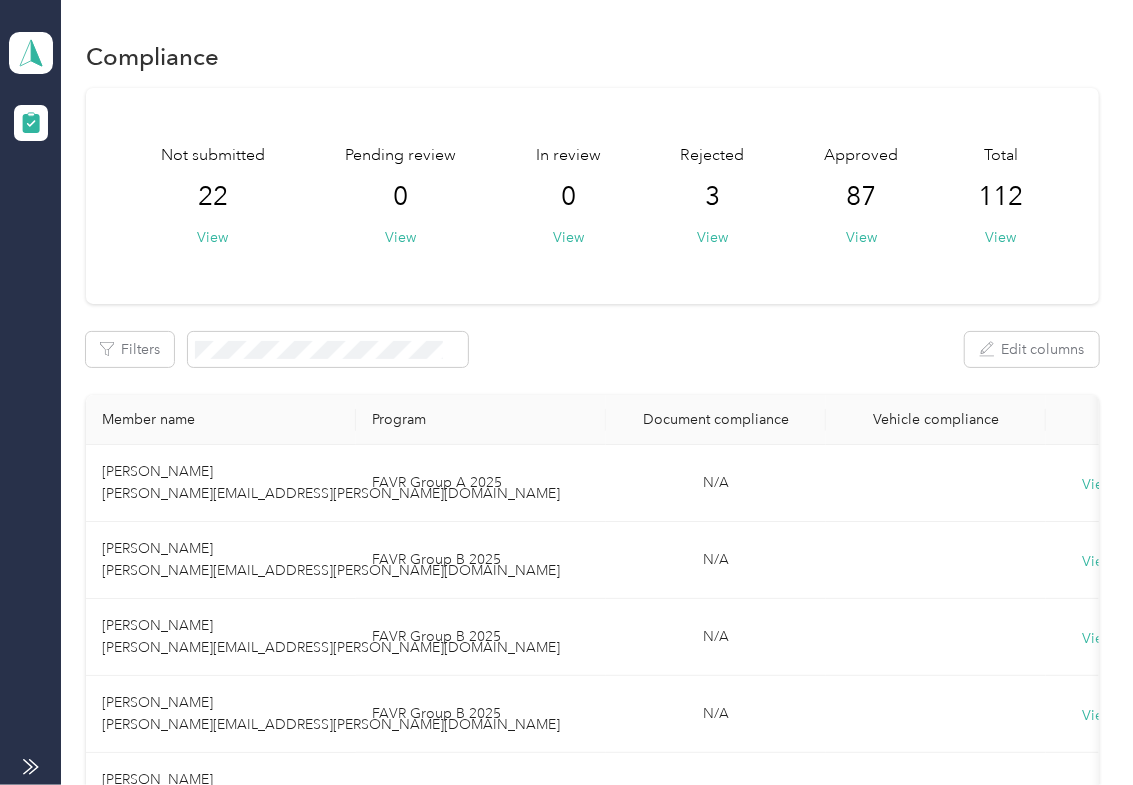 click on "Log out" at bounding box center [64, 208] 